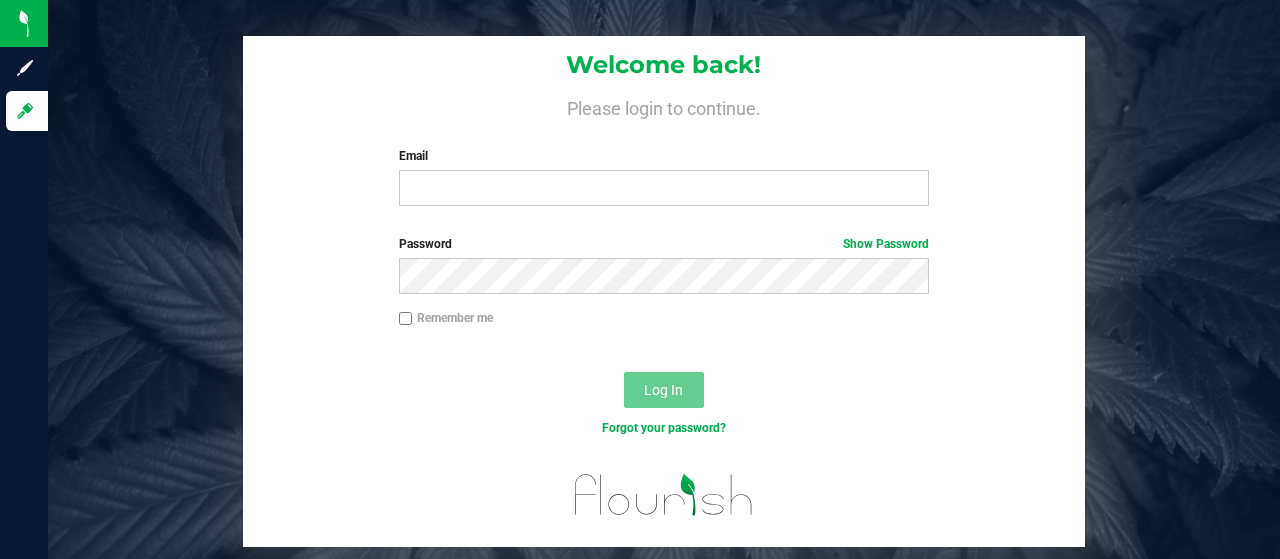 scroll, scrollTop: 0, scrollLeft: 0, axis: both 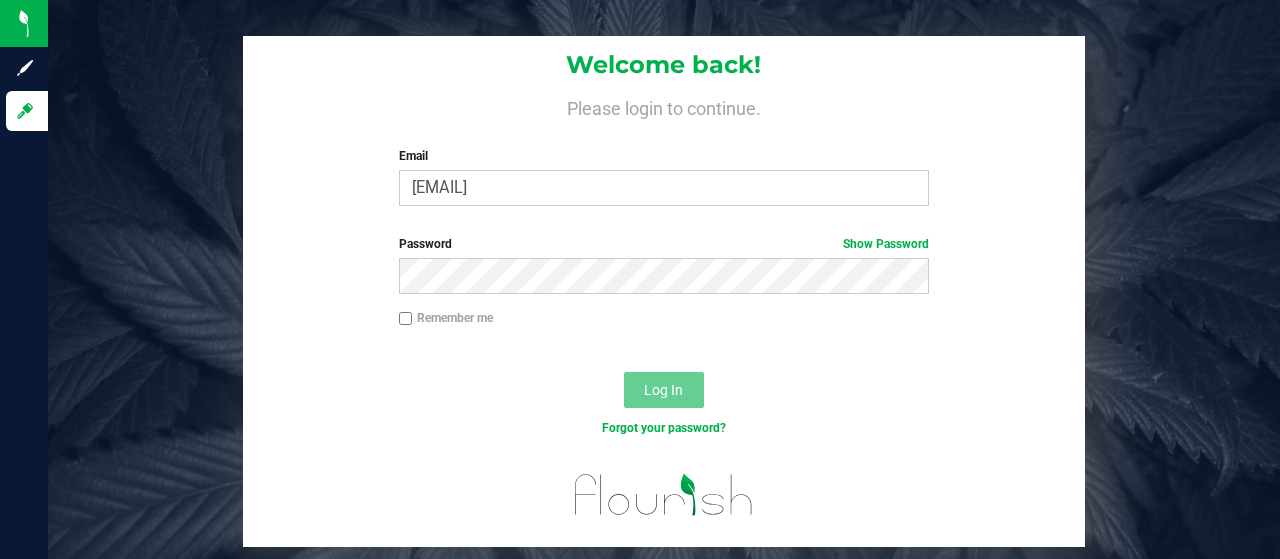 type on "[EMAIL]" 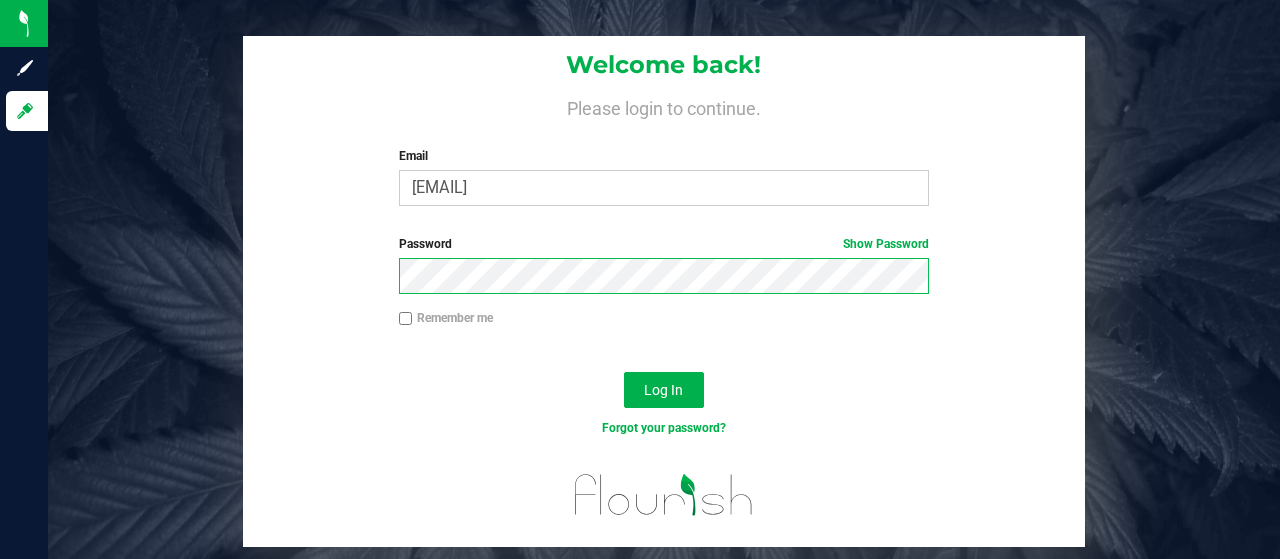 click on "Log In" at bounding box center (664, 390) 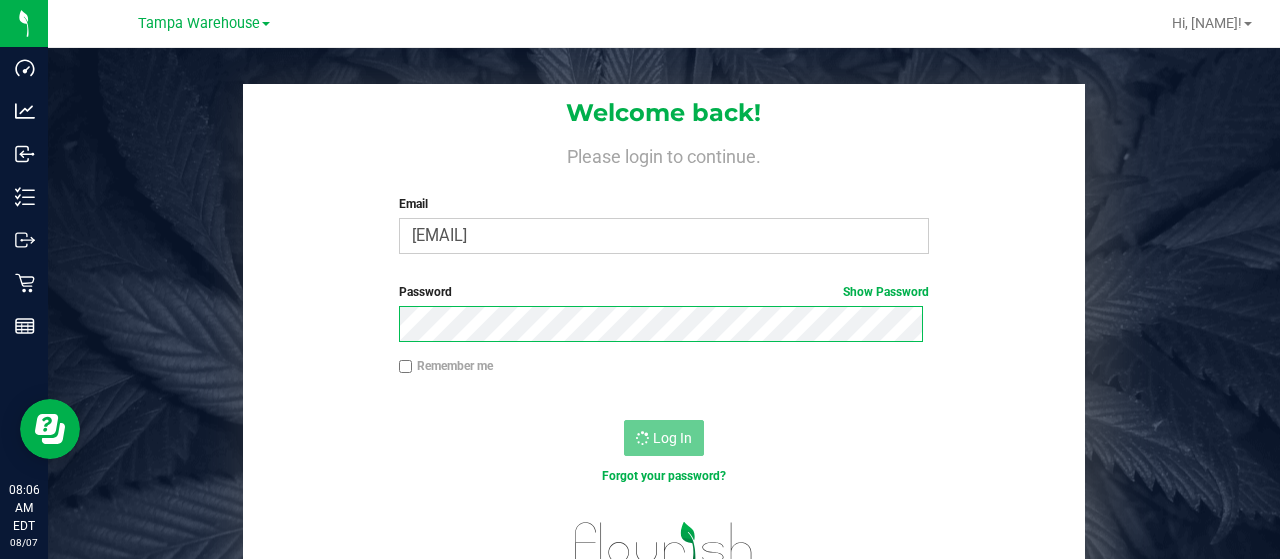 scroll, scrollTop: 0, scrollLeft: 0, axis: both 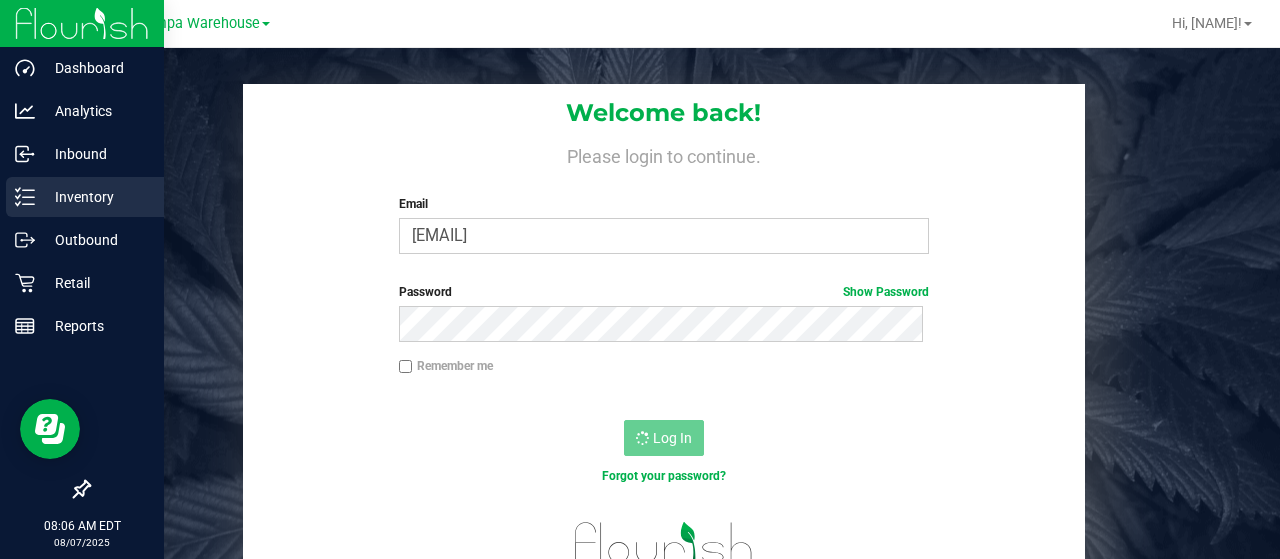 click on "Inventory" at bounding box center (95, 197) 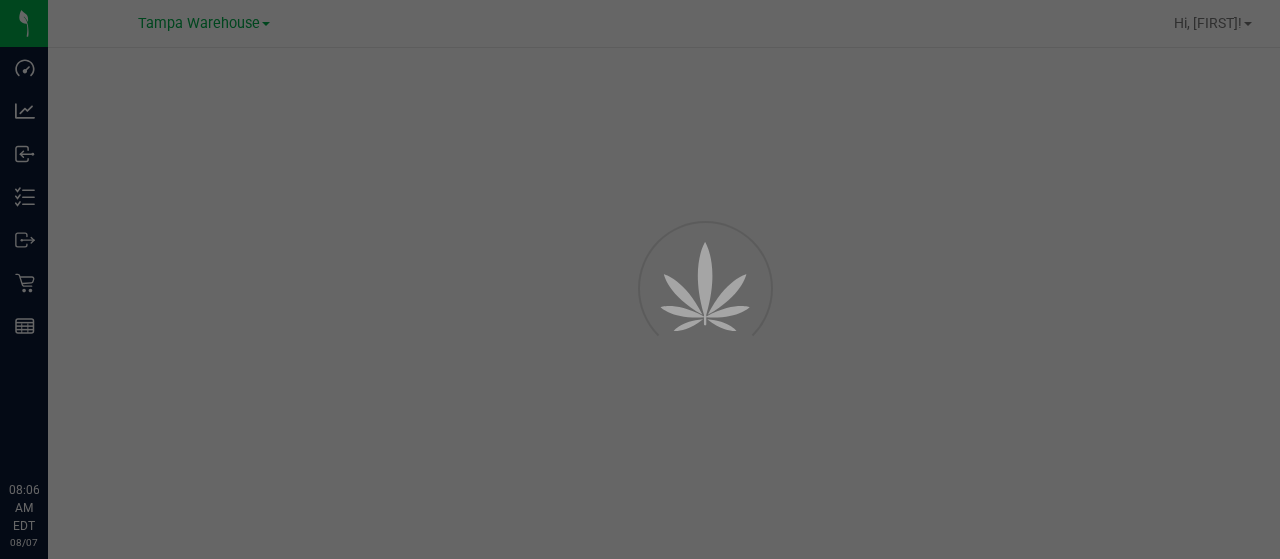 scroll, scrollTop: 0, scrollLeft: 0, axis: both 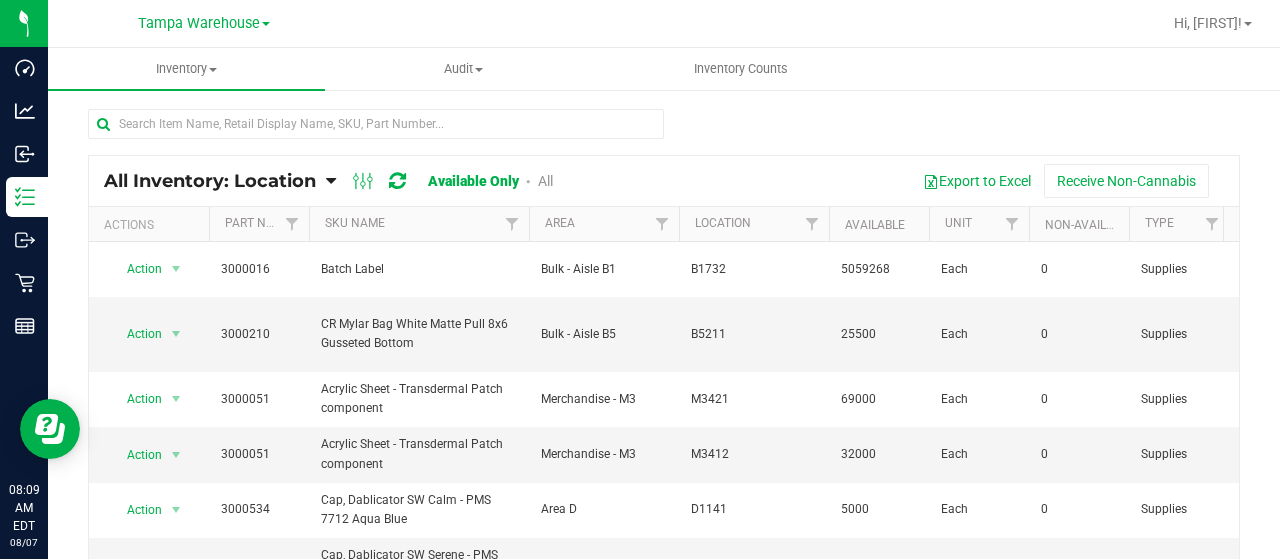 click at bounding box center (664, 132) 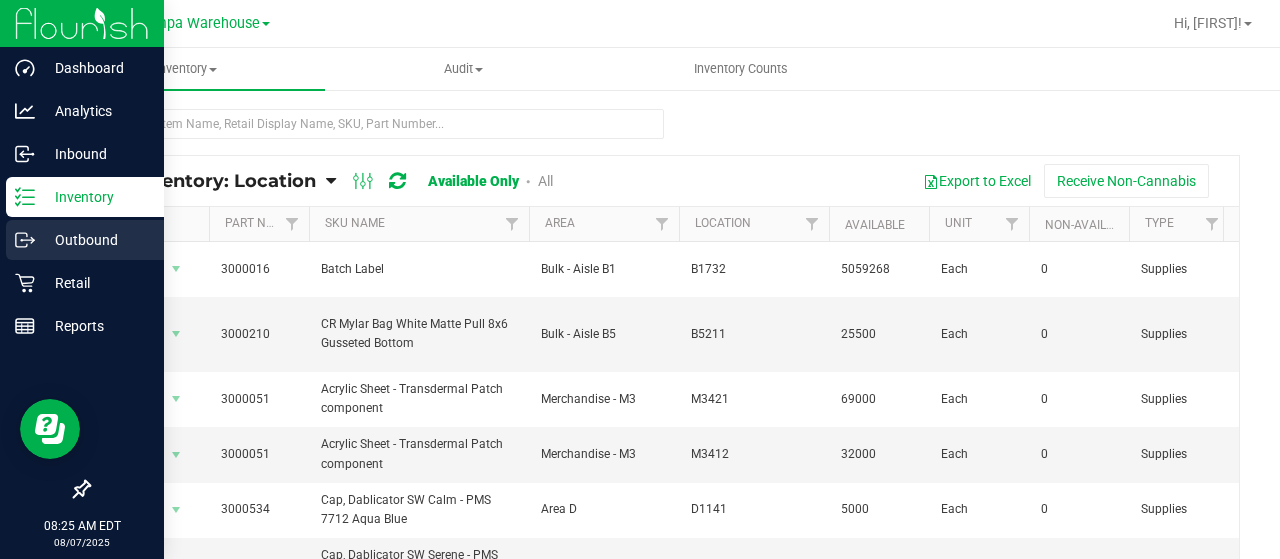 click on "Outbound" at bounding box center [85, 240] 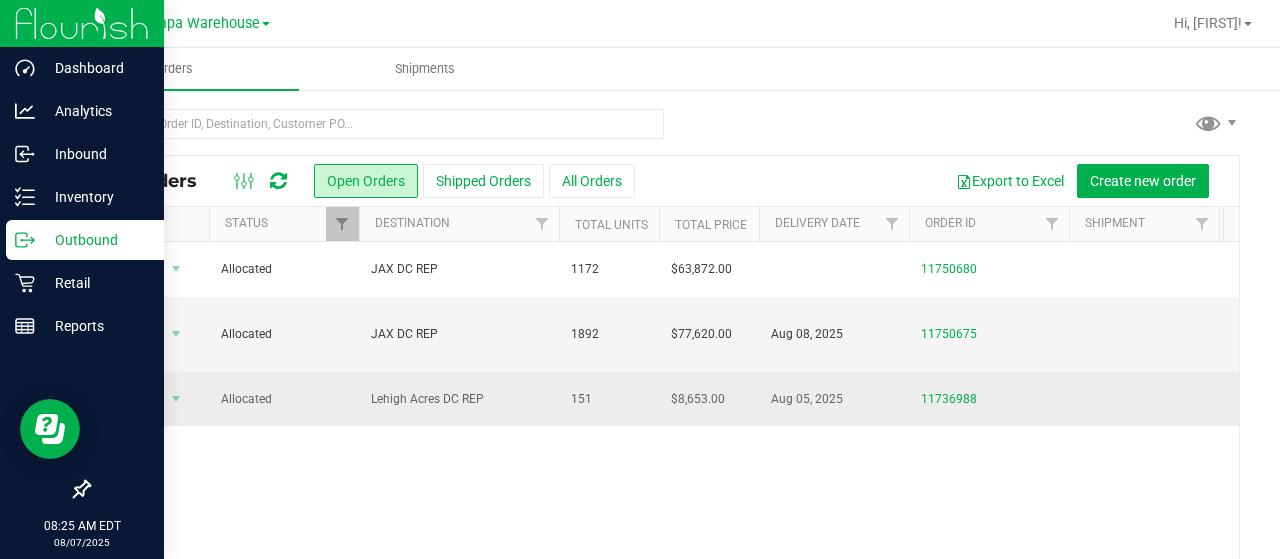 scroll, scrollTop: 0, scrollLeft: 654, axis: horizontal 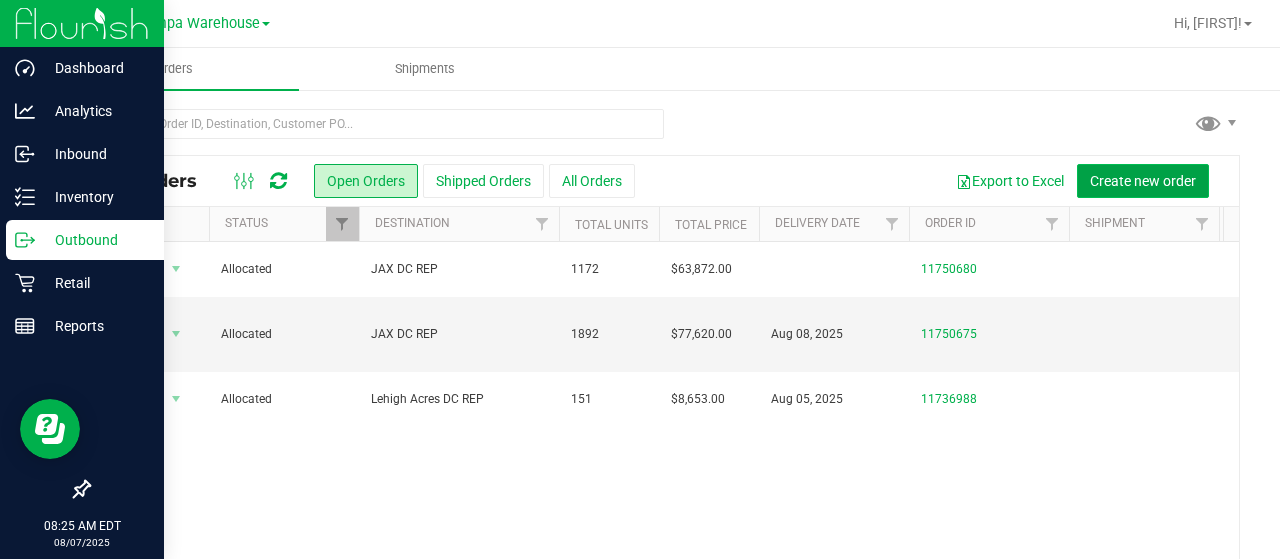 click on "Create new order" at bounding box center (1143, 181) 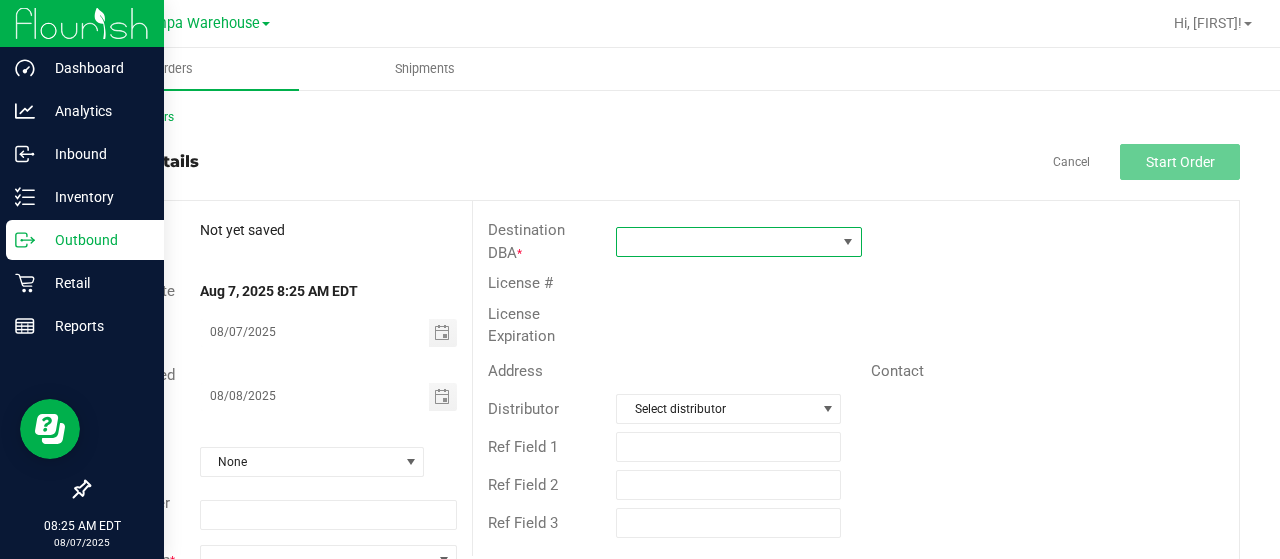 click at bounding box center (726, 242) 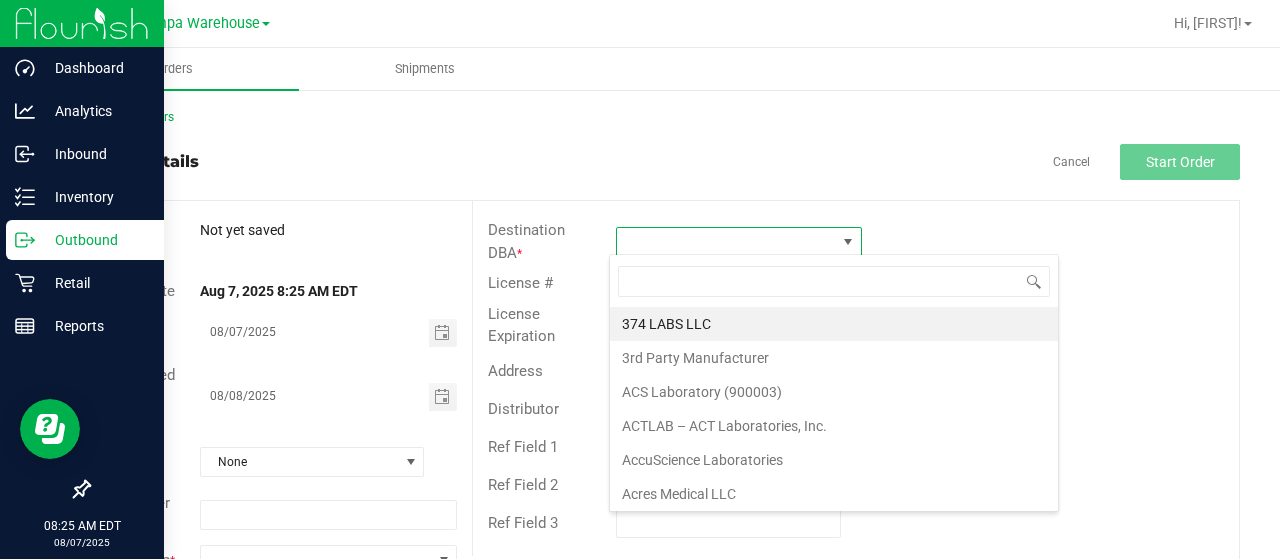 scroll, scrollTop: 99970, scrollLeft: 99758, axis: both 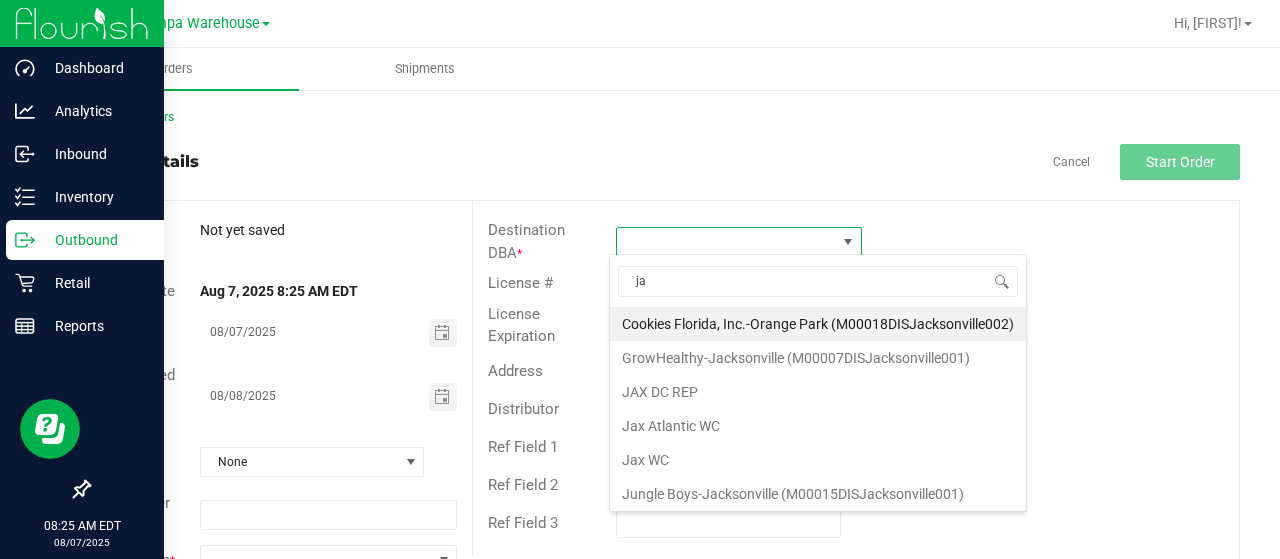 type on "jax" 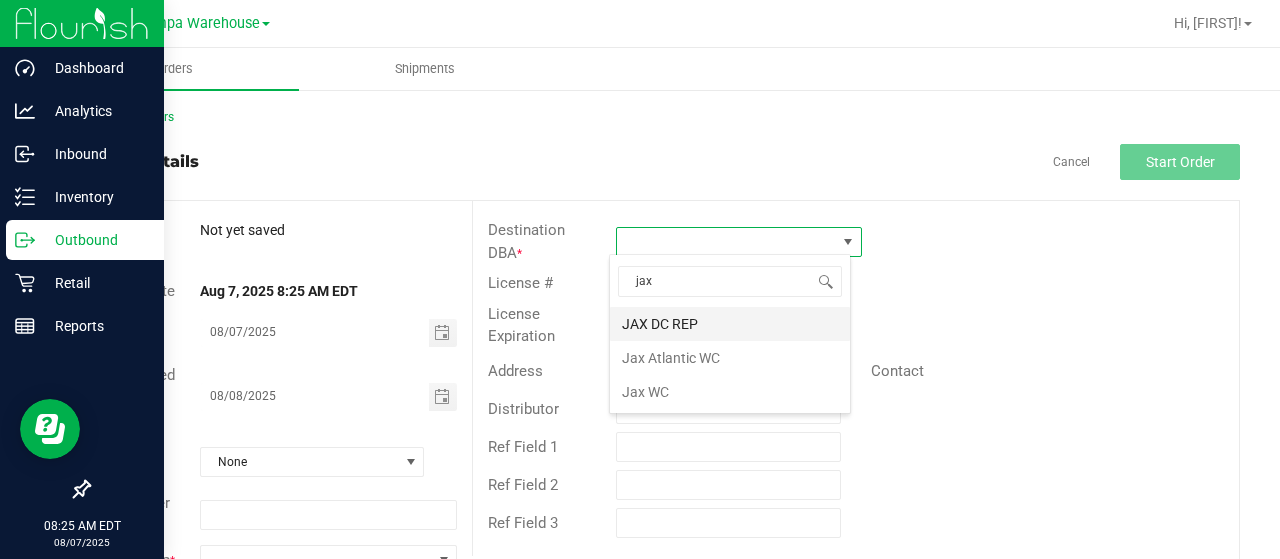 click on "JAX DC REP" at bounding box center [730, 324] 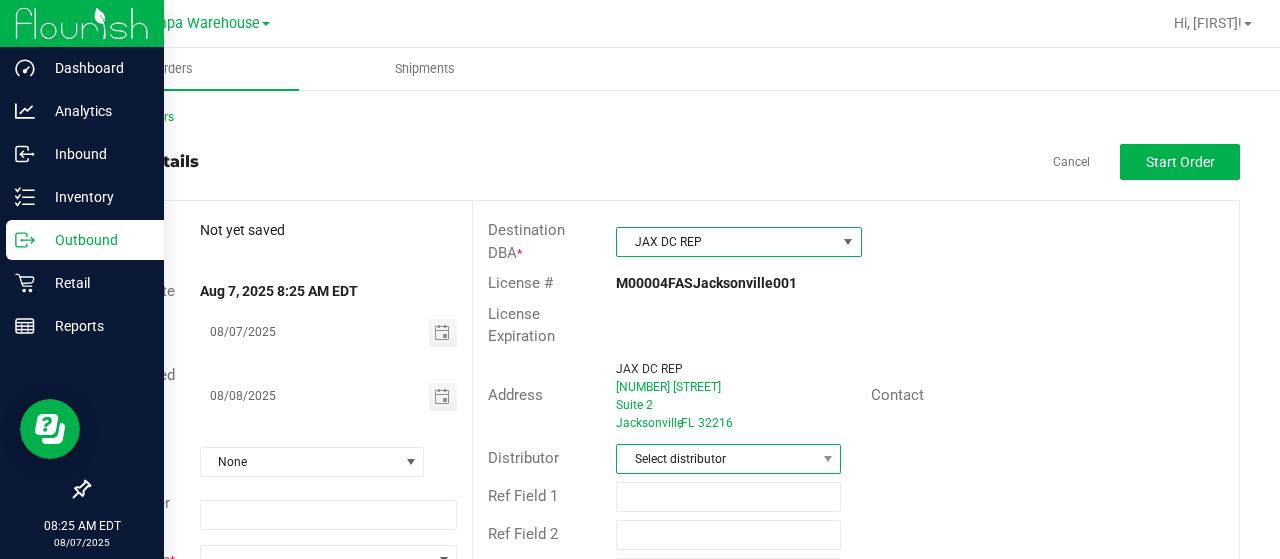 click on "Select distributor" at bounding box center [716, 459] 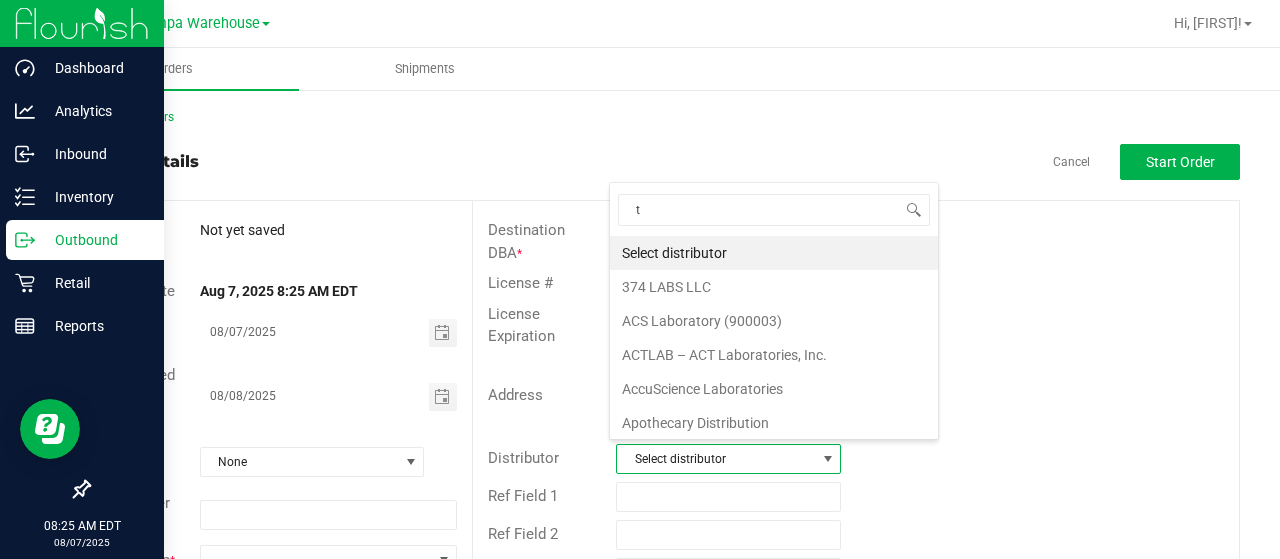 scroll, scrollTop: 99970, scrollLeft: 99778, axis: both 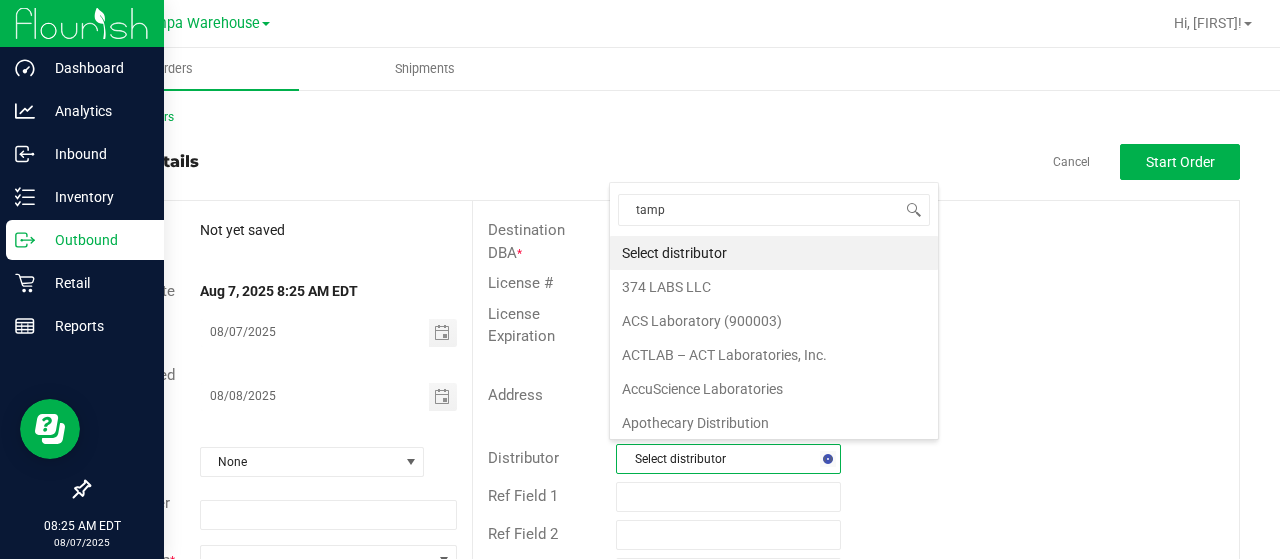 type on "[CITY]" 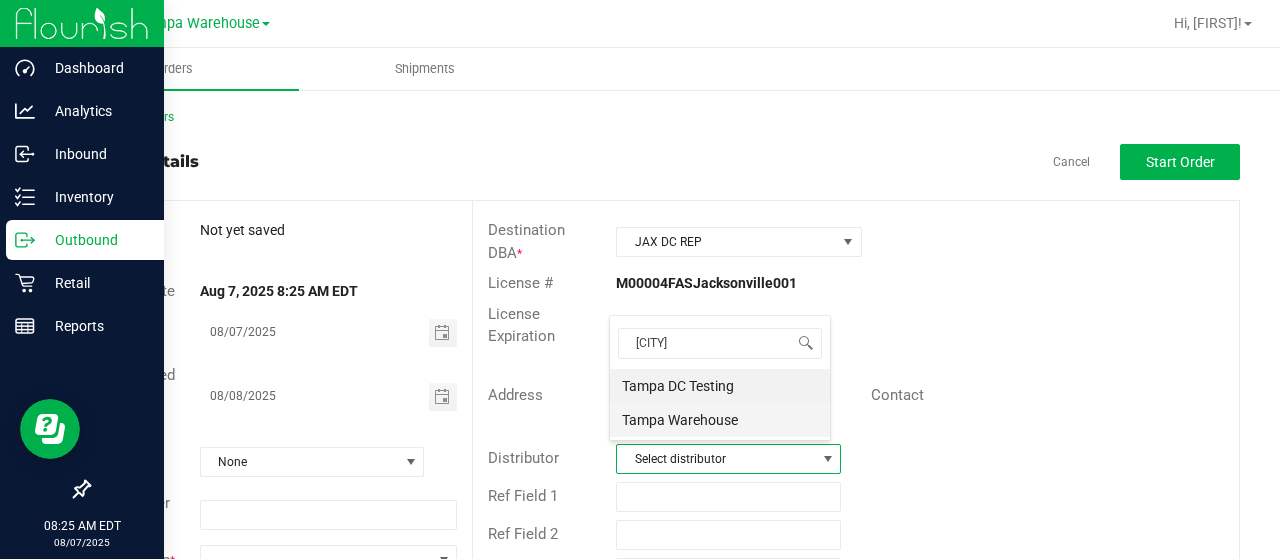 click on "Tampa Warehouse" at bounding box center [720, 420] 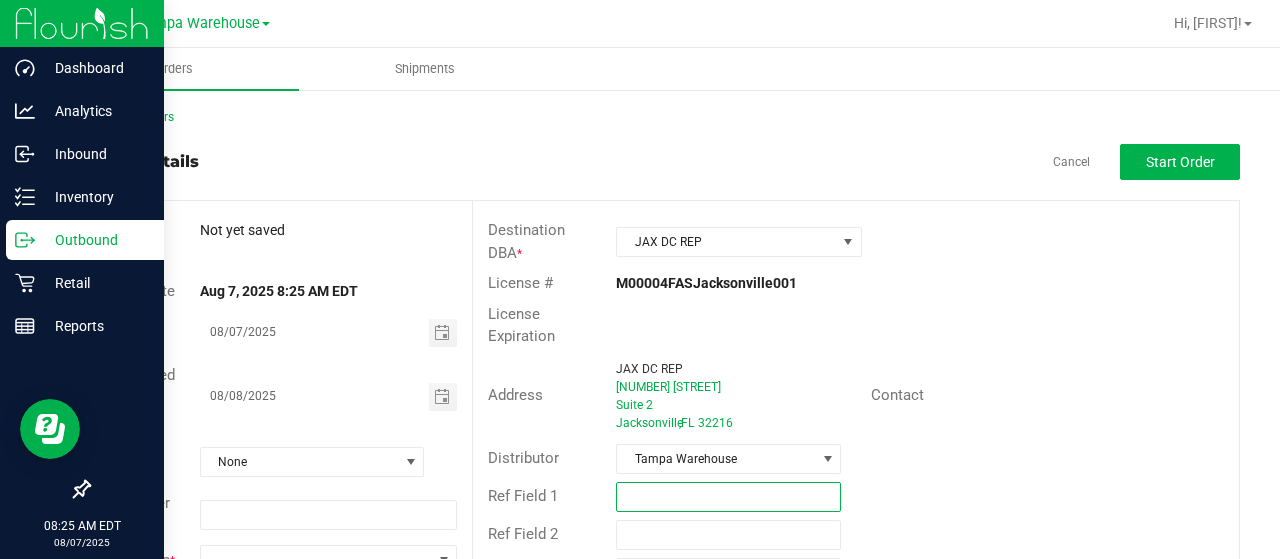 click at bounding box center [728, 497] 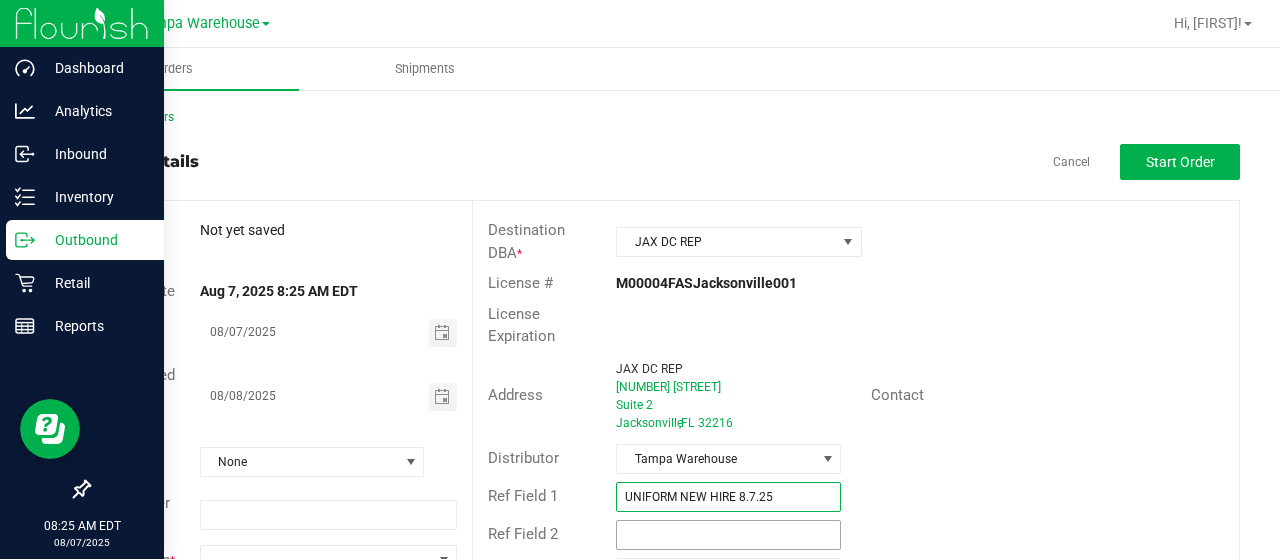 type on "UNIFORM NEW HIRE 8.7.25" 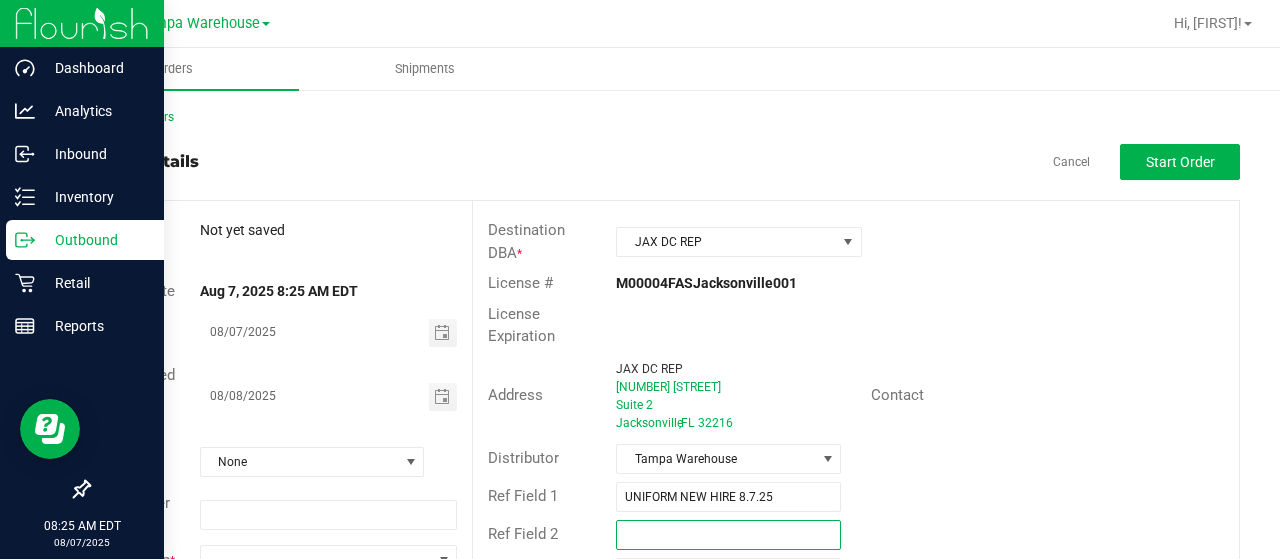 click at bounding box center (728, 535) 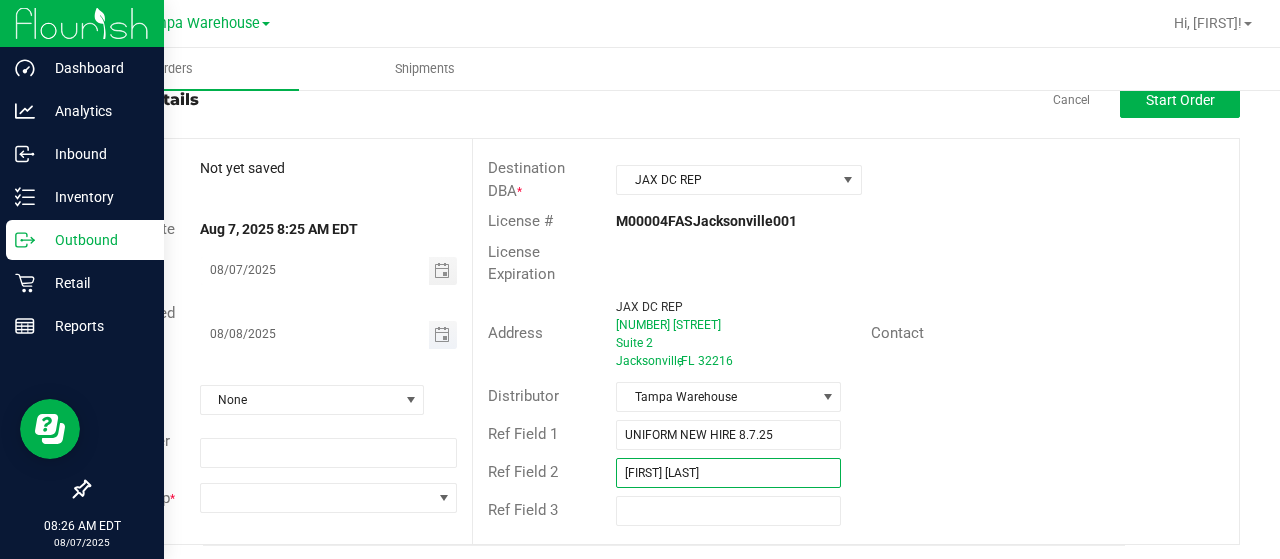 scroll, scrollTop: 62, scrollLeft: 0, axis: vertical 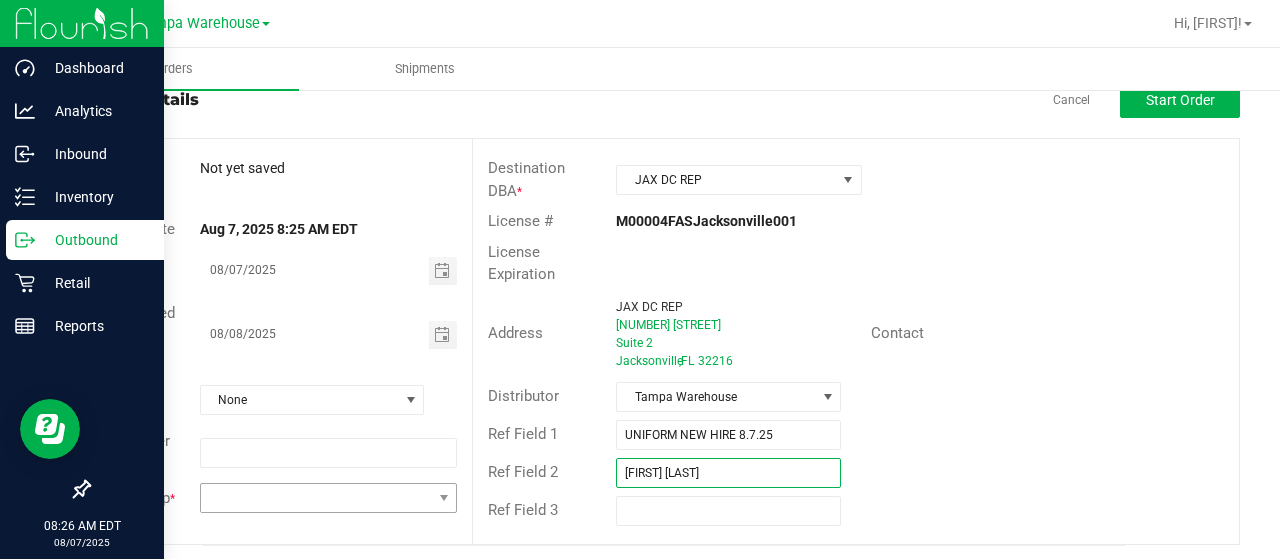 type on "[FIRST] [LAST]" 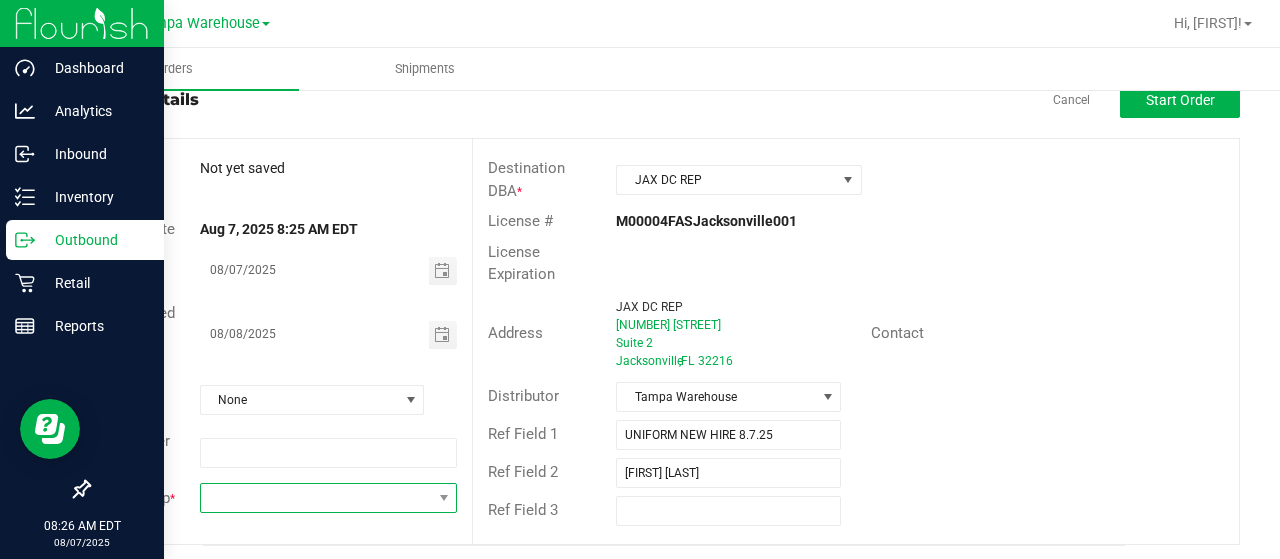 click at bounding box center (316, 498) 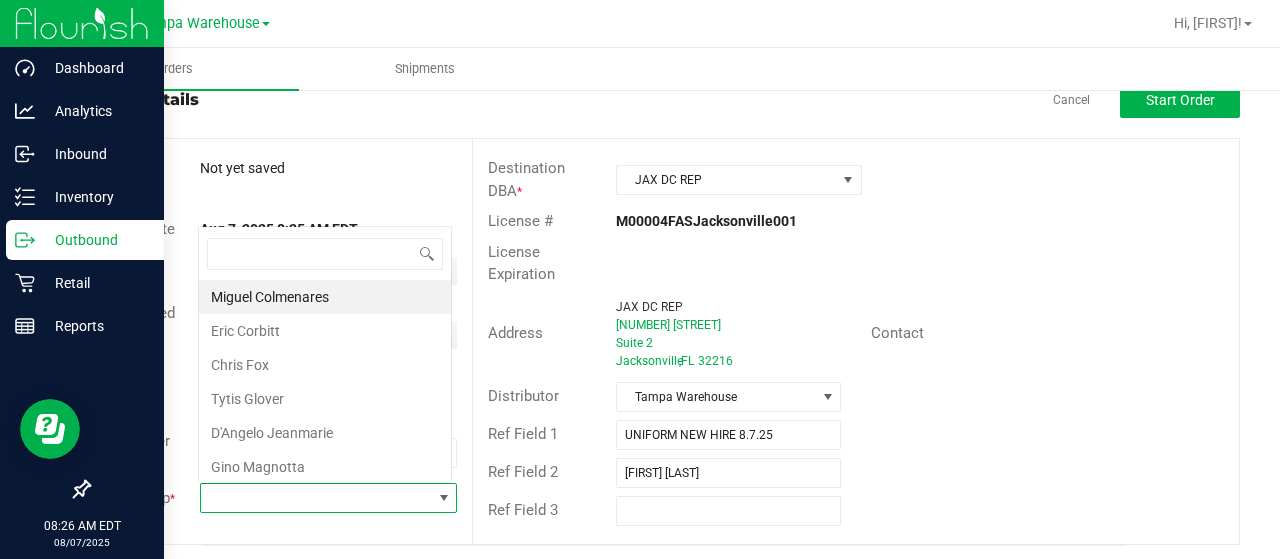 scroll, scrollTop: 0, scrollLeft: 0, axis: both 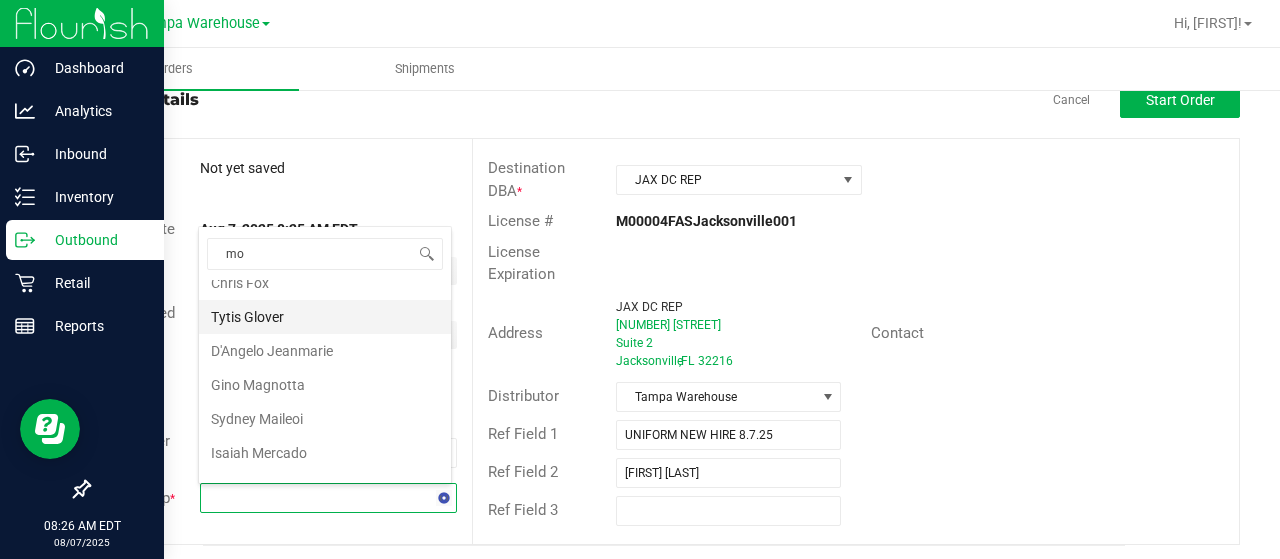 type on "mor" 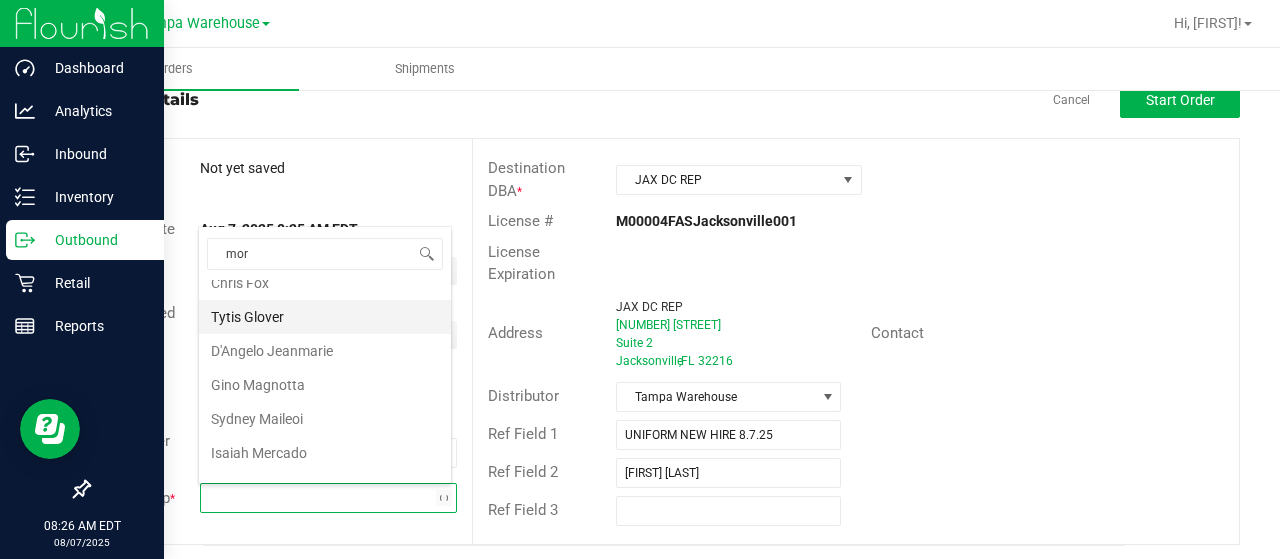 scroll, scrollTop: 0, scrollLeft: 0, axis: both 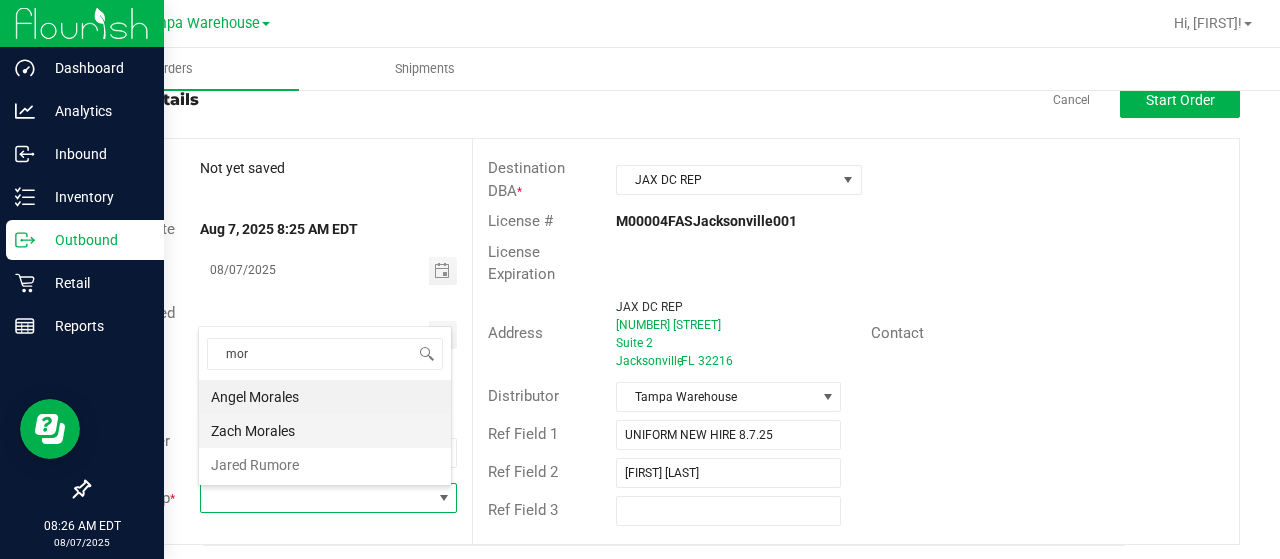 click on "Zach Morales" at bounding box center (325, 431) 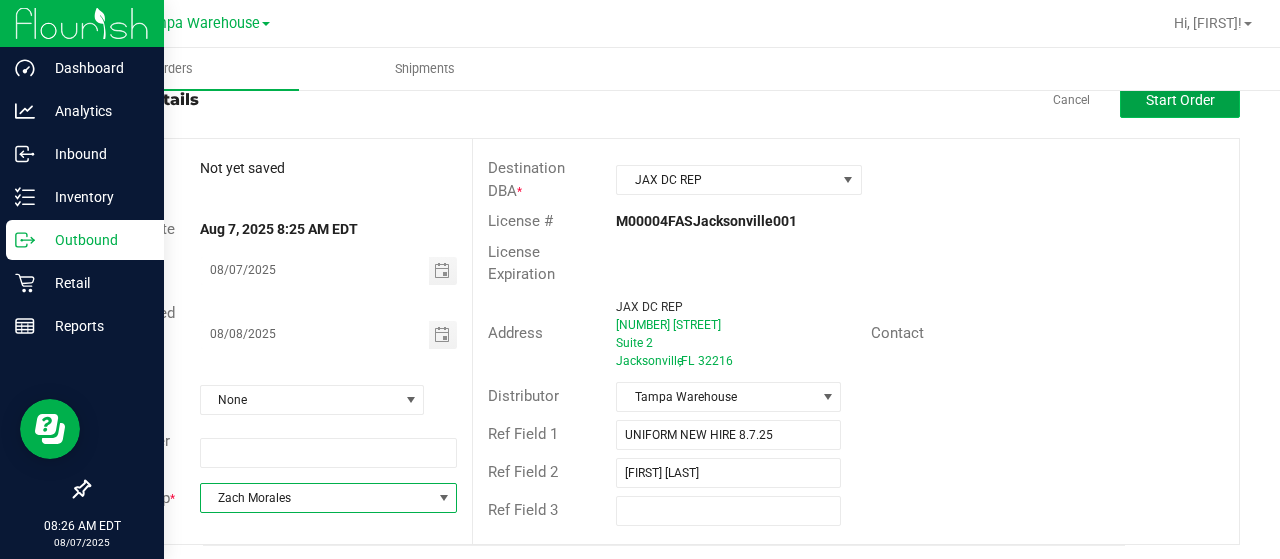 click on "Start Order" at bounding box center [1180, 100] 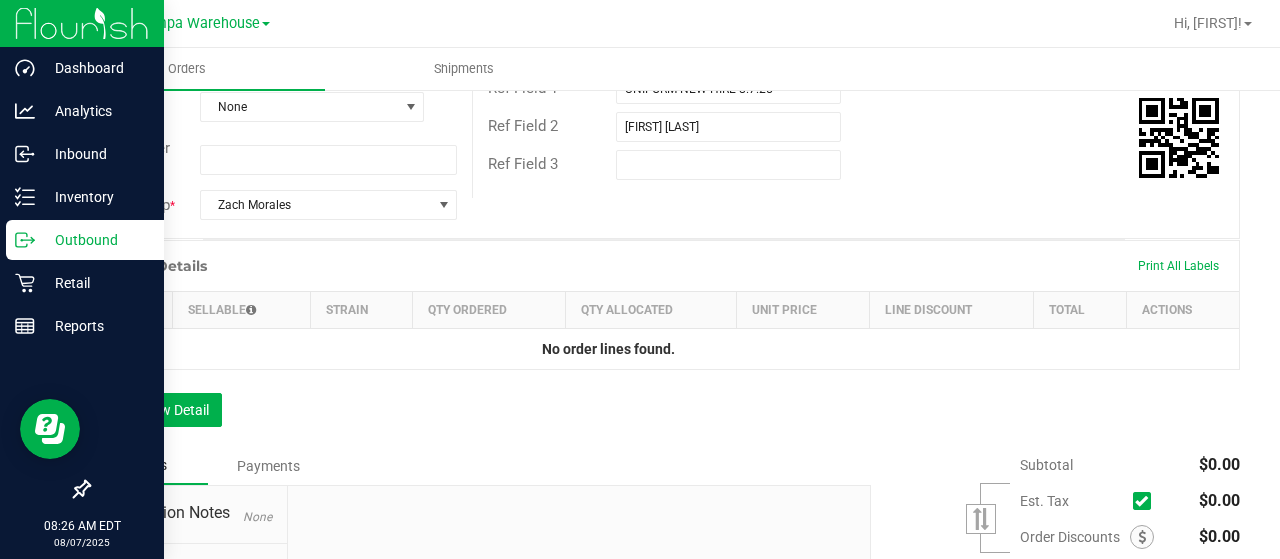 scroll, scrollTop: 443, scrollLeft: 0, axis: vertical 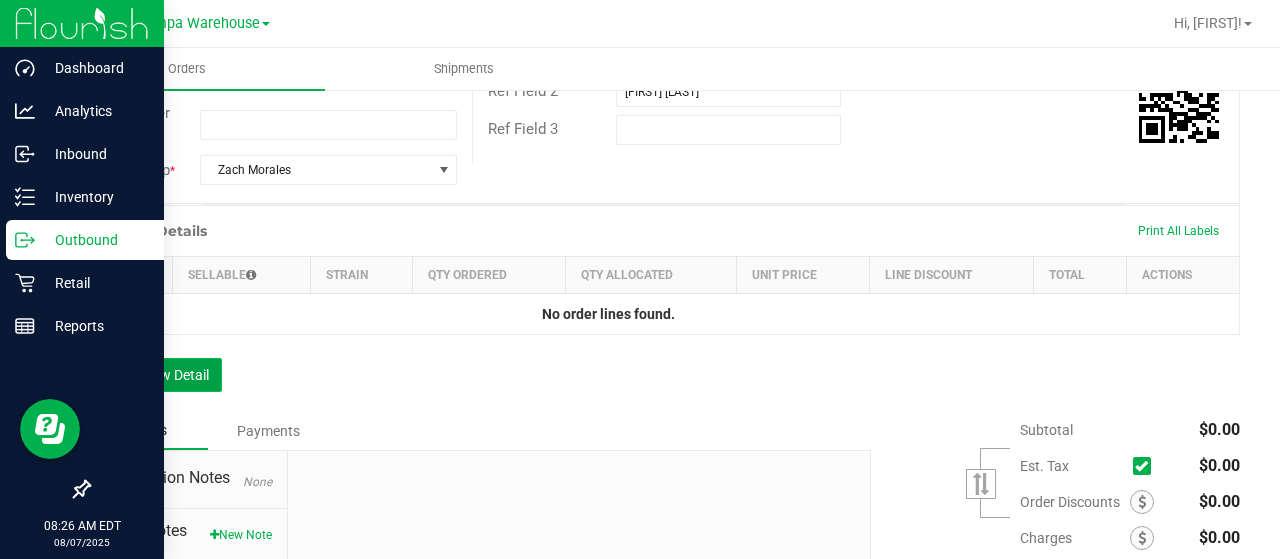 click on "Add New Detail" at bounding box center (155, 375) 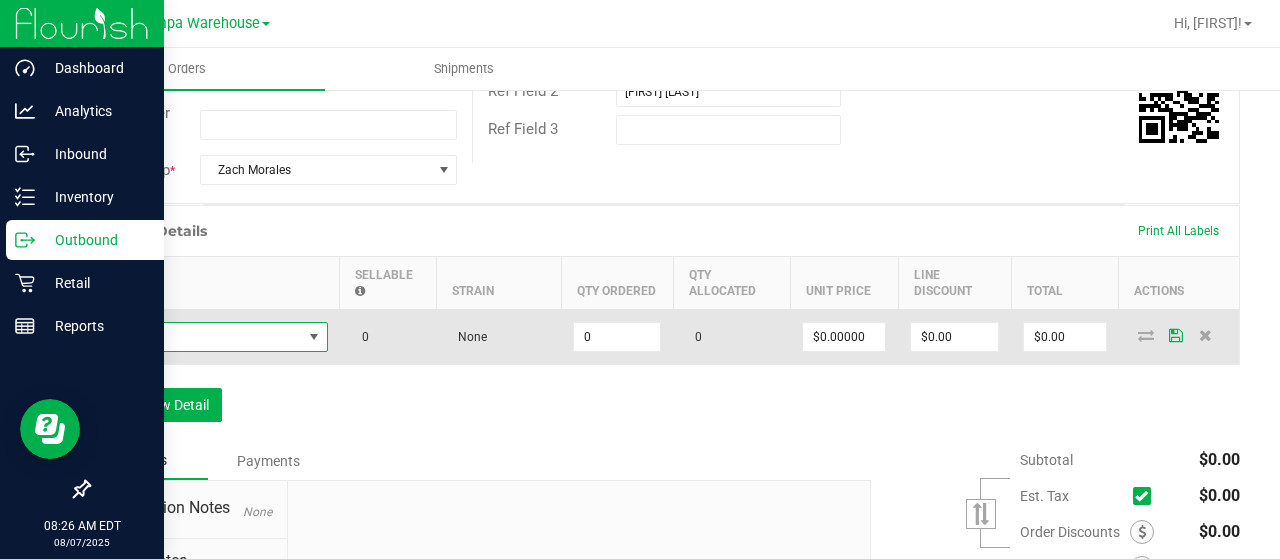 click at bounding box center [202, 337] 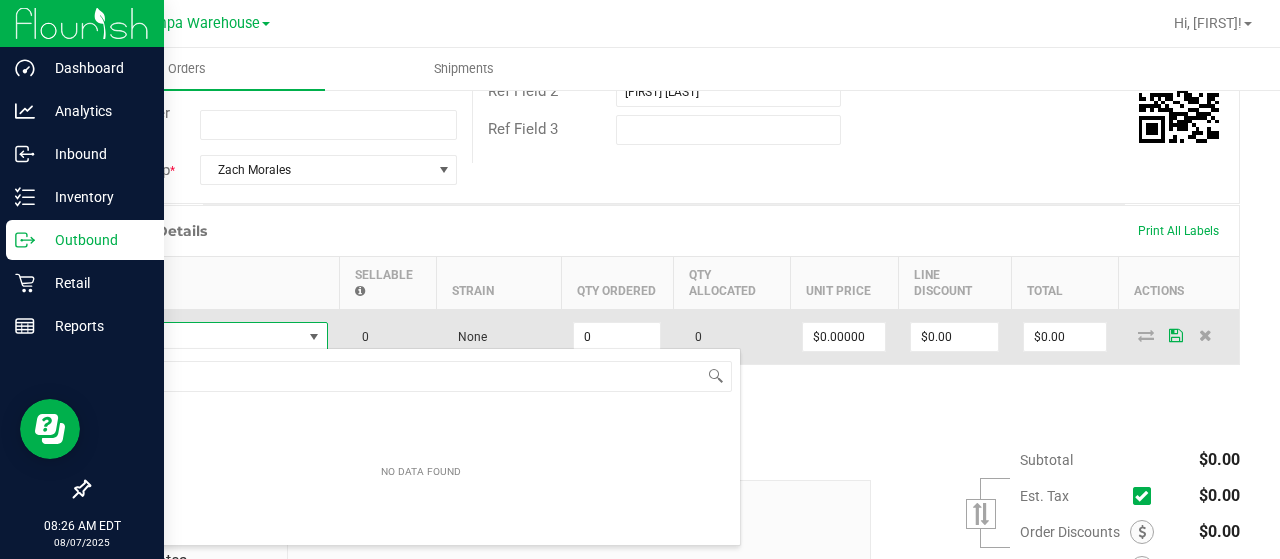 scroll, scrollTop: 99970, scrollLeft: 99774, axis: both 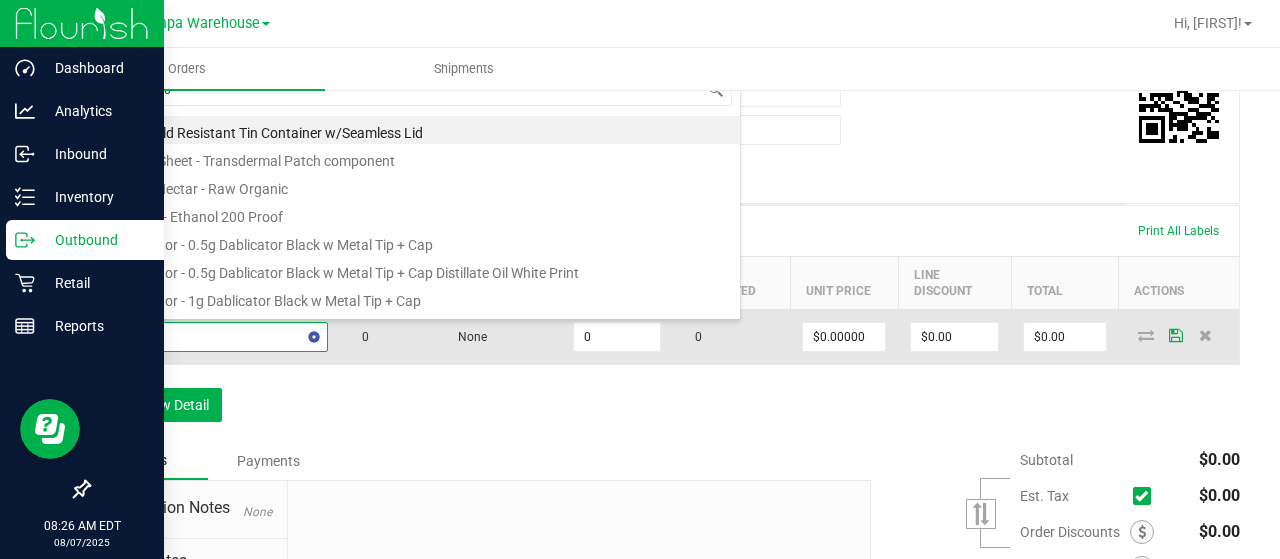 type on "1992301" 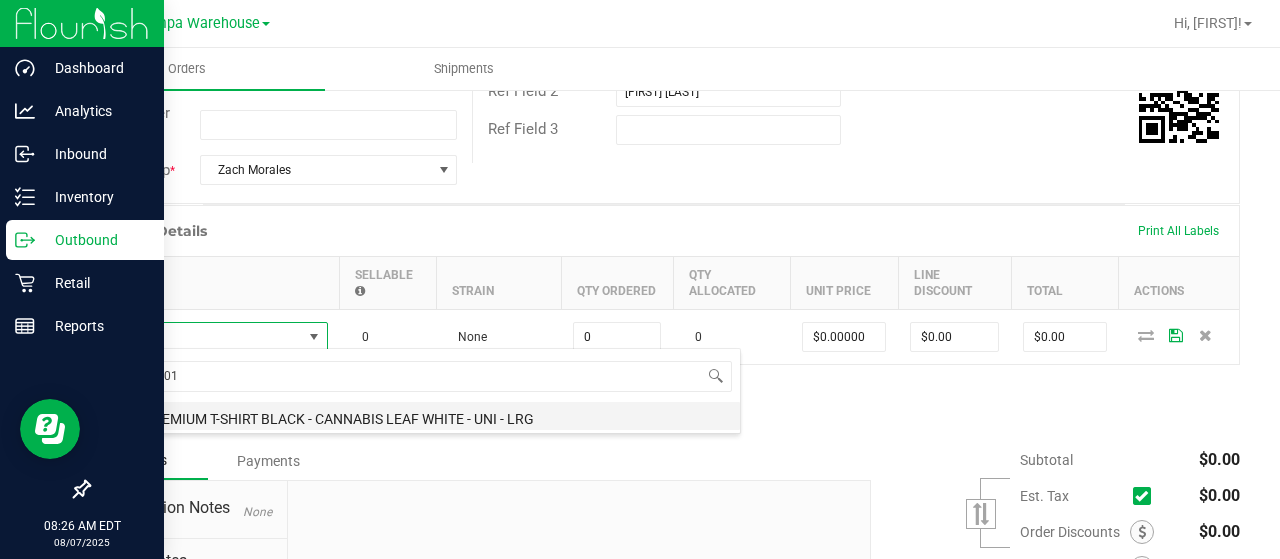 click on "SW - PREMIUM T-SHIRT BLACK - CANNABIS LEAF WHITE - UNI - LRG" at bounding box center (421, 416) 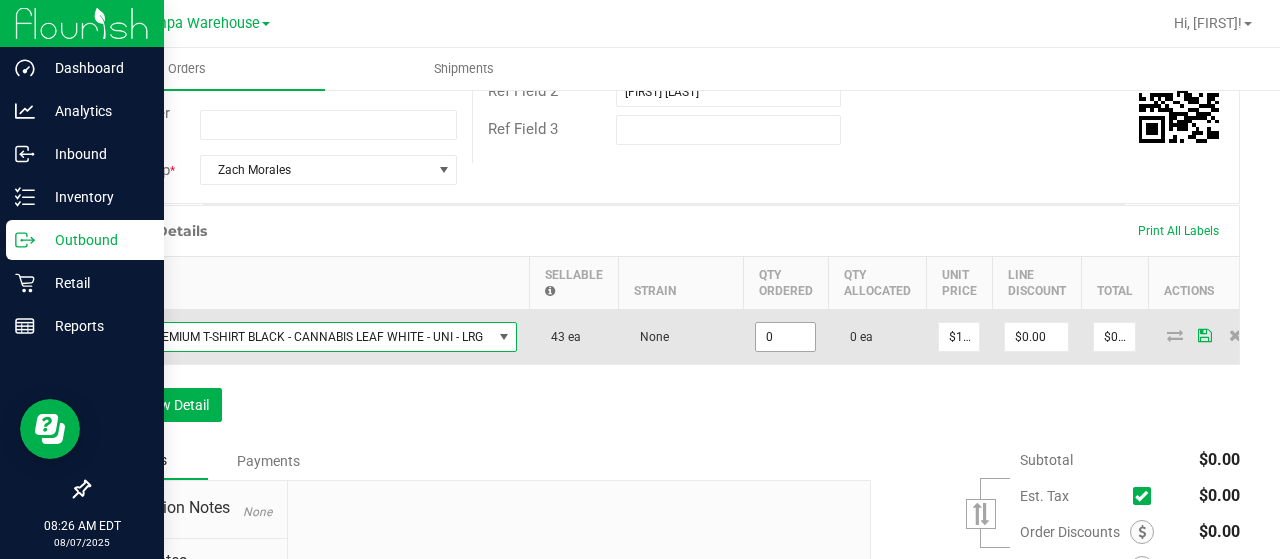 click on "0" at bounding box center [785, 337] 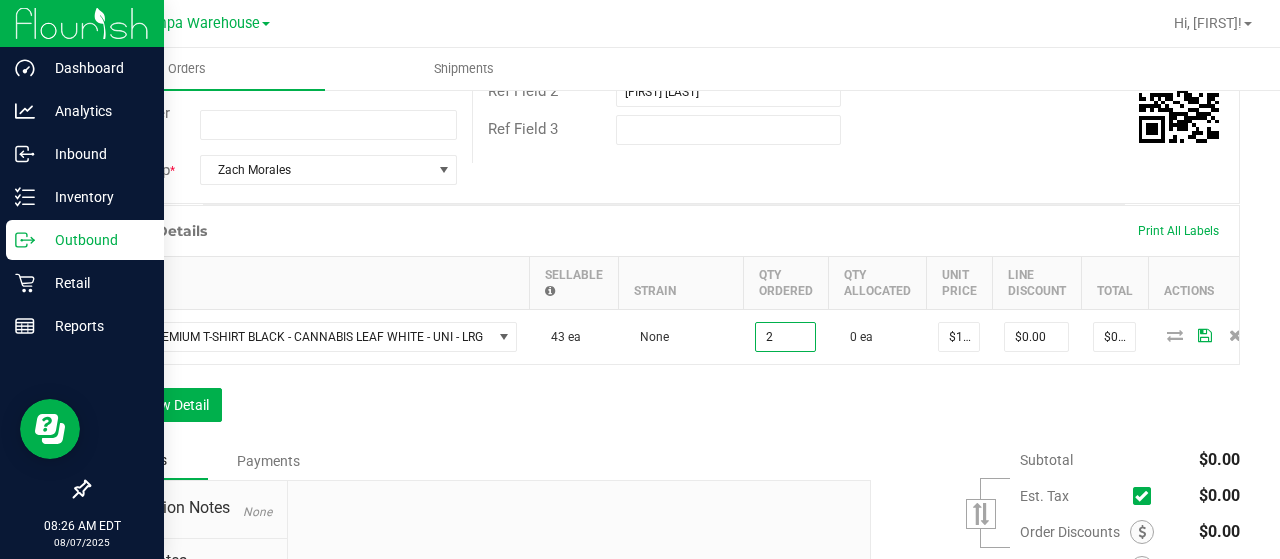 type on "2 ea" 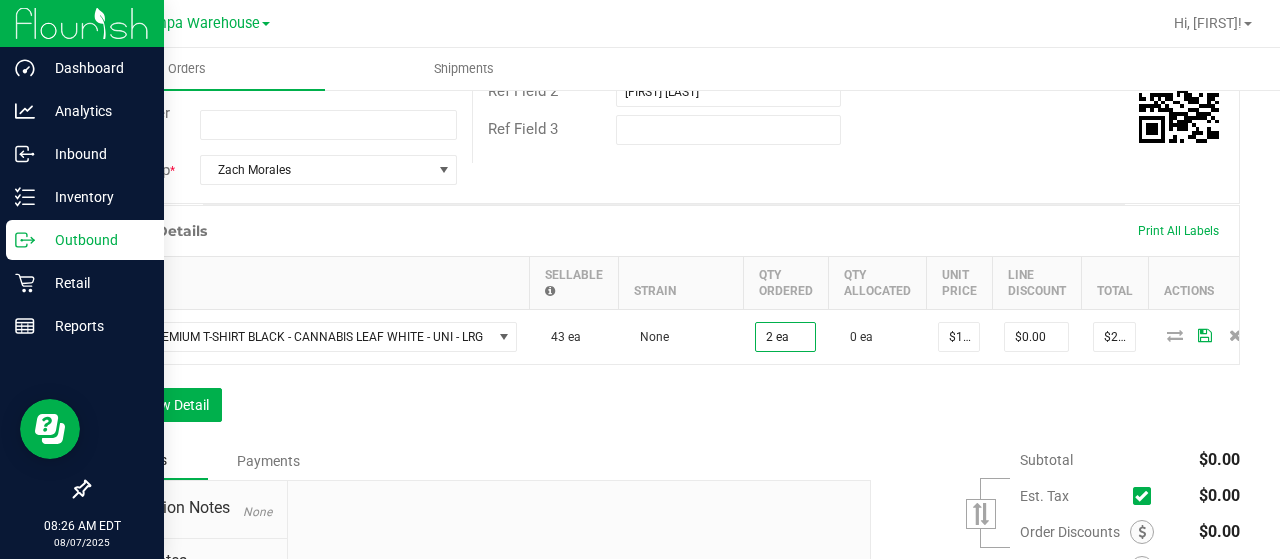 click on "Order Details Print All Labels Item  Sellable  Strain Qty Ordered Qty Allocated Unit Price Line Discount Total Actions FT BATTERY WHITE 510 VARIABLE POWER  5880 ea   None  200 ea  0 ea  $10.00000 $0.00 $2,000.00
Add New Detail" at bounding box center [664, 323] 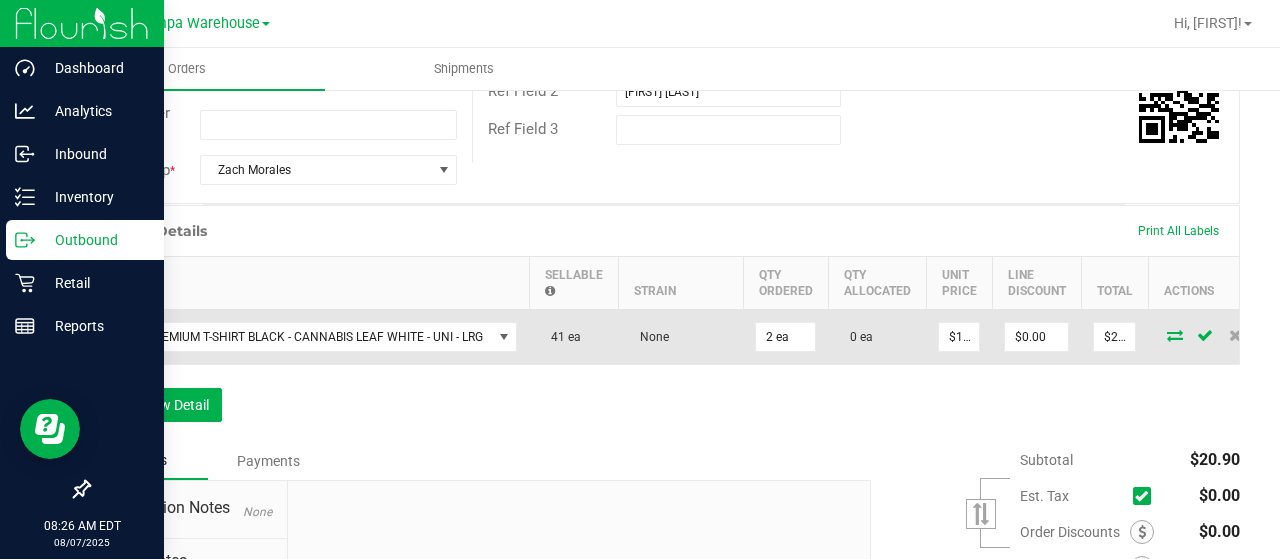 click at bounding box center (1175, 335) 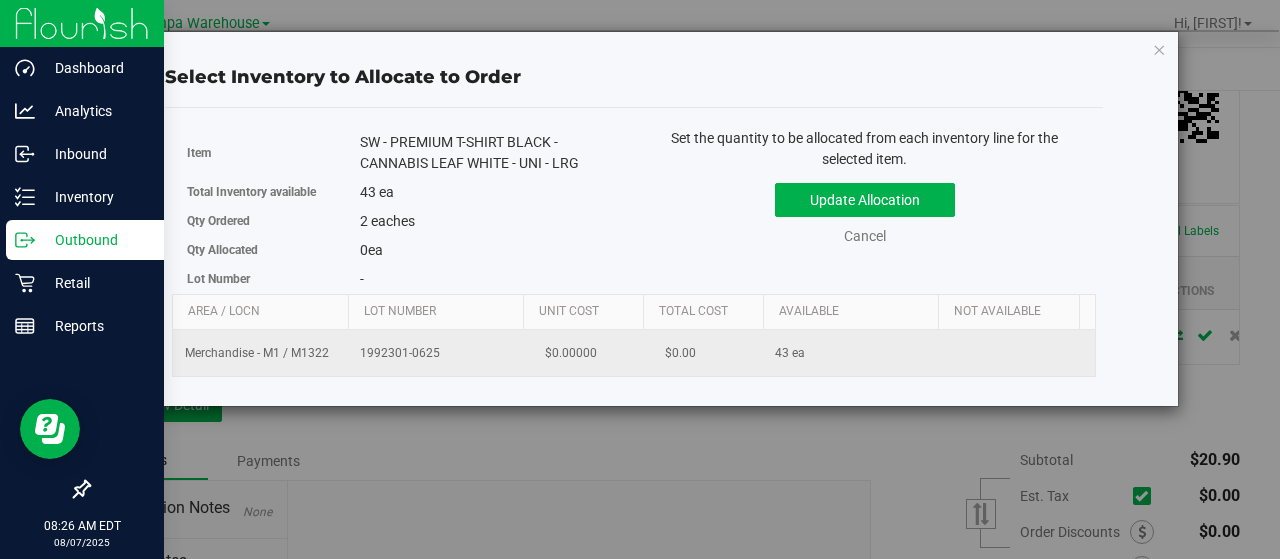 scroll, scrollTop: 0, scrollLeft: 206, axis: horizontal 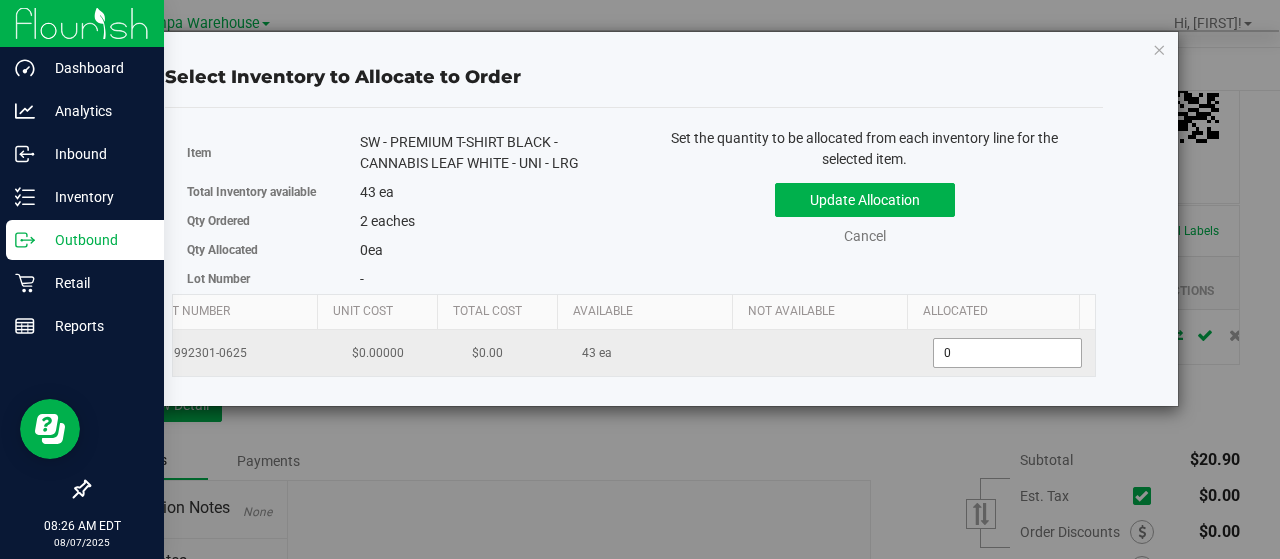 click on "0 0" at bounding box center [1007, 353] 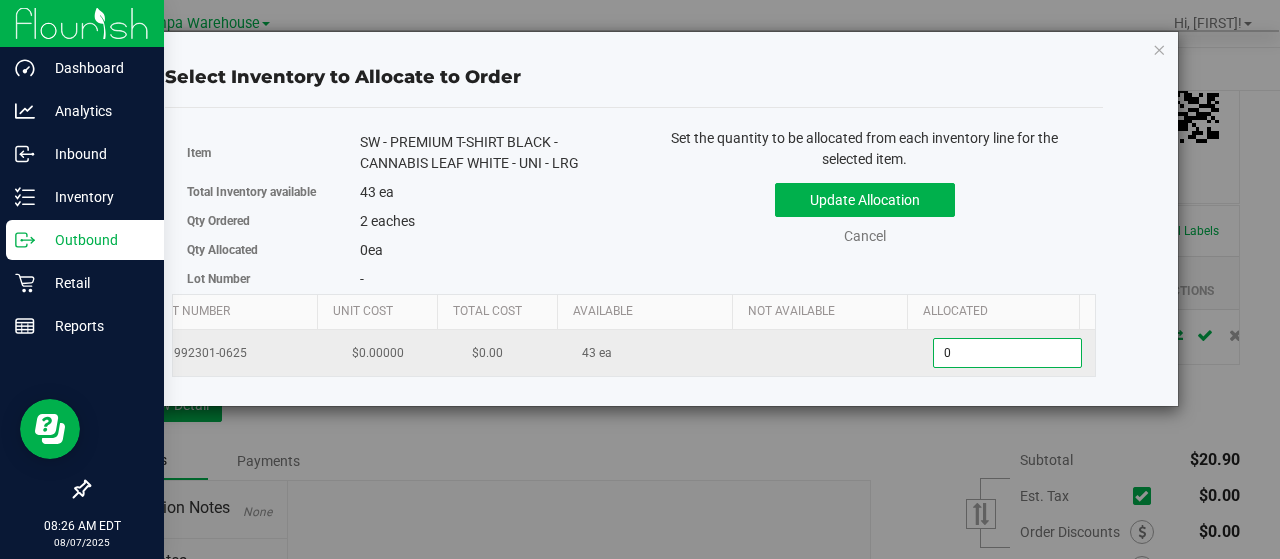 click on "0" at bounding box center (1007, 353) 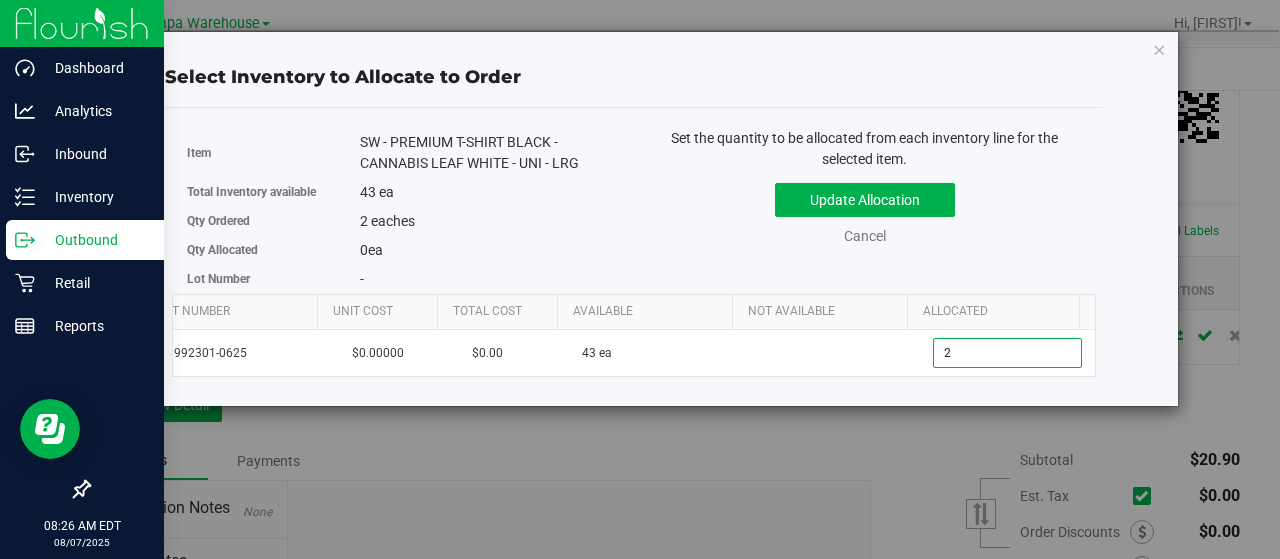 type on "2" 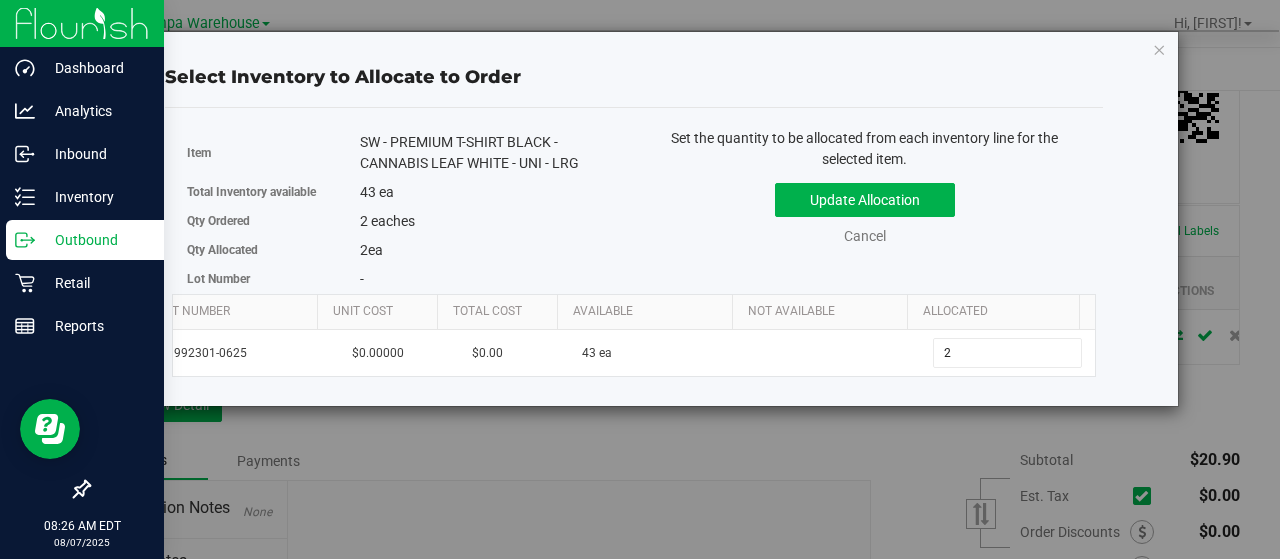 click on "2
ea" at bounding box center (489, 250) 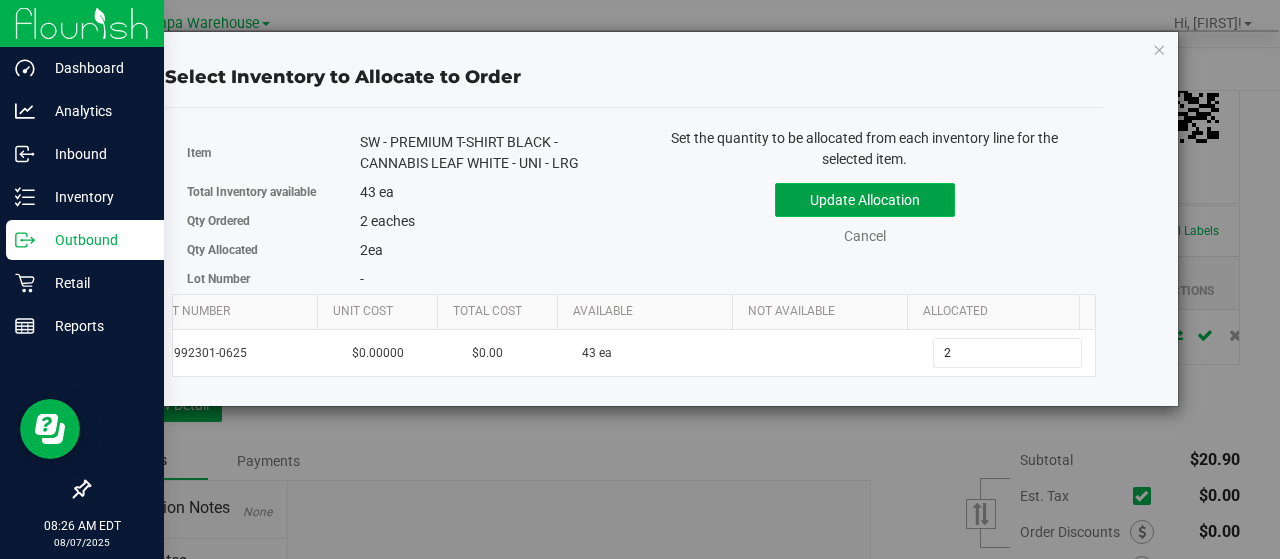 click on "Update Allocation" at bounding box center (865, 200) 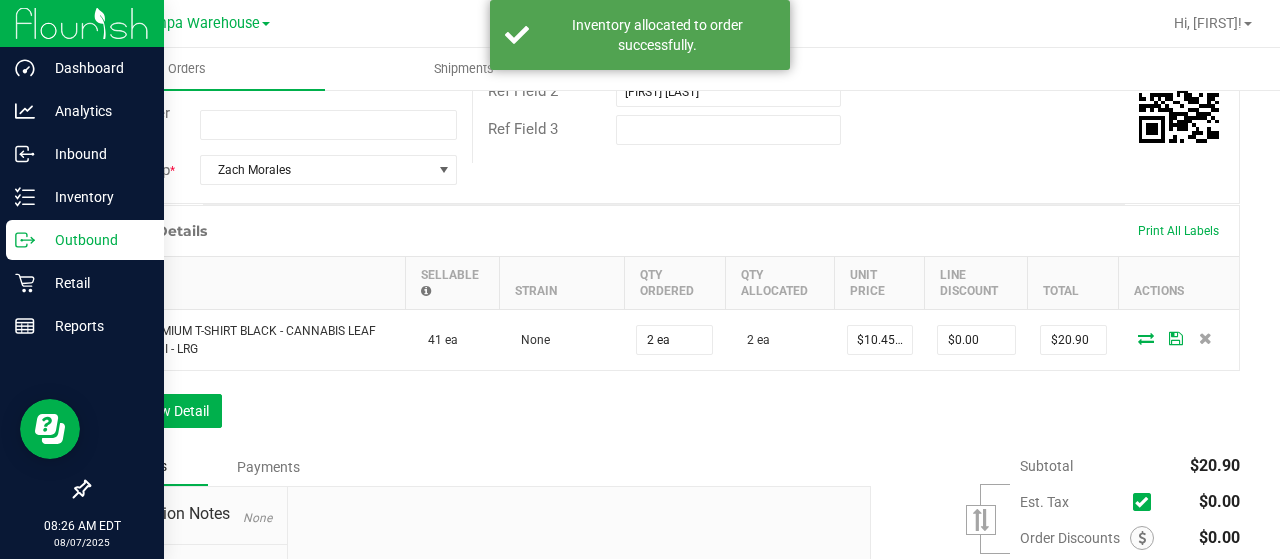 scroll, scrollTop: 0, scrollLeft: 0, axis: both 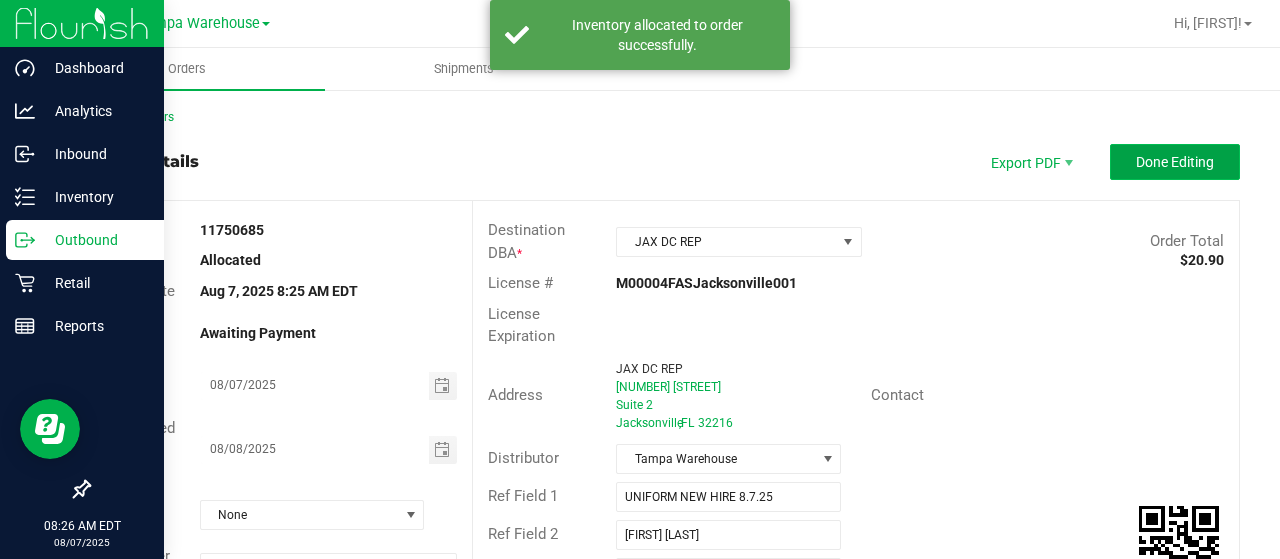 click on "Done Editing" at bounding box center (1175, 162) 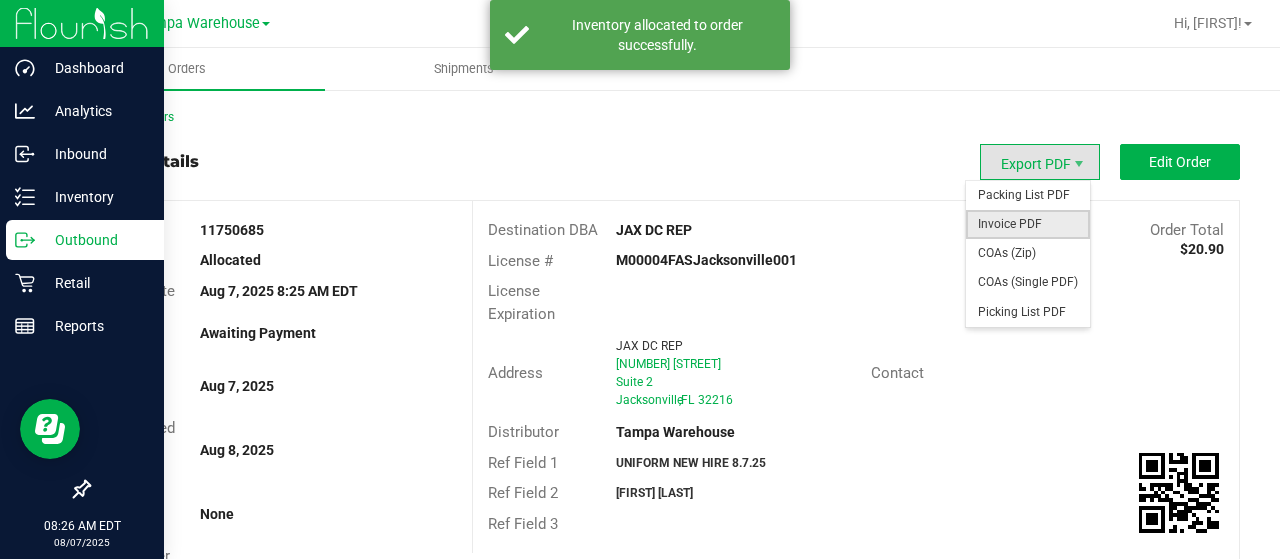 click on "Invoice PDF" at bounding box center [1028, 224] 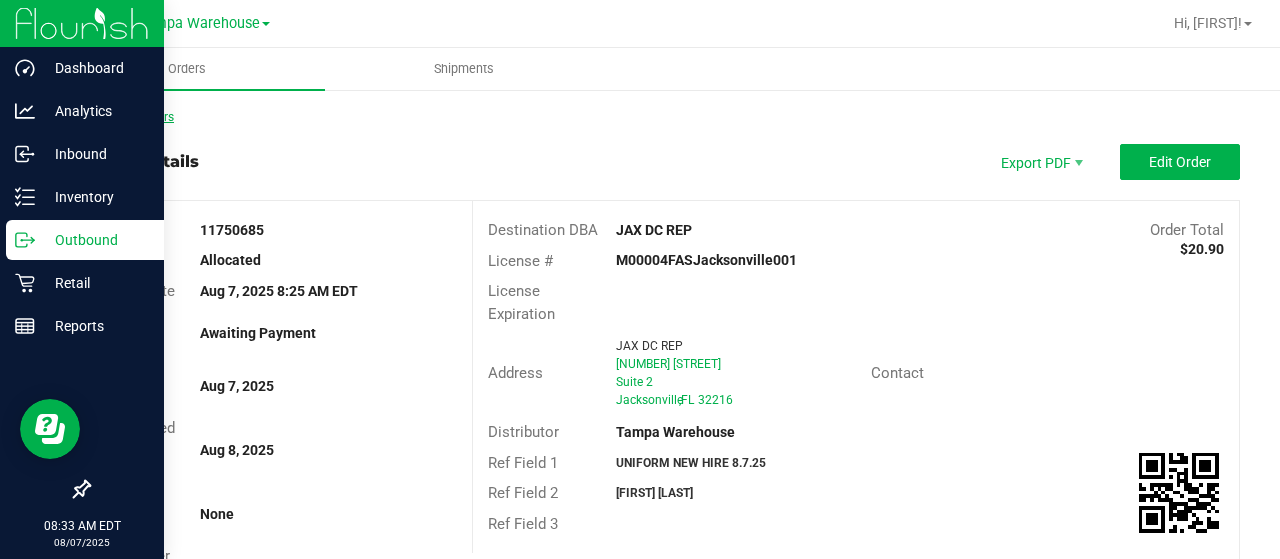 click on "Back to Orders" at bounding box center (131, 117) 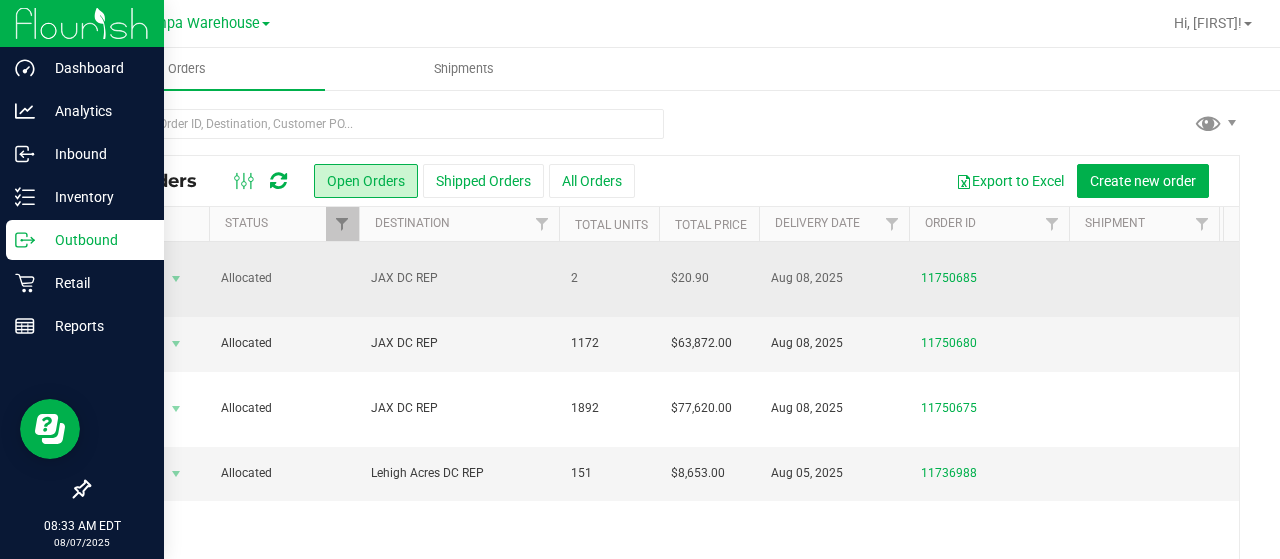 click on "JAX DC REP" at bounding box center (459, 344) 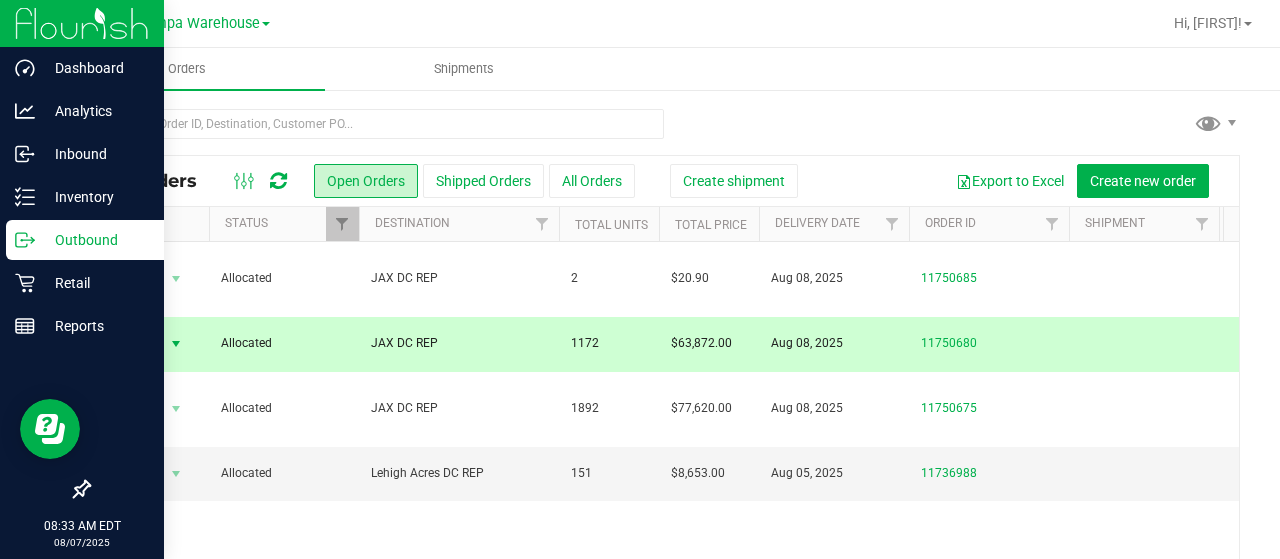 click on "JAX DC REP" at bounding box center [459, 344] 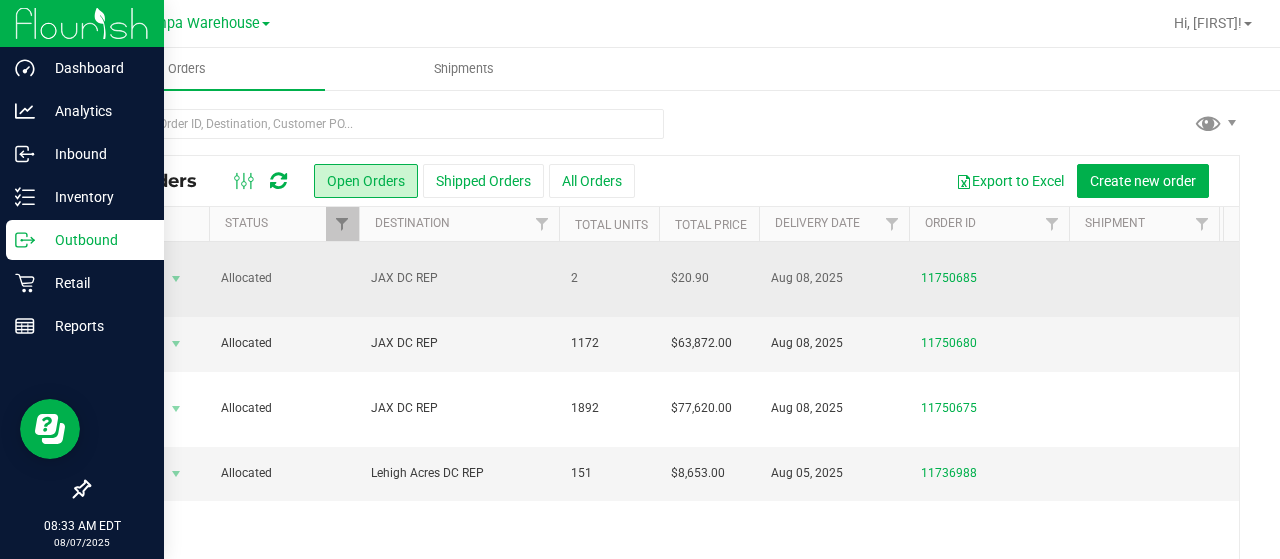 click on "JAX DC REP" at bounding box center [459, 279] 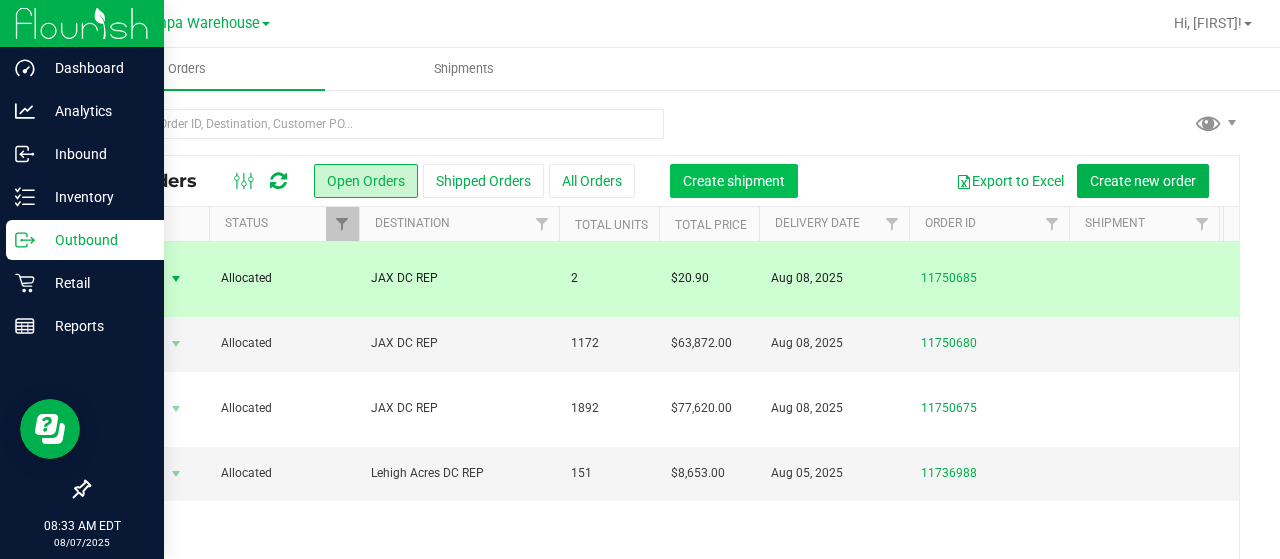 click on "Create shipment" at bounding box center [734, 181] 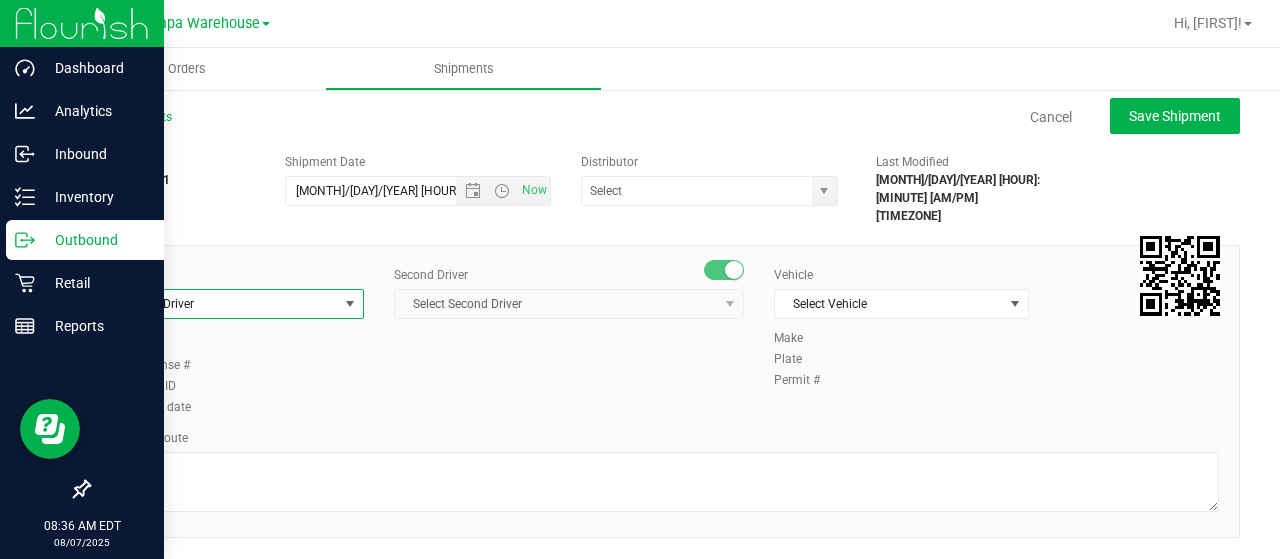 click on "Select Driver" at bounding box center (224, 304) 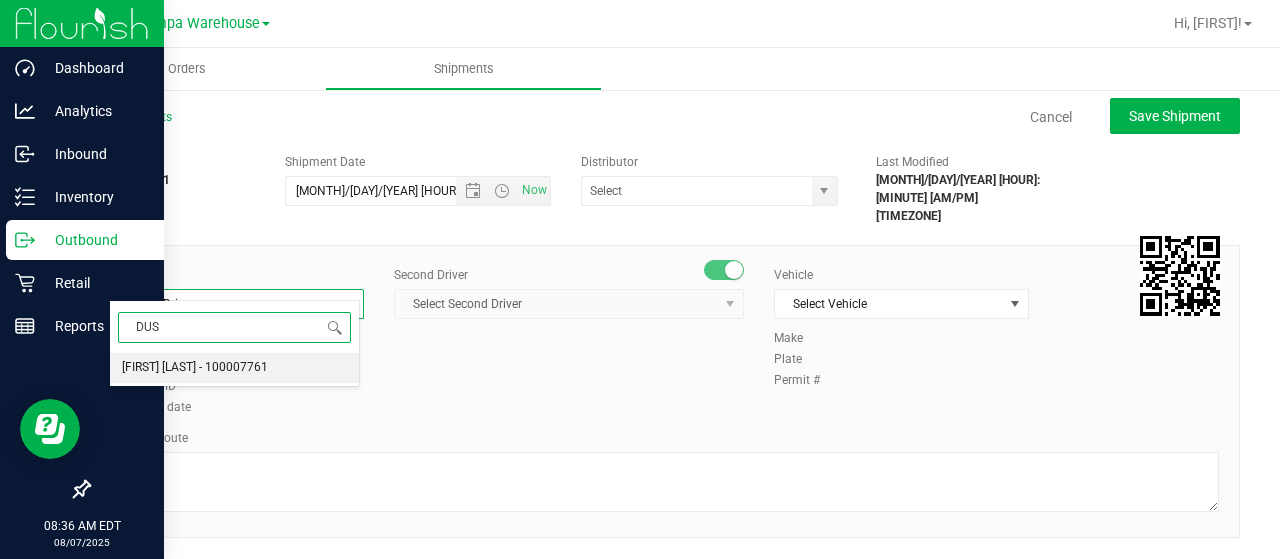 click on "[FIRST] [LAST] - 100007761" at bounding box center (195, 368) 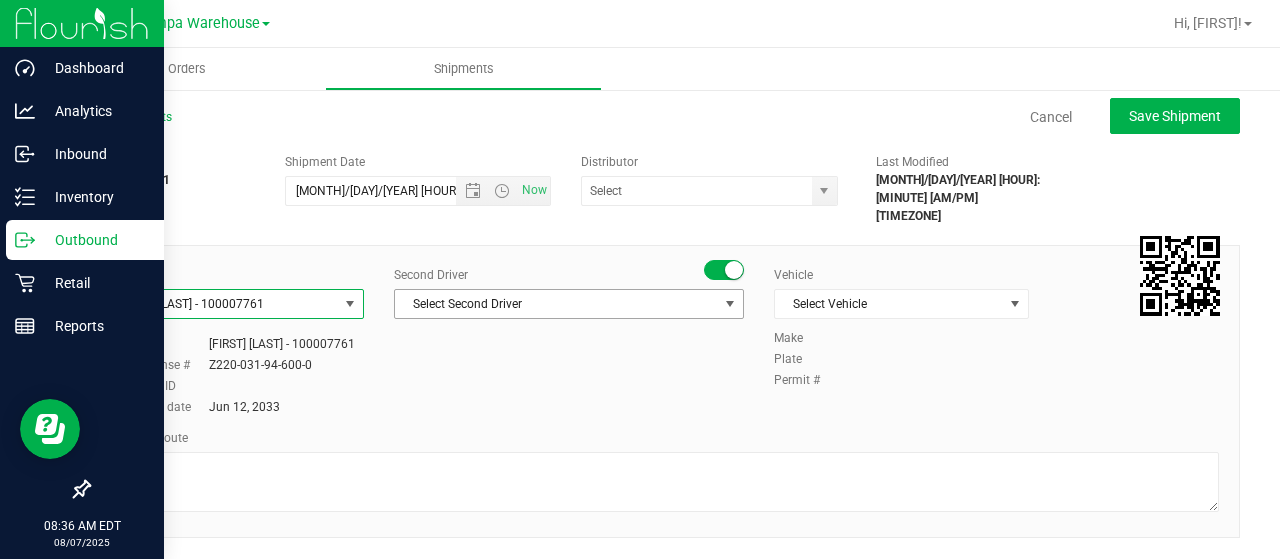 click on "Select Second Driver" at bounding box center (556, 304) 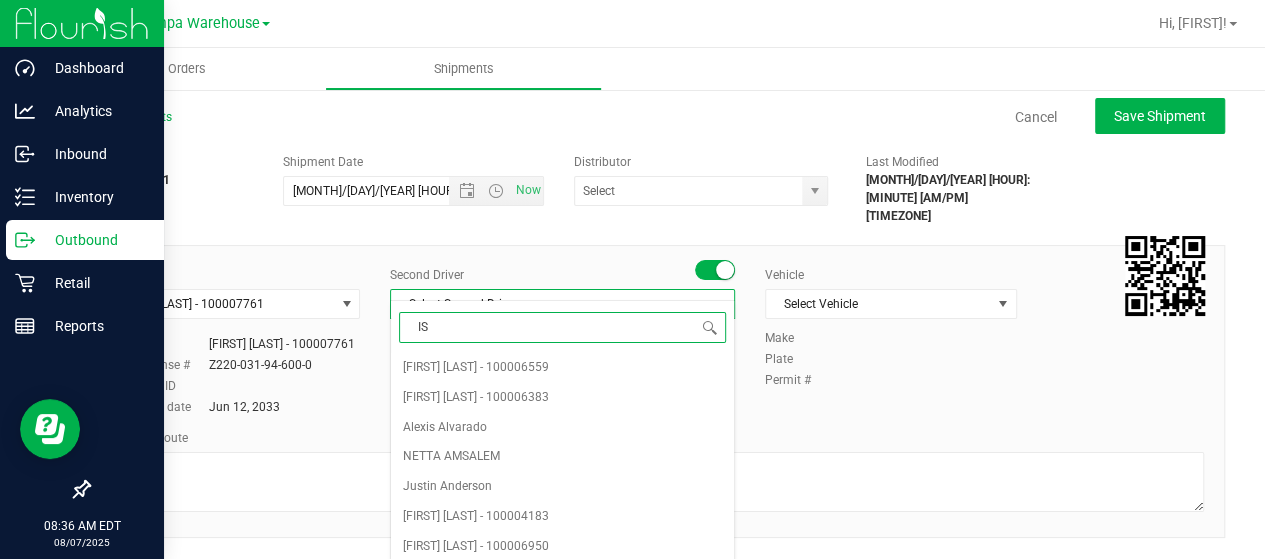 type on "ISA" 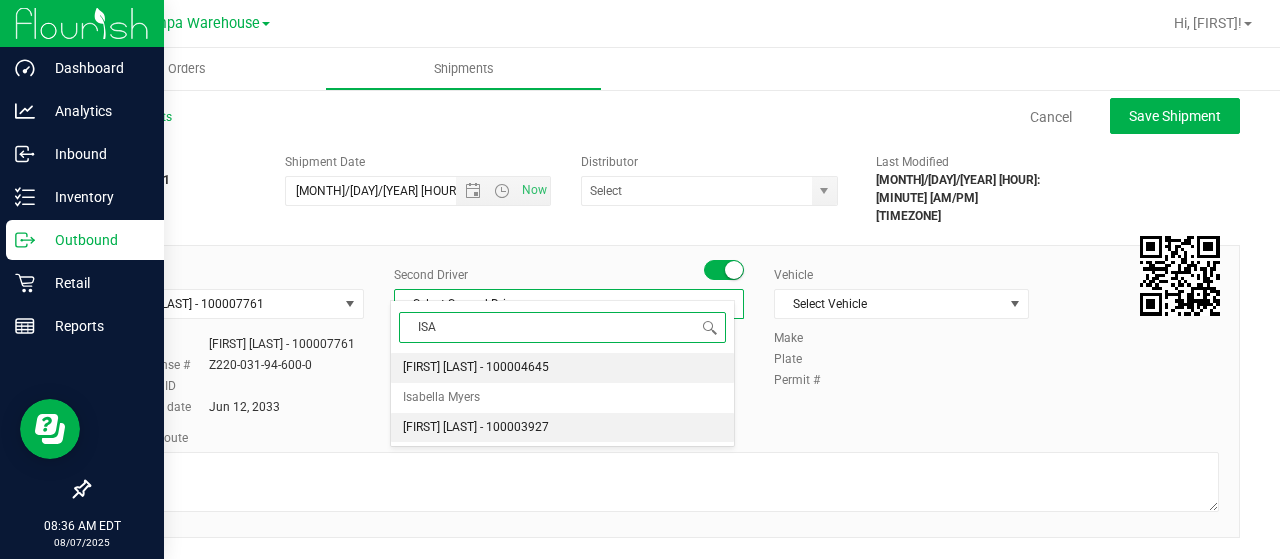 click on "[FIRST] [LAST] - 100003927" at bounding box center [476, 428] 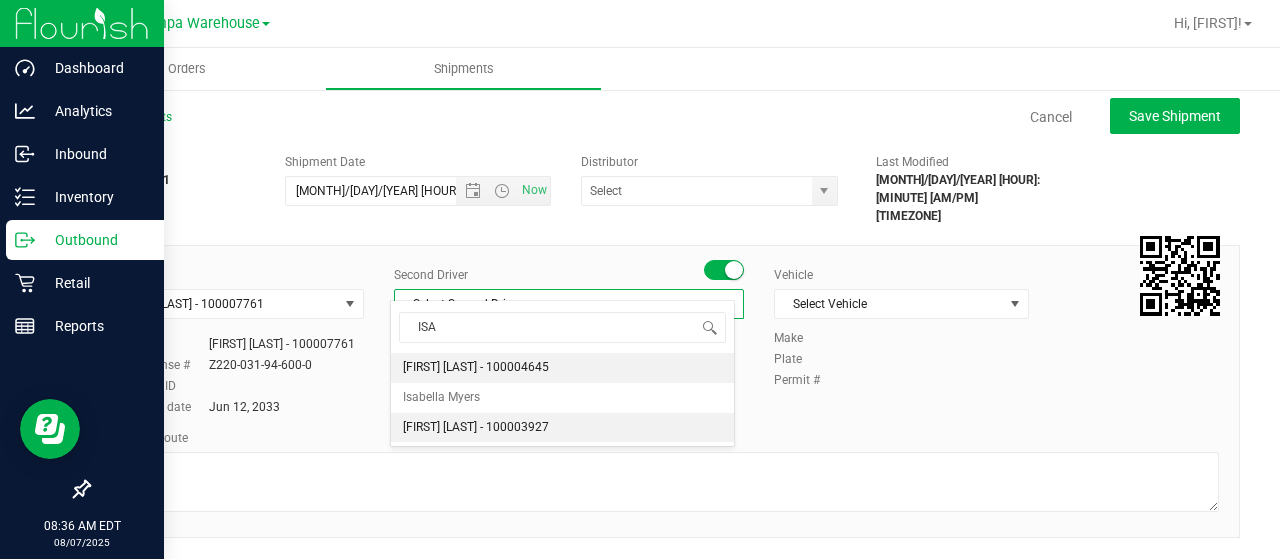 type 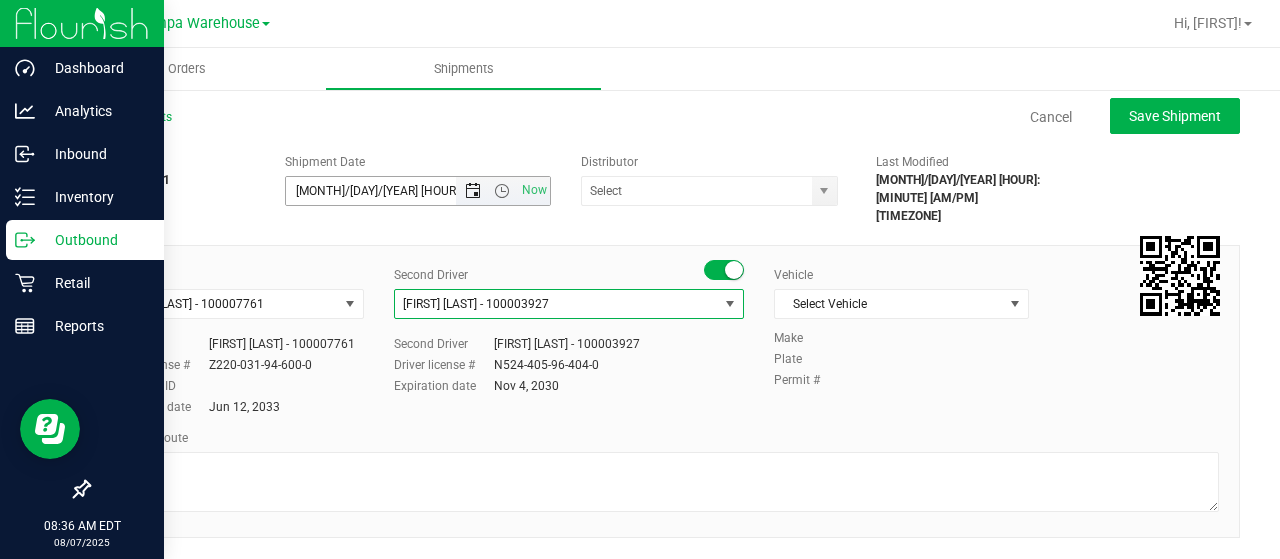 click at bounding box center (473, 191) 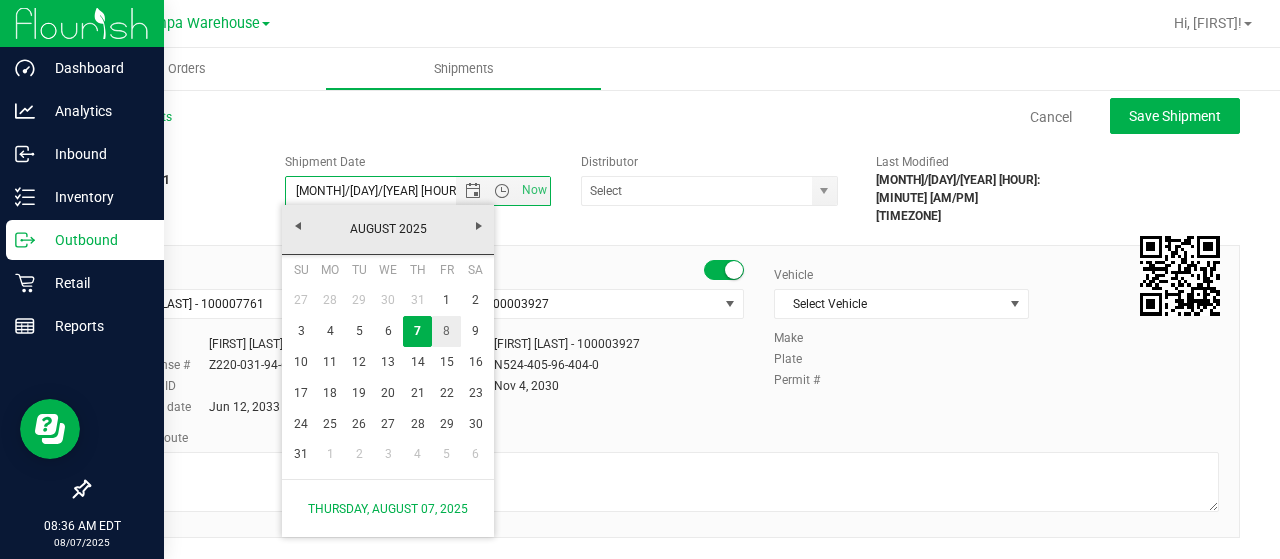 click on "8" at bounding box center [446, 331] 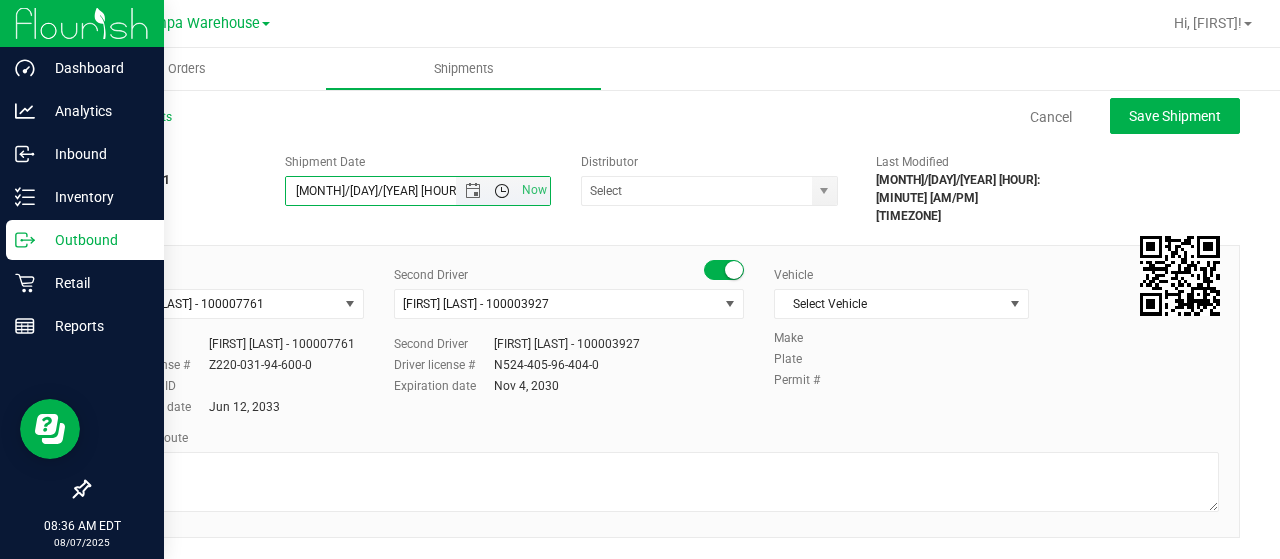 click at bounding box center (502, 191) 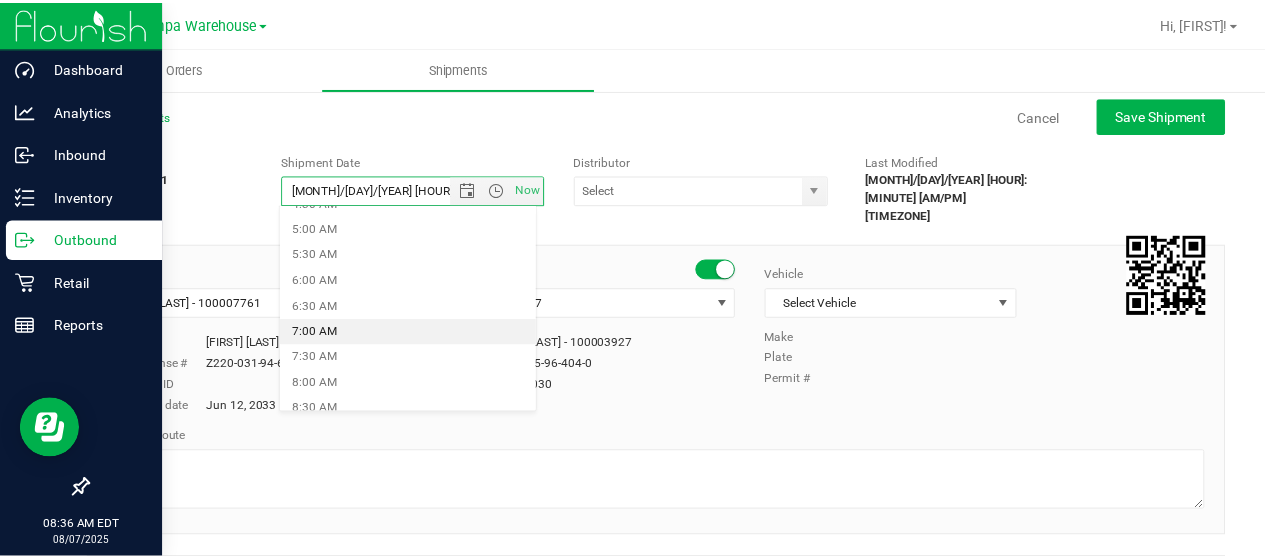 scroll, scrollTop: 247, scrollLeft: 0, axis: vertical 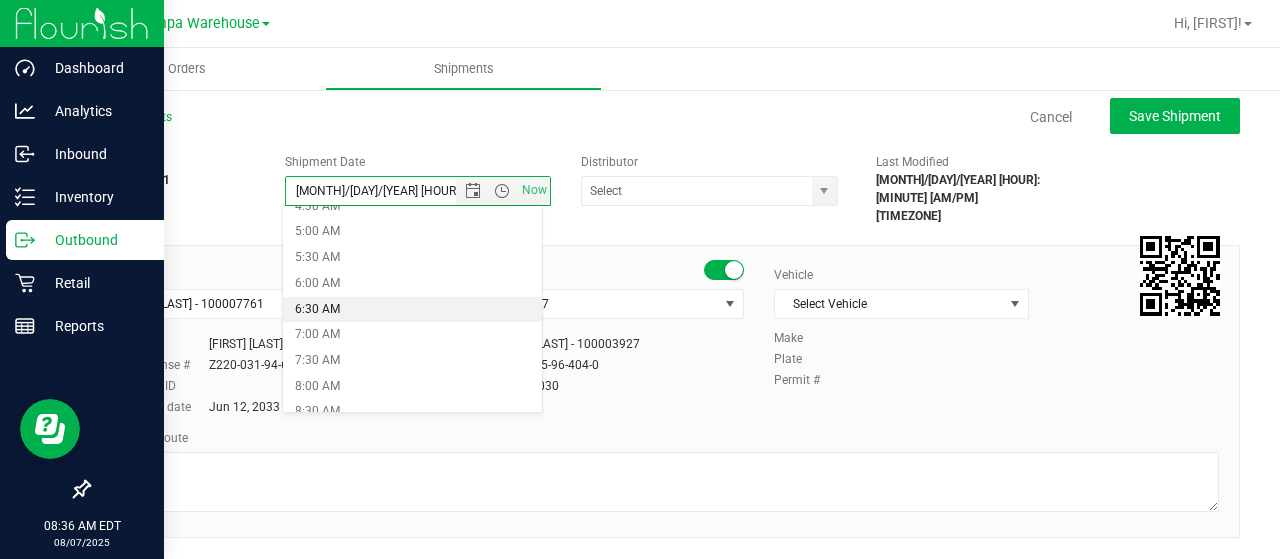 click on "6:30 AM" at bounding box center [412, 310] 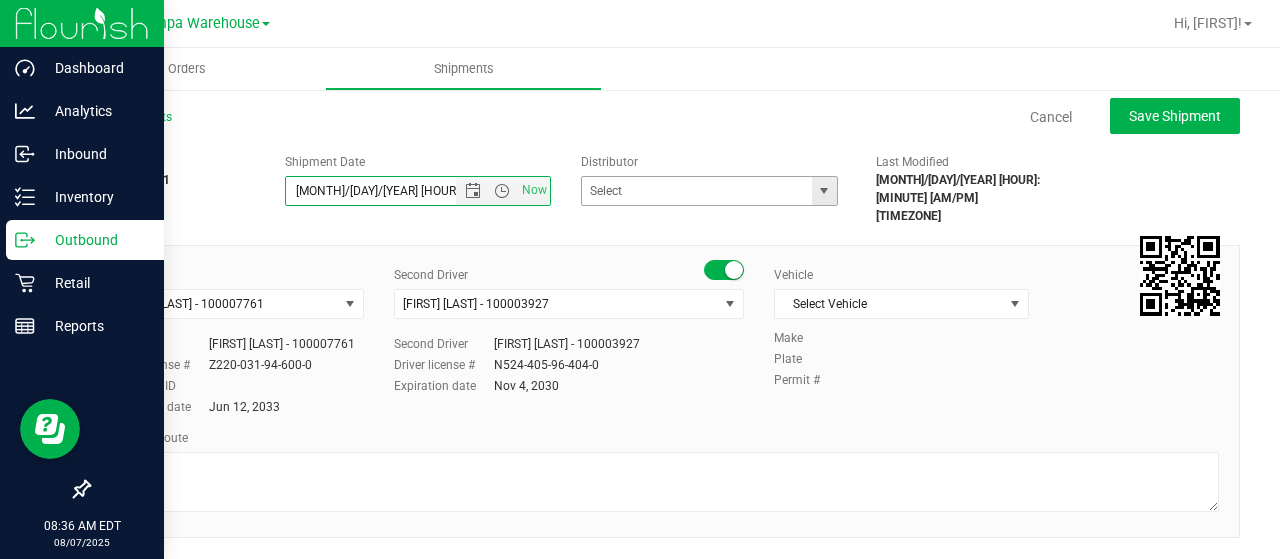 click at bounding box center (824, 191) 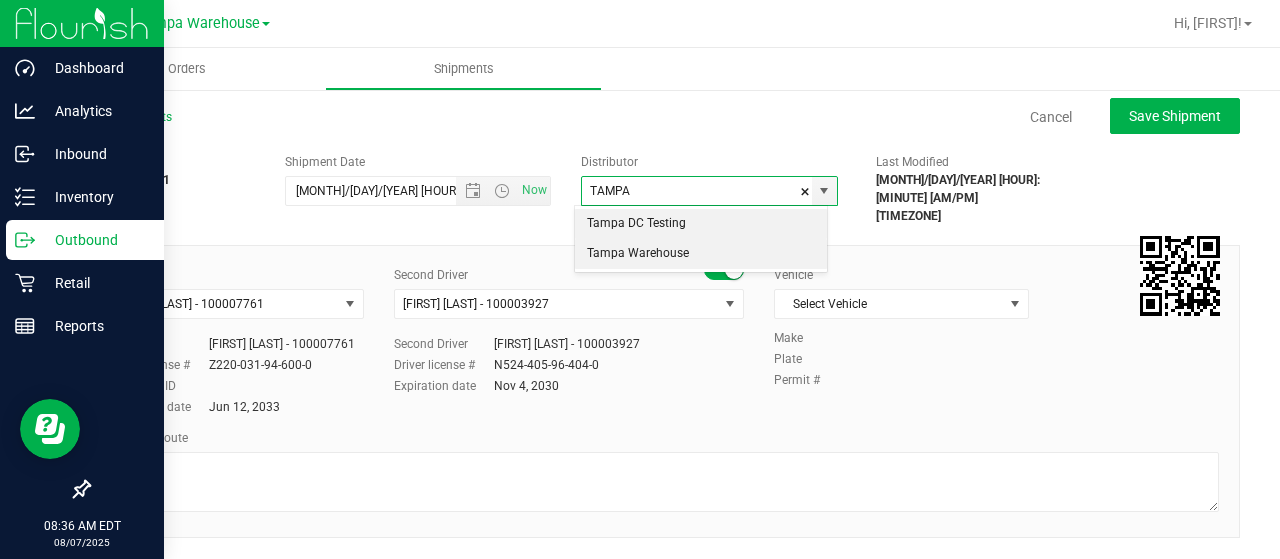 click on "Tampa Warehouse" at bounding box center [701, 254] 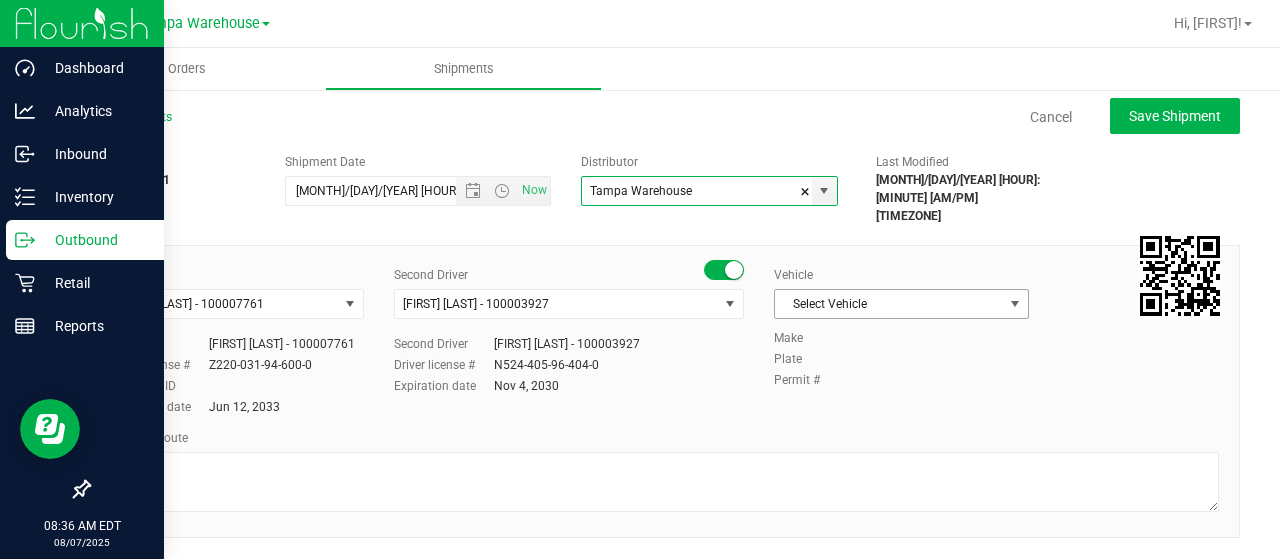 type on "Tampa Warehouse" 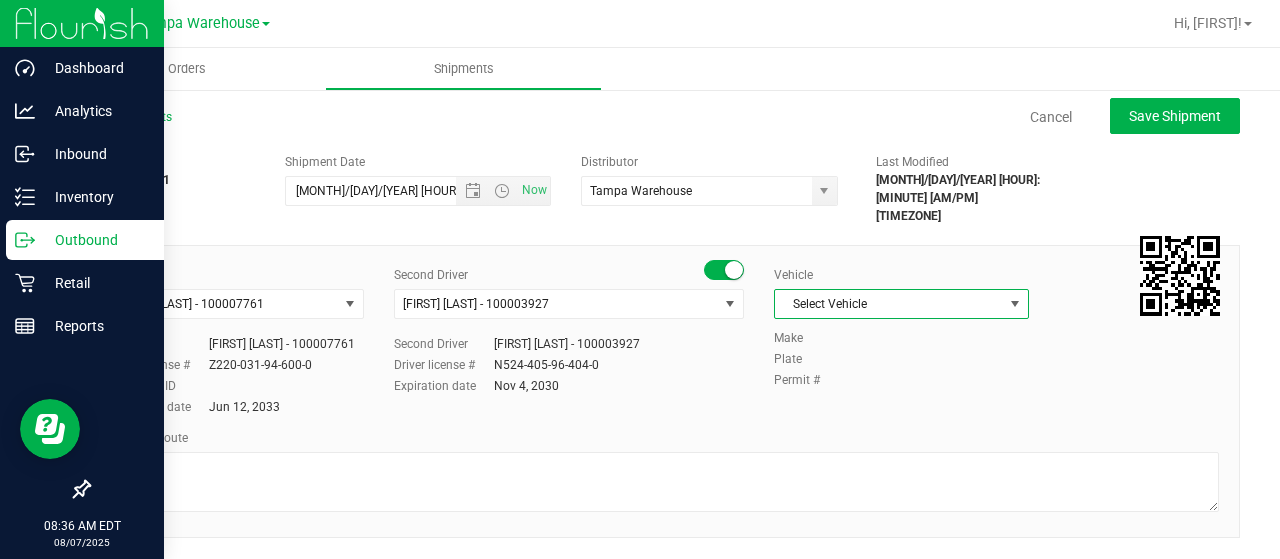 click at bounding box center [1015, 304] 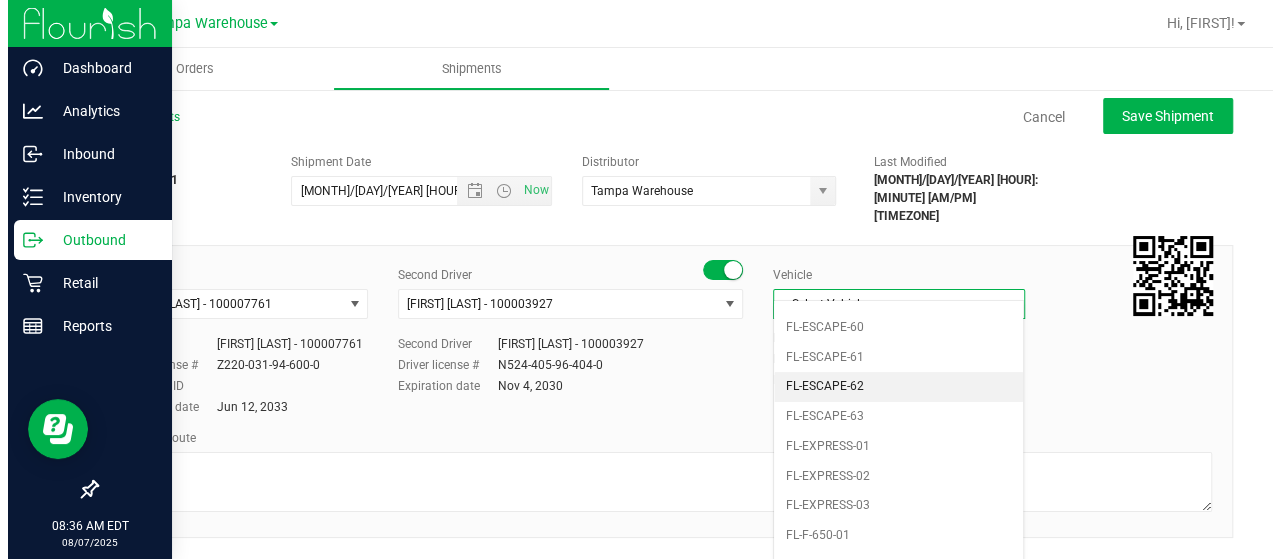 scroll, scrollTop: 337, scrollLeft: 0, axis: vertical 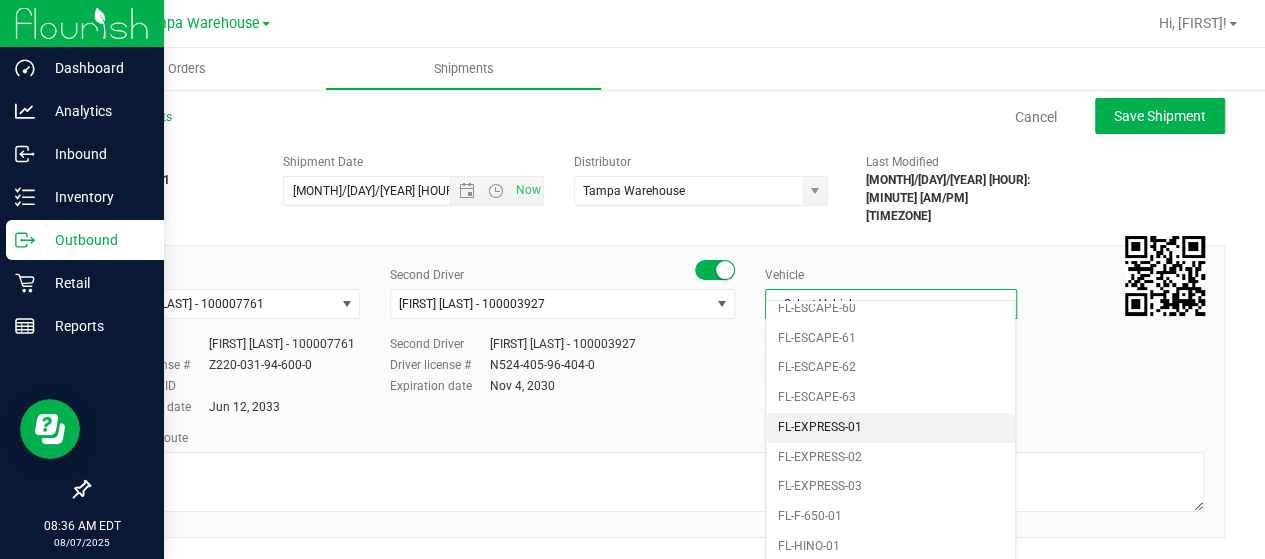 click on "FL-EXPRESS-01" at bounding box center [890, 428] 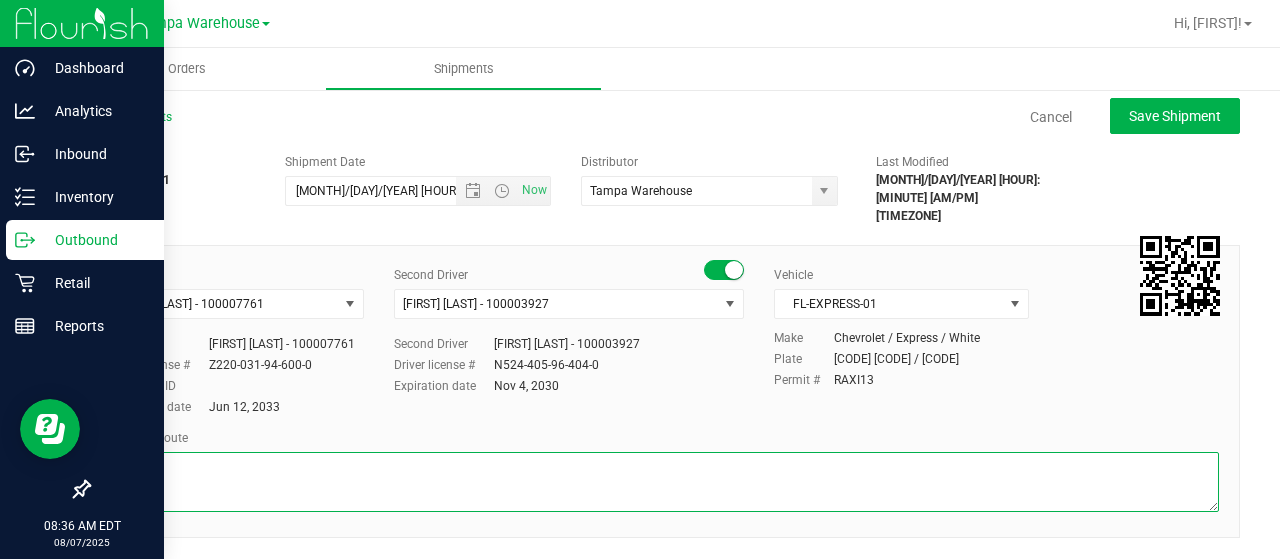 click at bounding box center [664, 482] 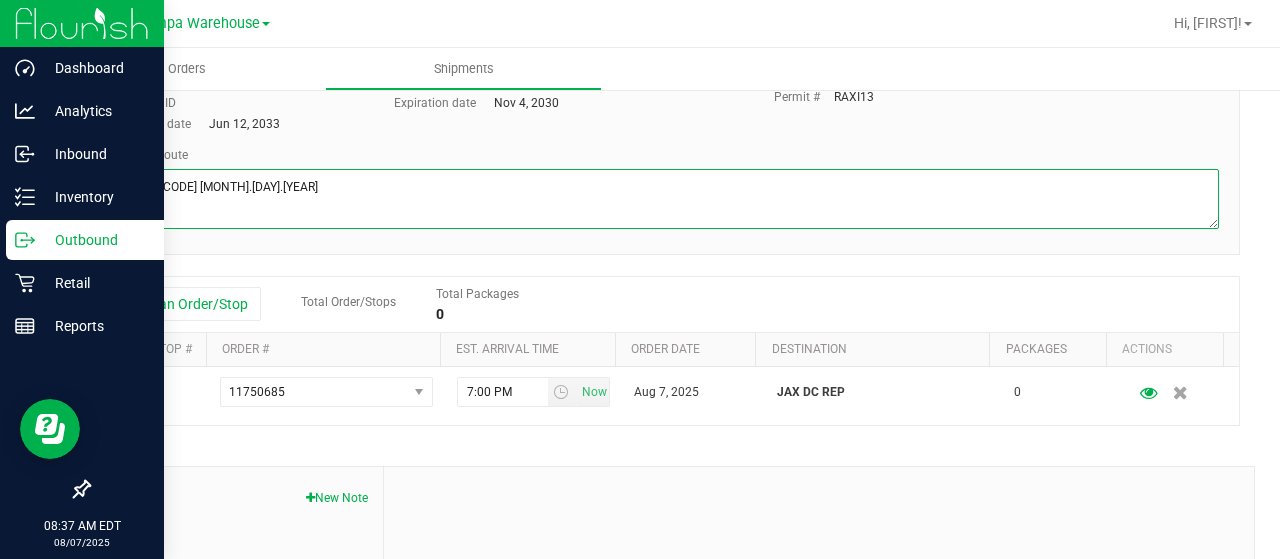 scroll, scrollTop: 284, scrollLeft: 0, axis: vertical 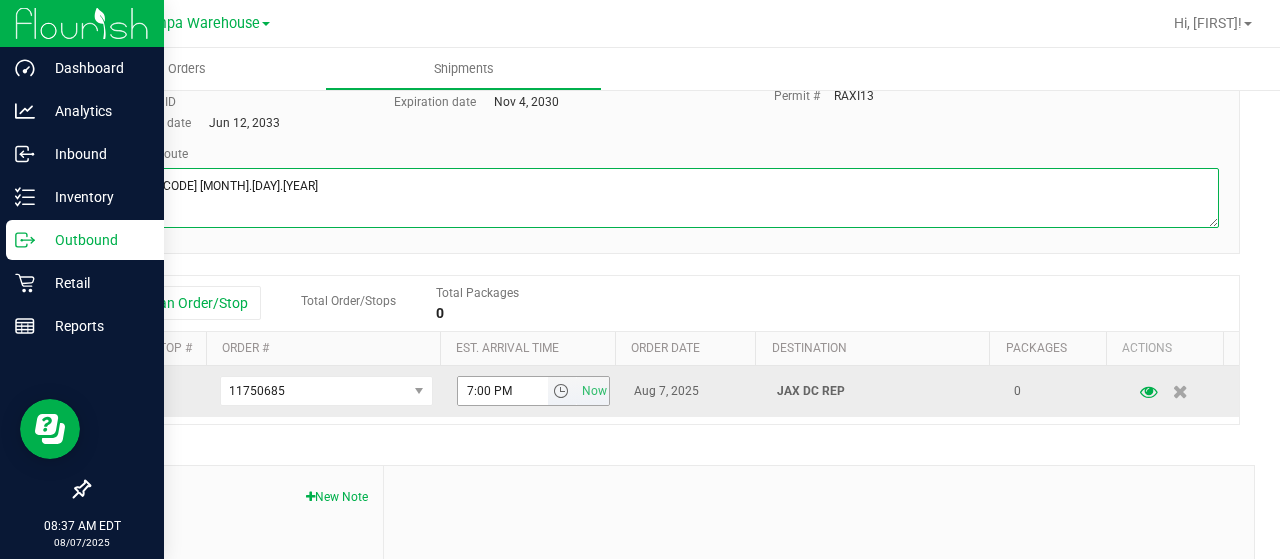 click at bounding box center [561, 391] 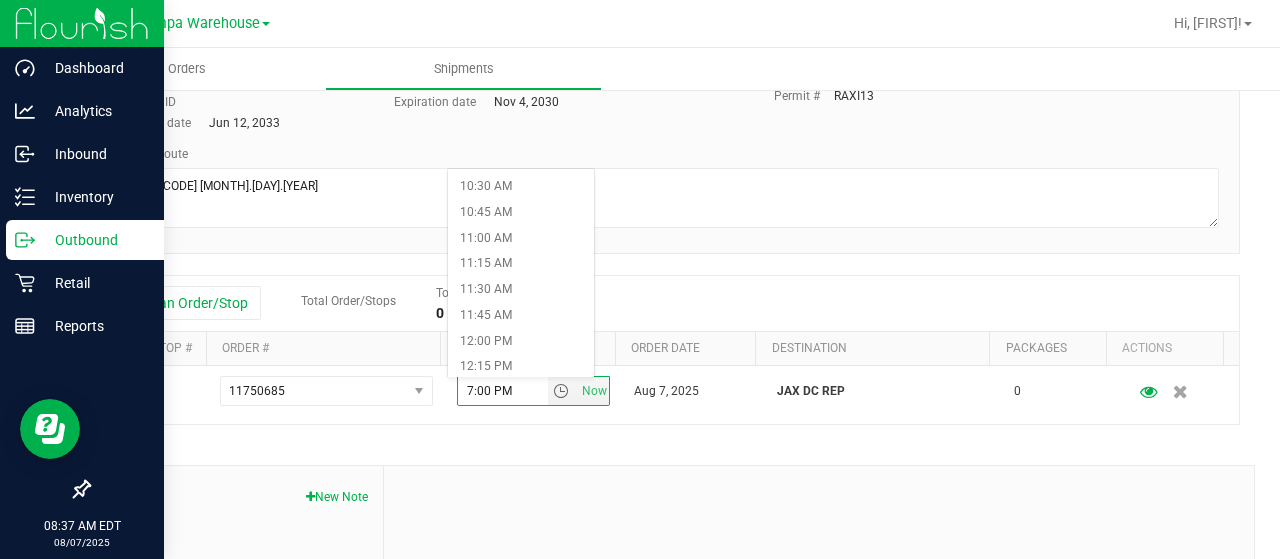 scroll, scrollTop: 1076, scrollLeft: 0, axis: vertical 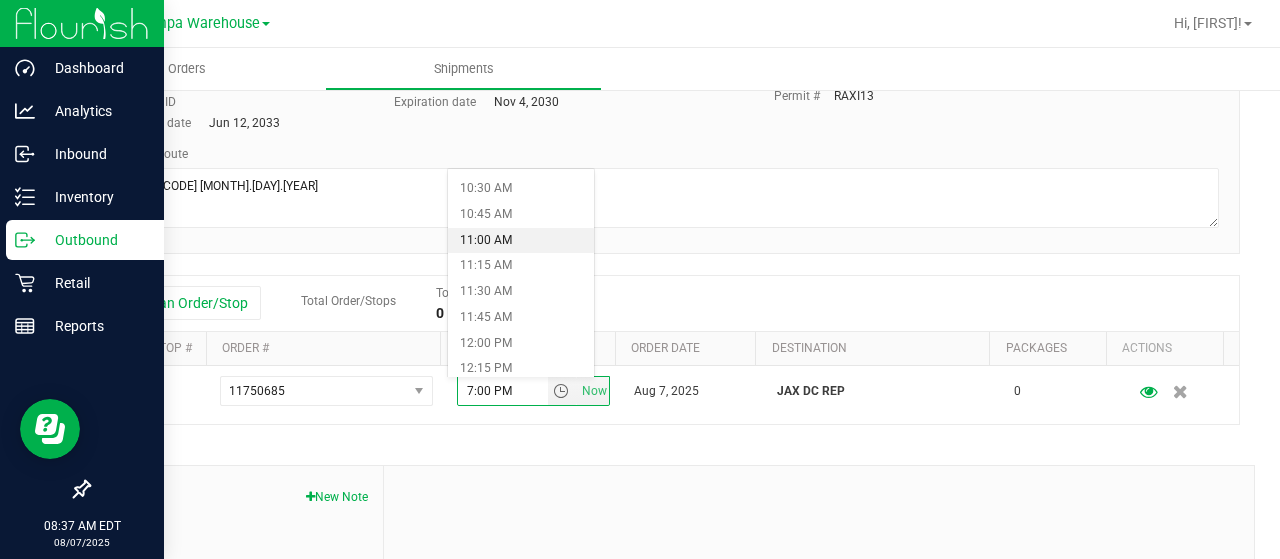 click on "11:00 AM" at bounding box center (521, 241) 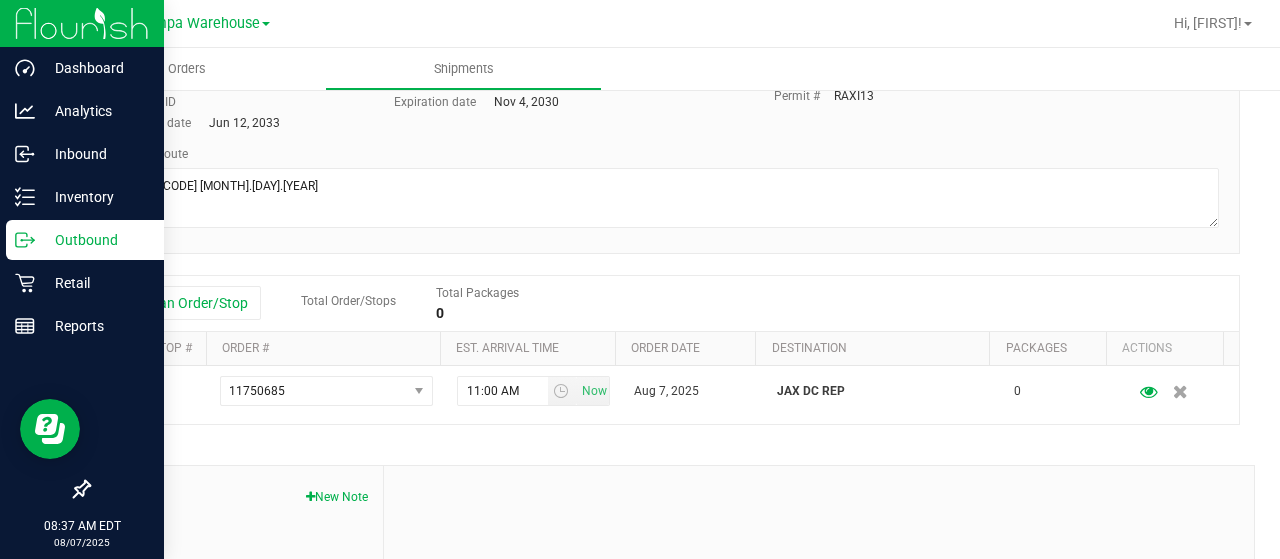 click on "Add an Order/Stop
Total Order/Stops
Total Packages
0" at bounding box center [664, 304] 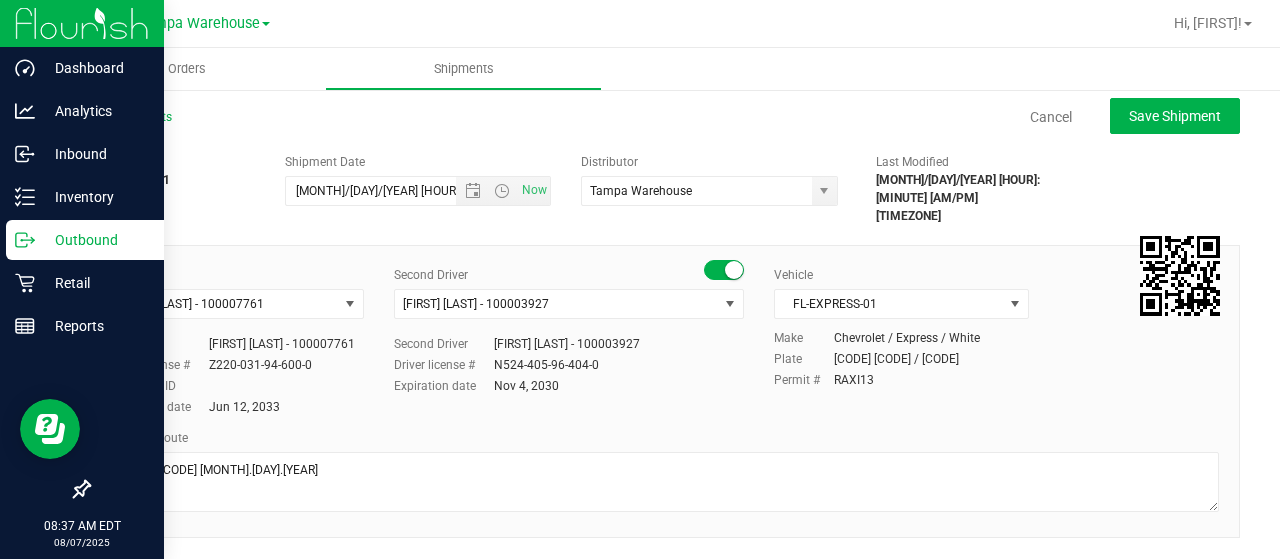 click on "Distributor" at bounding box center (714, 162) 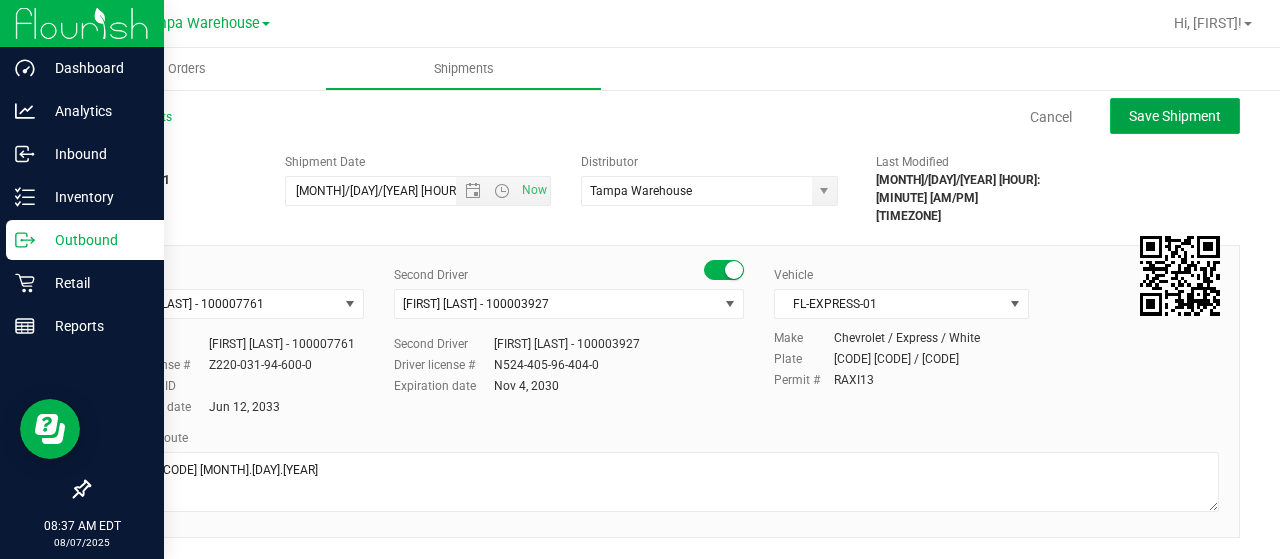 click on "Save Shipment" 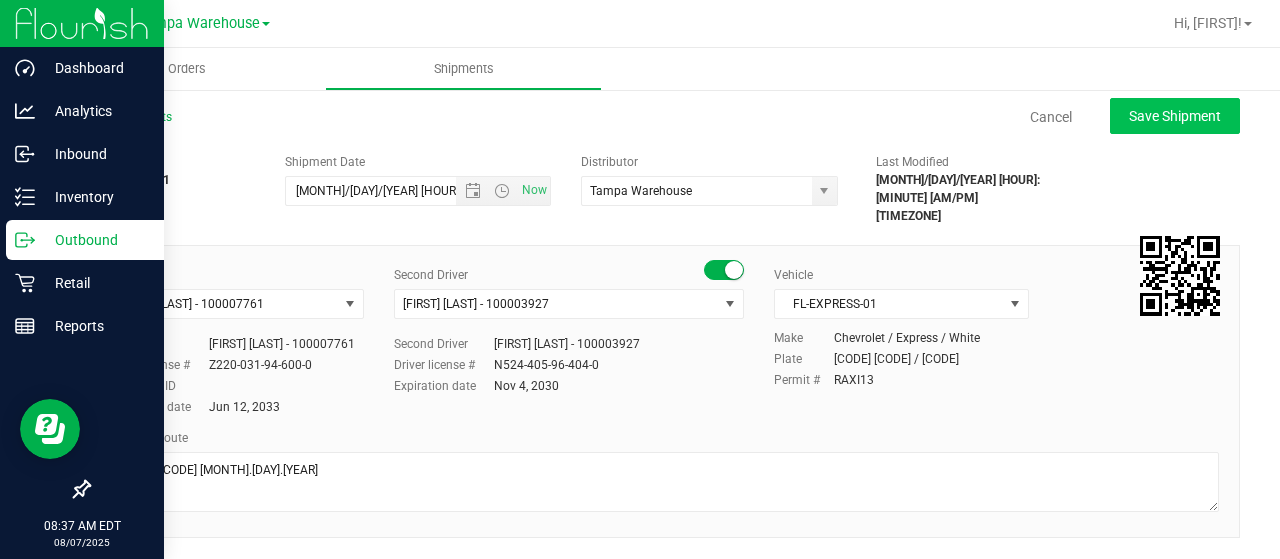 type on "[MONTH]/[DAY]/[YEAR] [HOUR]:[MINUTE] [AMPM]" 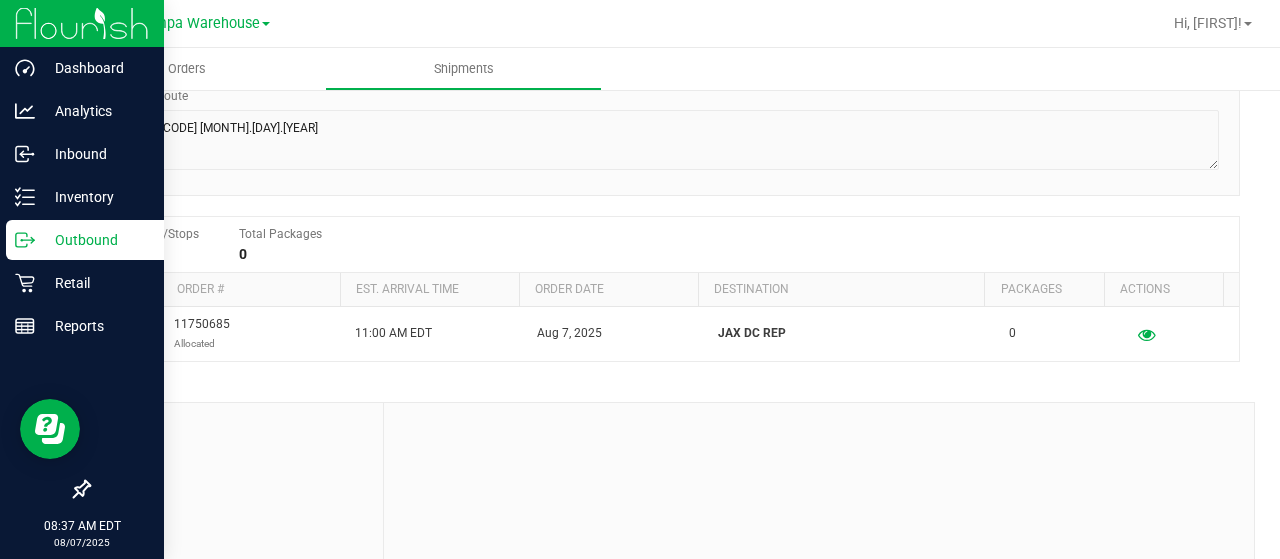 scroll, scrollTop: 0, scrollLeft: 0, axis: both 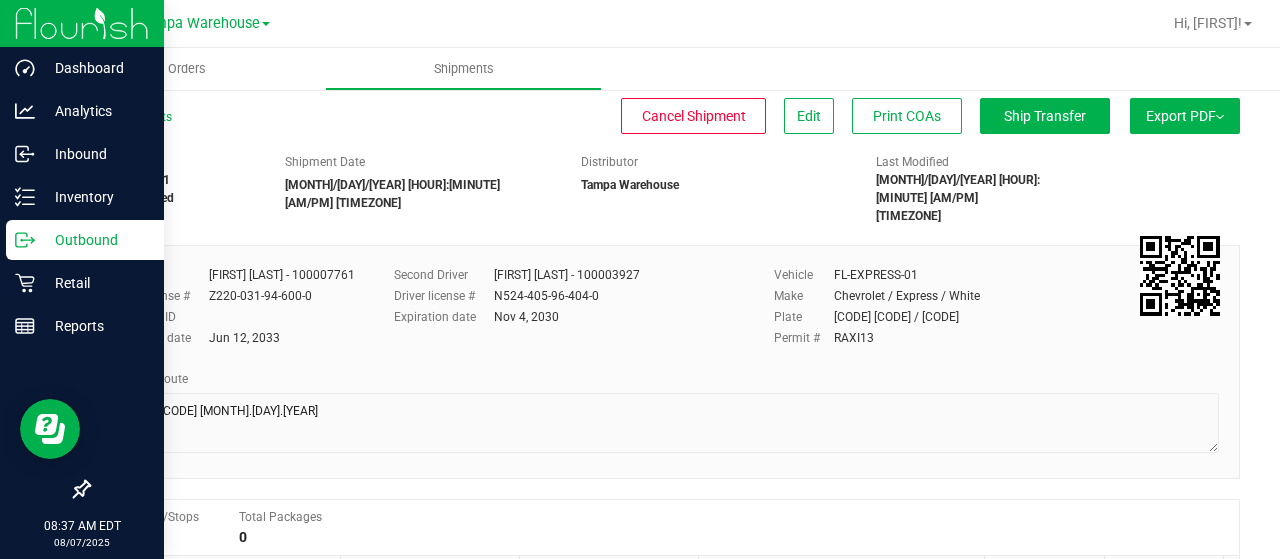 click on "Export PDF" at bounding box center [1185, 116] 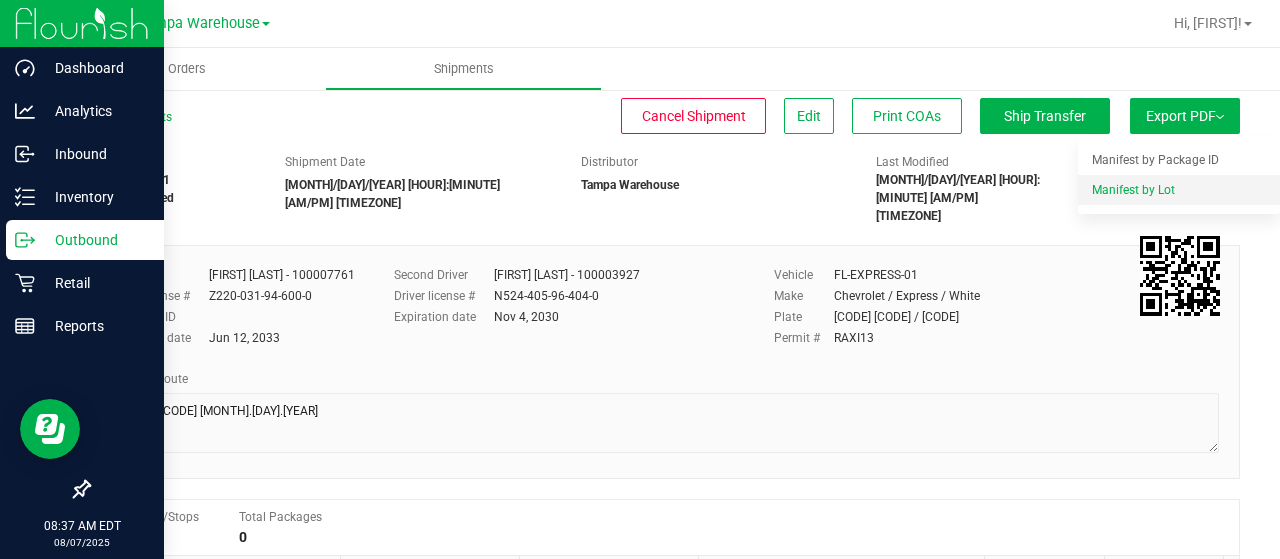 click on "Manifest by Lot" at bounding box center (1133, 190) 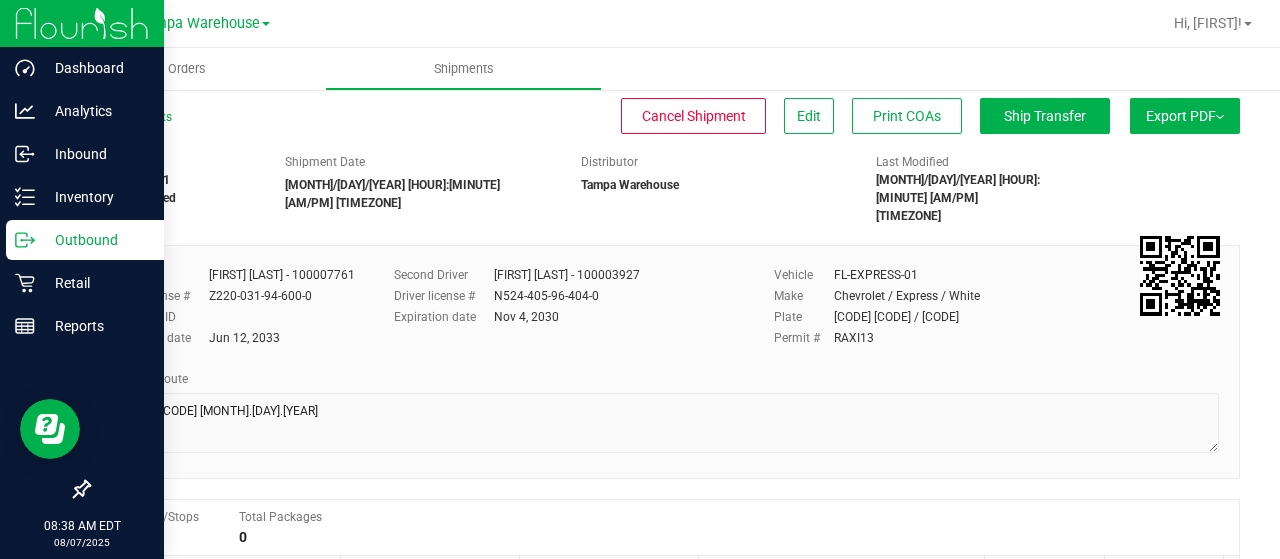 click on "Export PDF" at bounding box center (1185, 116) 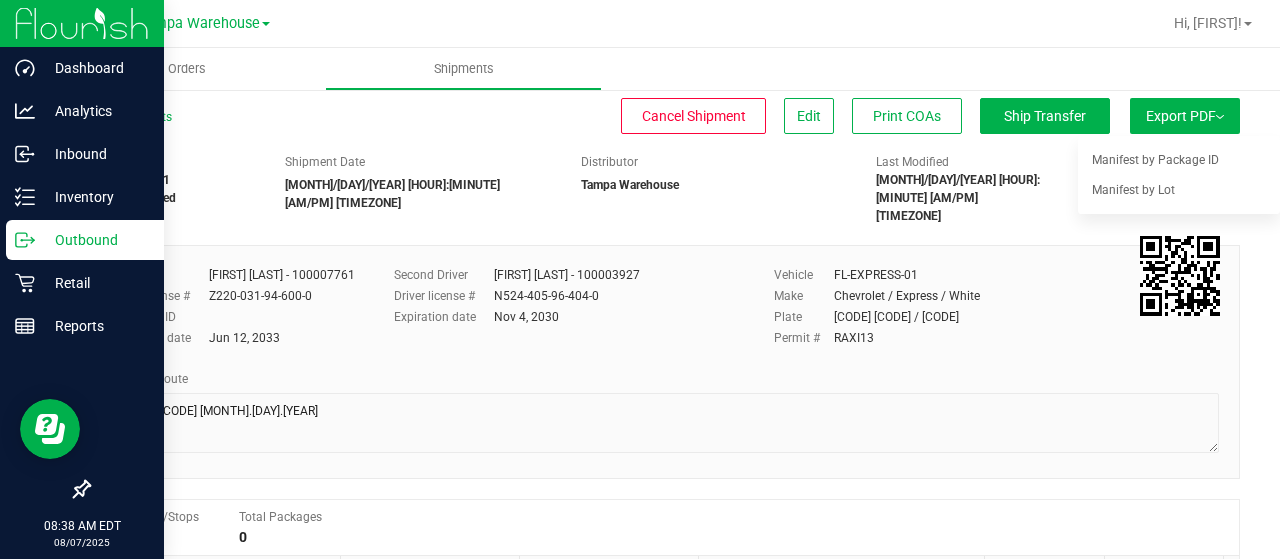 click on "Export PDF" at bounding box center (1185, 116) 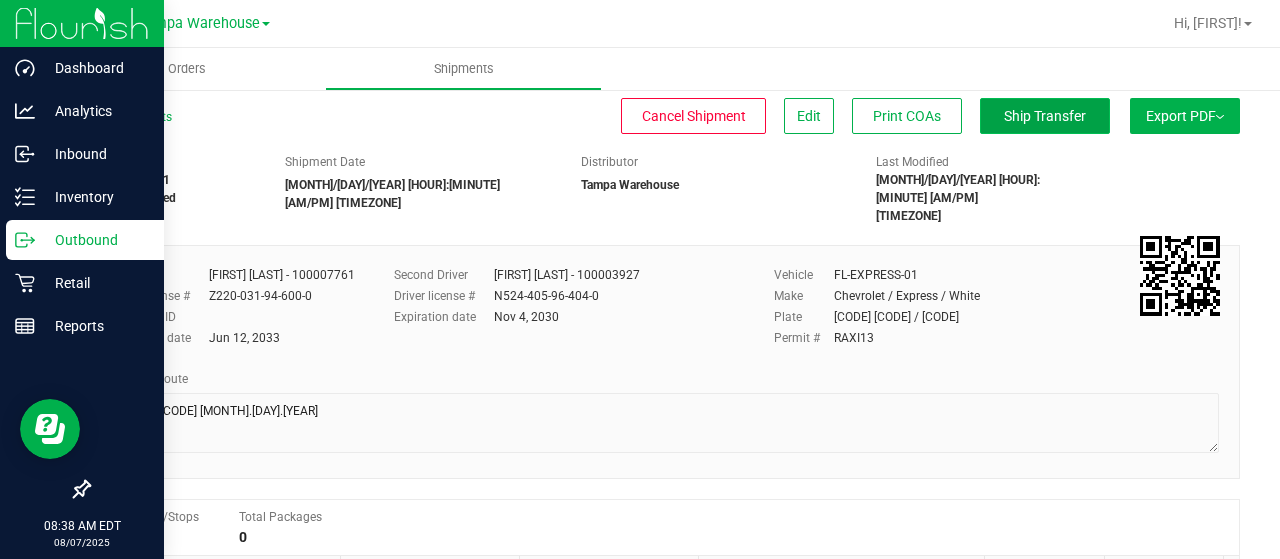 click on "Ship Transfer" at bounding box center [1045, 116] 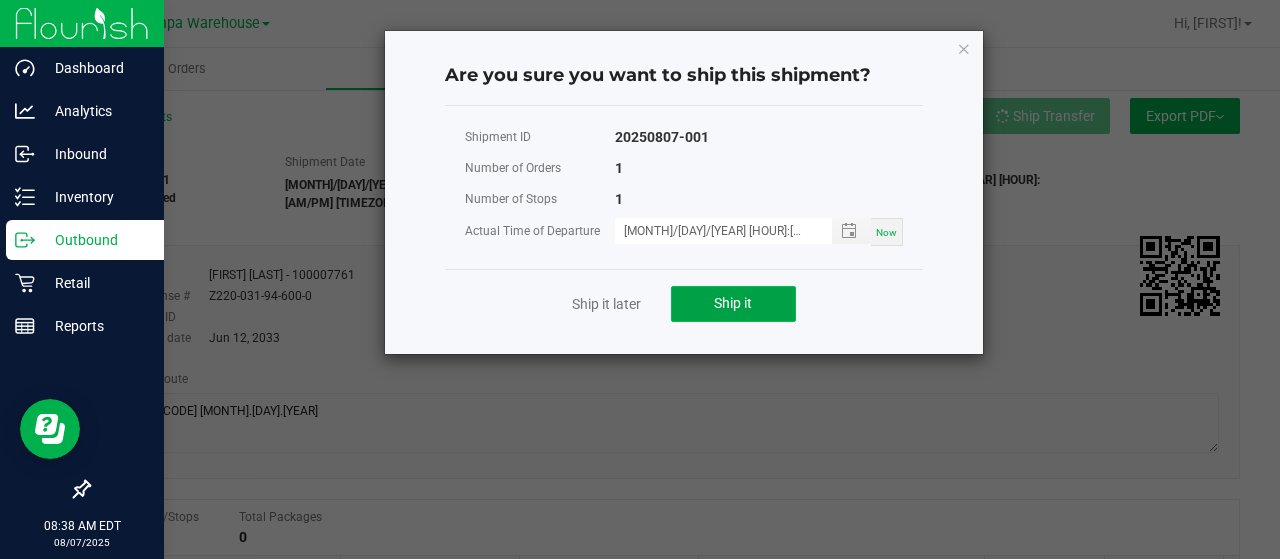 click on "Ship it" 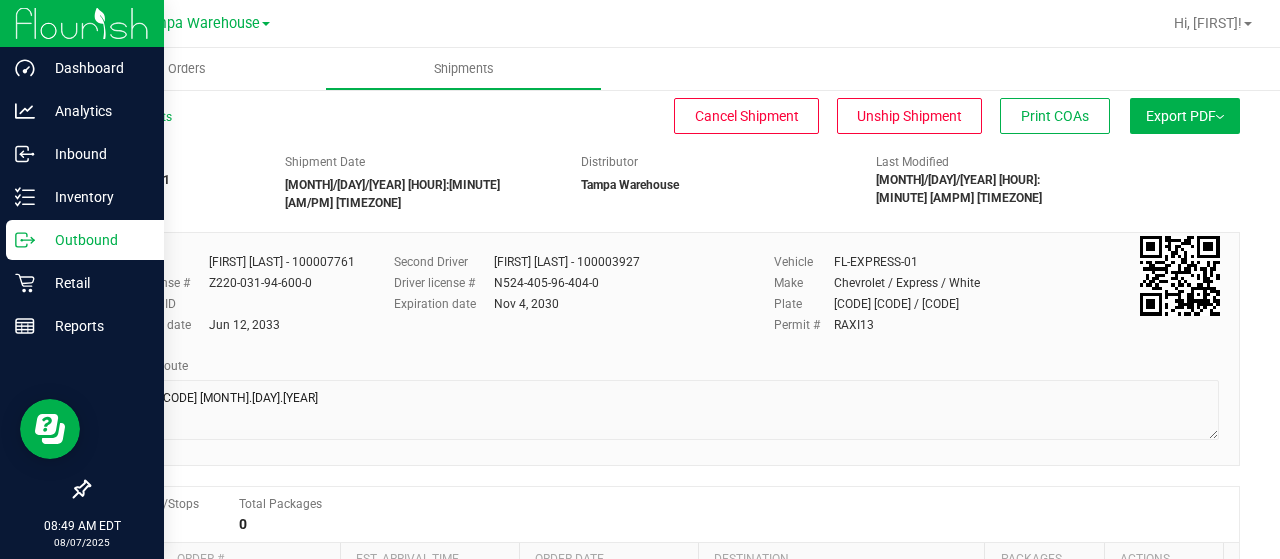 click on "Outbound" at bounding box center [95, 240] 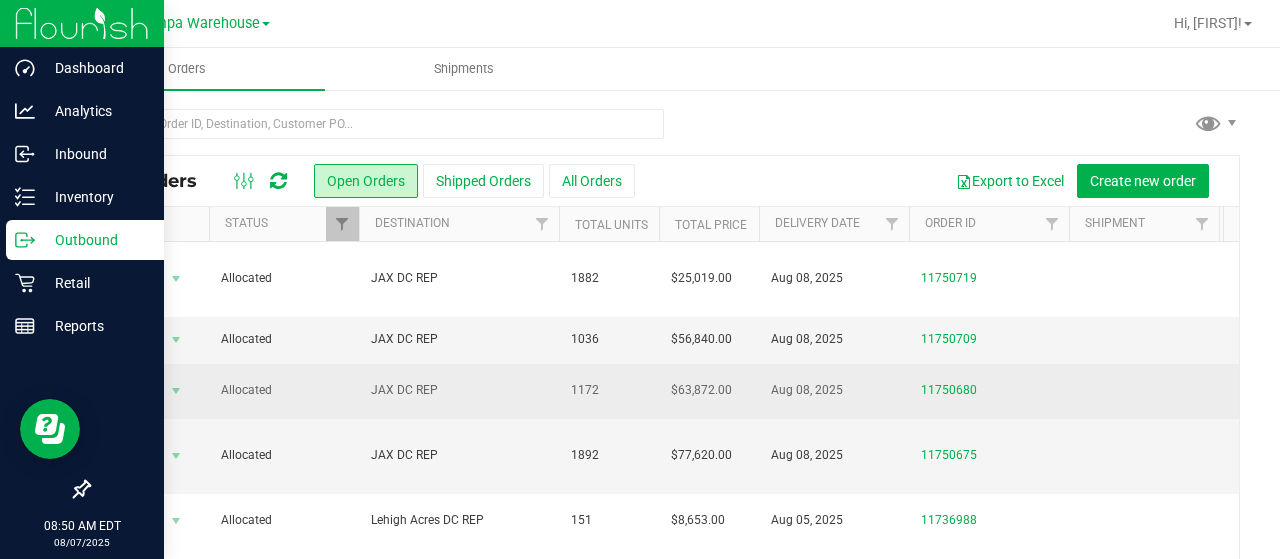 scroll, scrollTop: 0, scrollLeft: 536, axis: horizontal 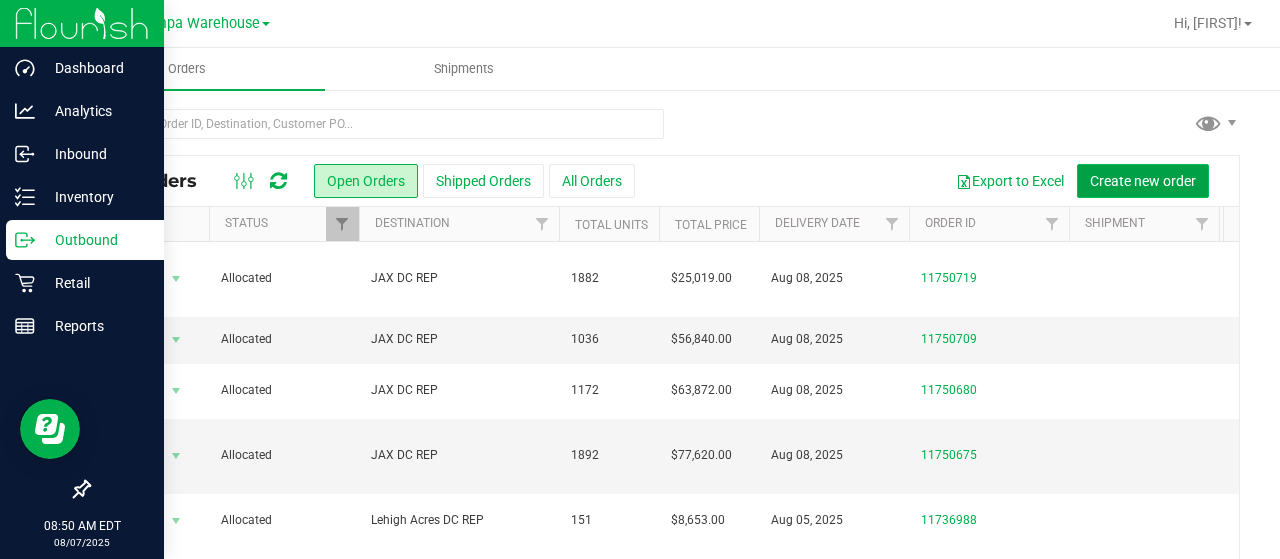 click on "Create new order" at bounding box center [1143, 181] 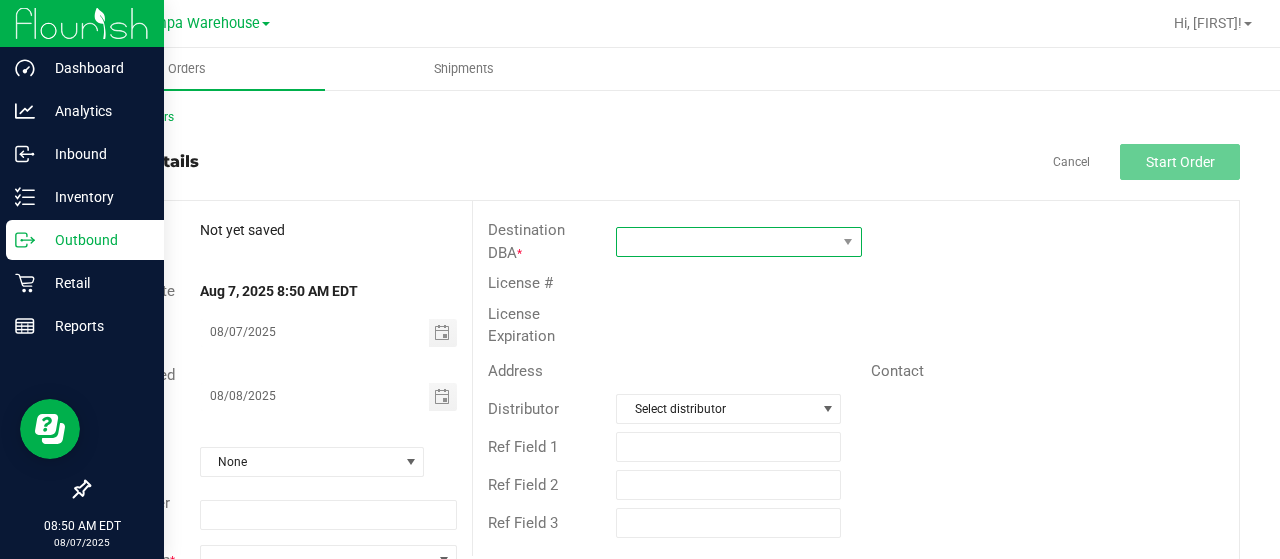 click at bounding box center (726, 242) 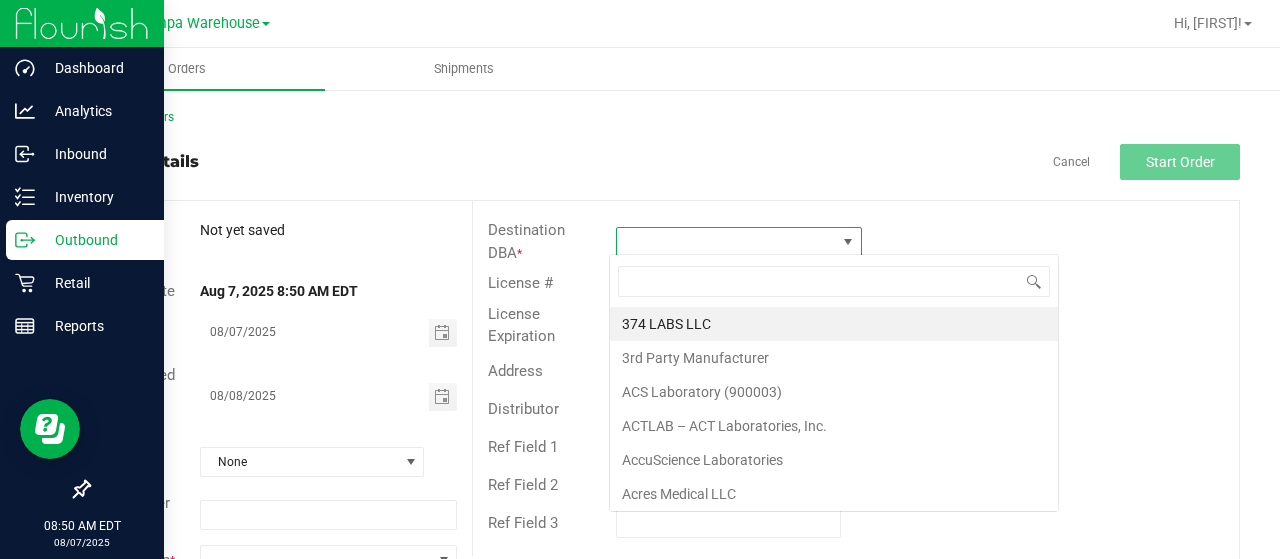 scroll, scrollTop: 99970, scrollLeft: 99758, axis: both 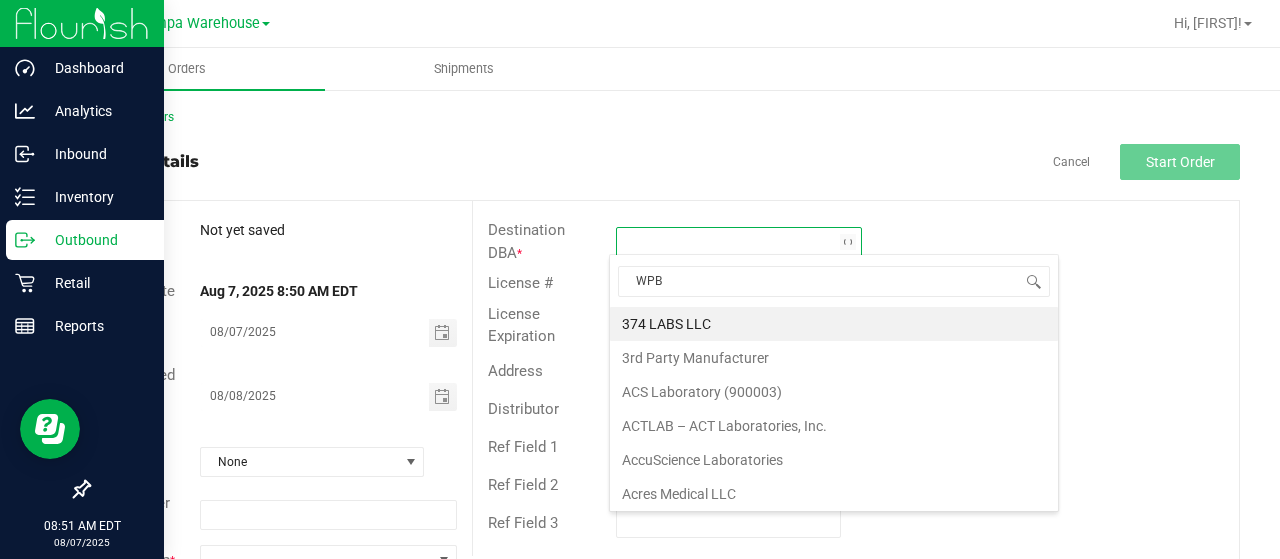 type on "WPB" 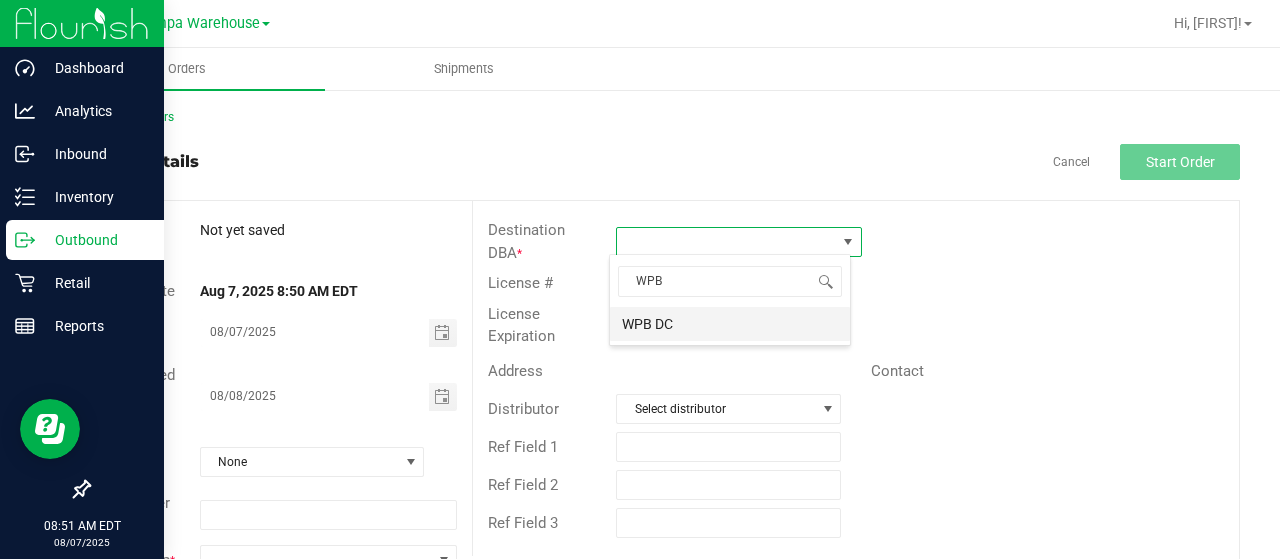 click on "WPB DC" at bounding box center (730, 324) 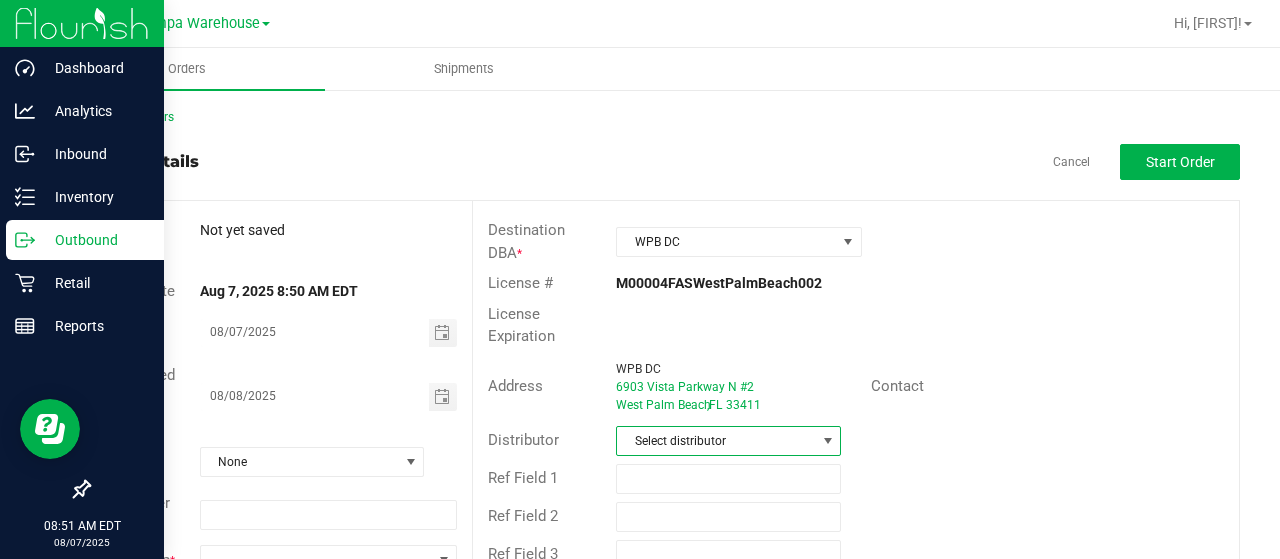 click on "Select distributor" at bounding box center [716, 441] 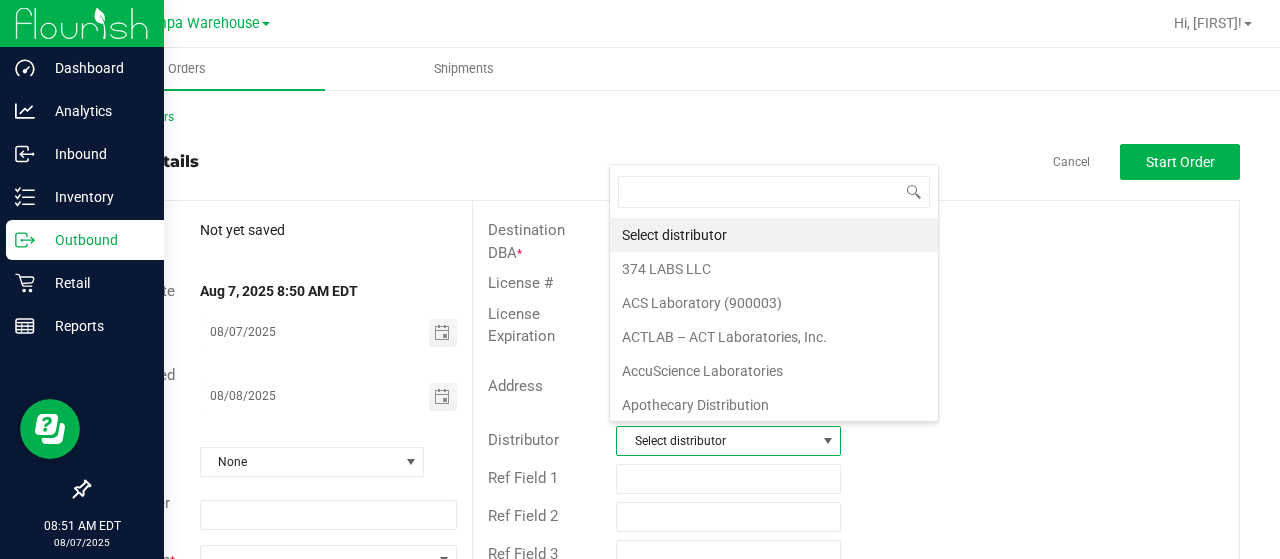 scroll, scrollTop: 99970, scrollLeft: 99778, axis: both 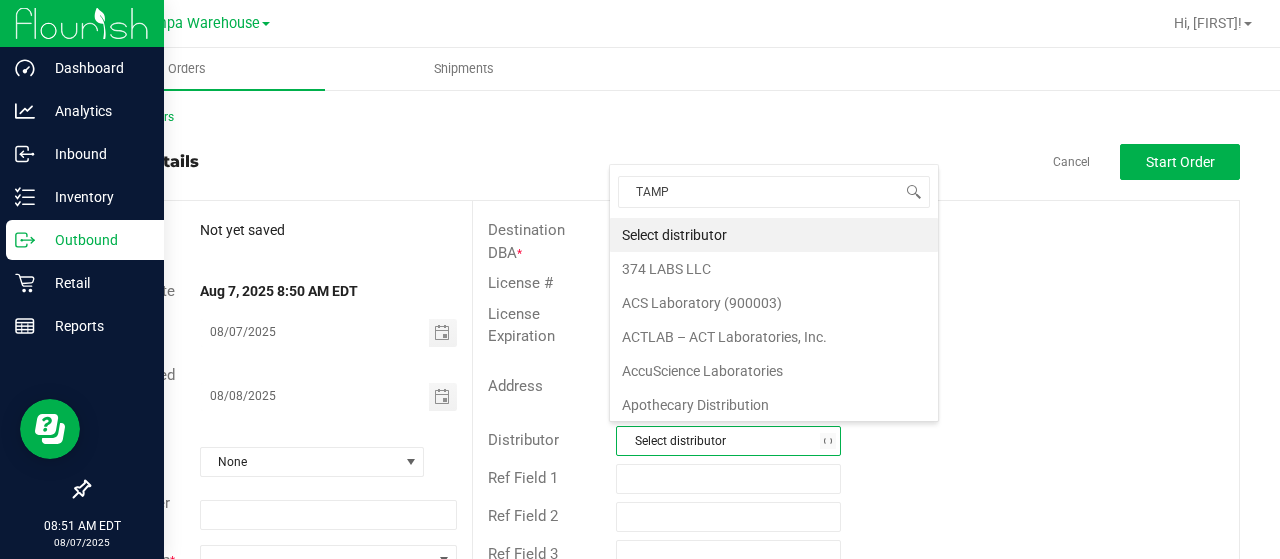 type on "TAMPA" 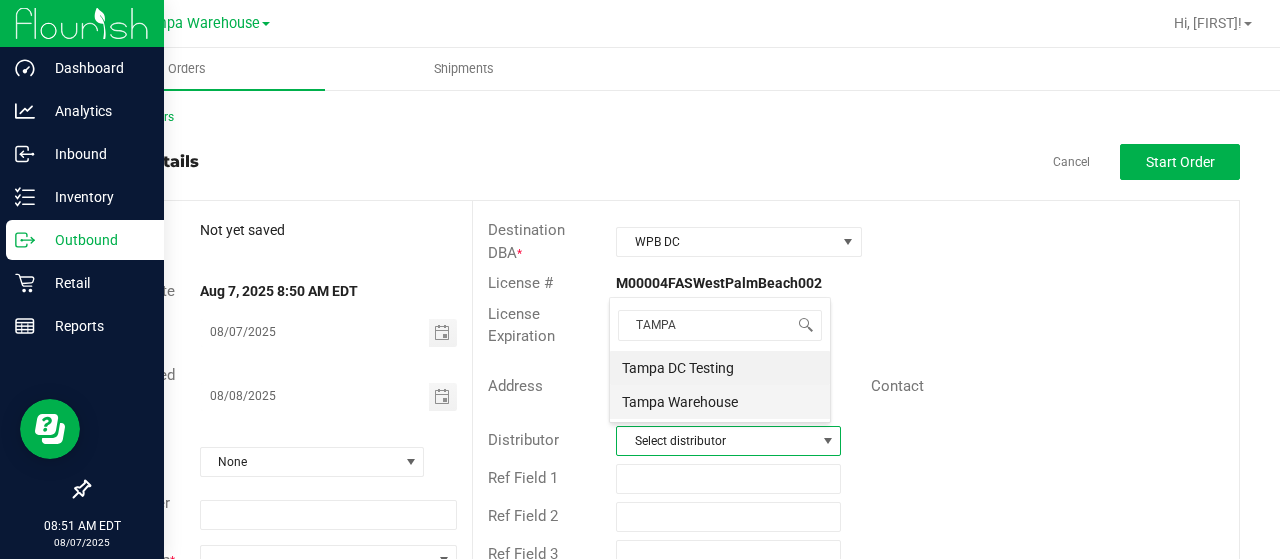 click on "Tampa Warehouse" at bounding box center [720, 402] 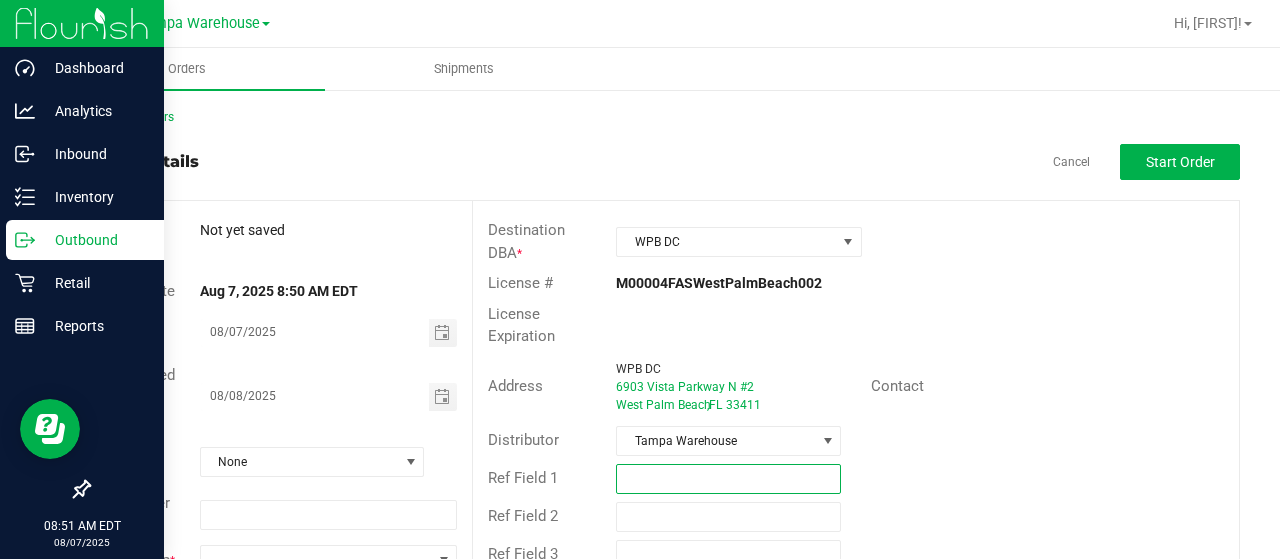 click at bounding box center (728, 479) 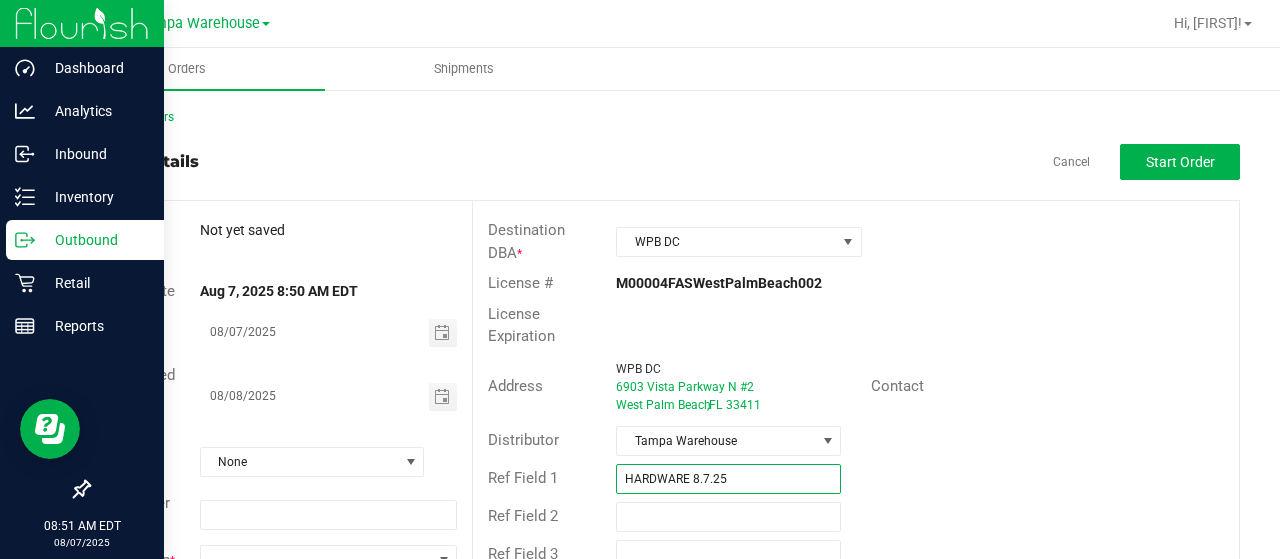 scroll, scrollTop: 54, scrollLeft: 0, axis: vertical 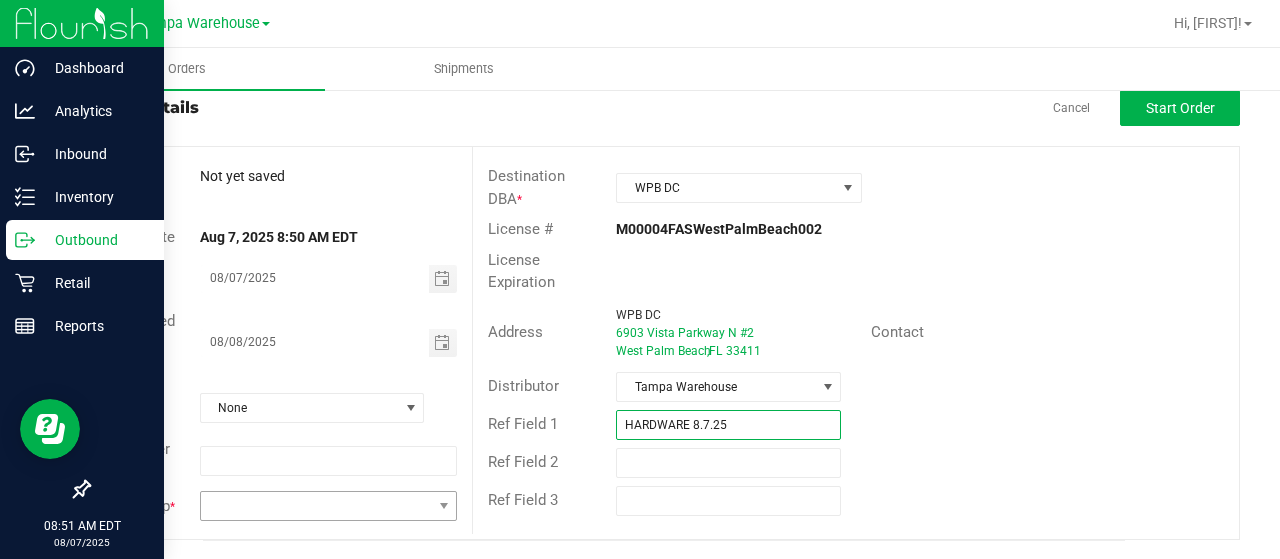 type on "HARDWARE 8.7.25" 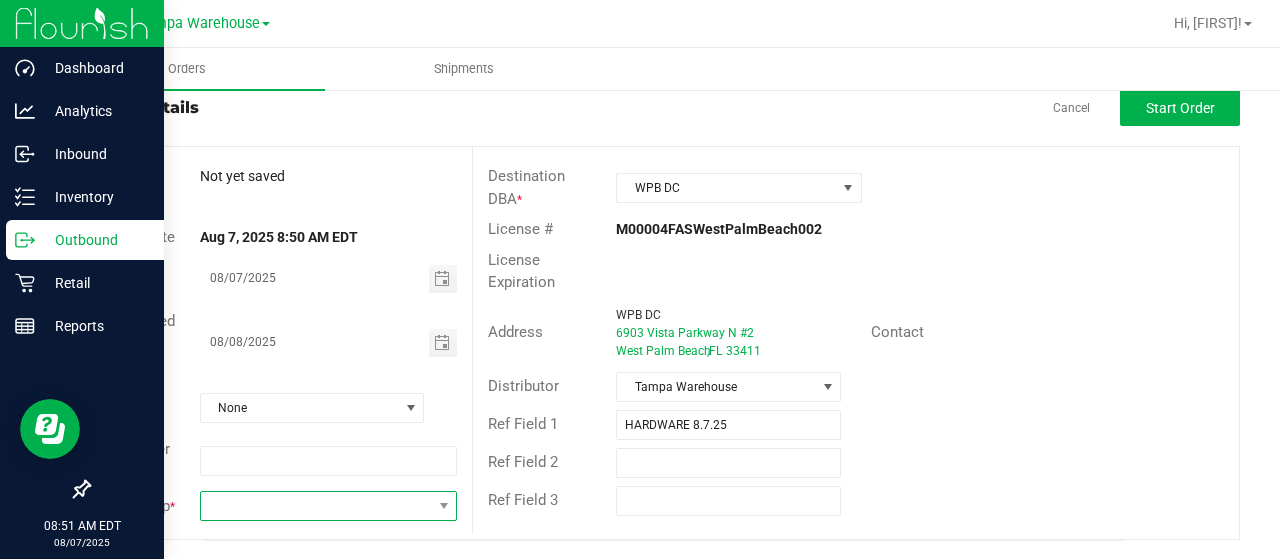 click at bounding box center (316, 506) 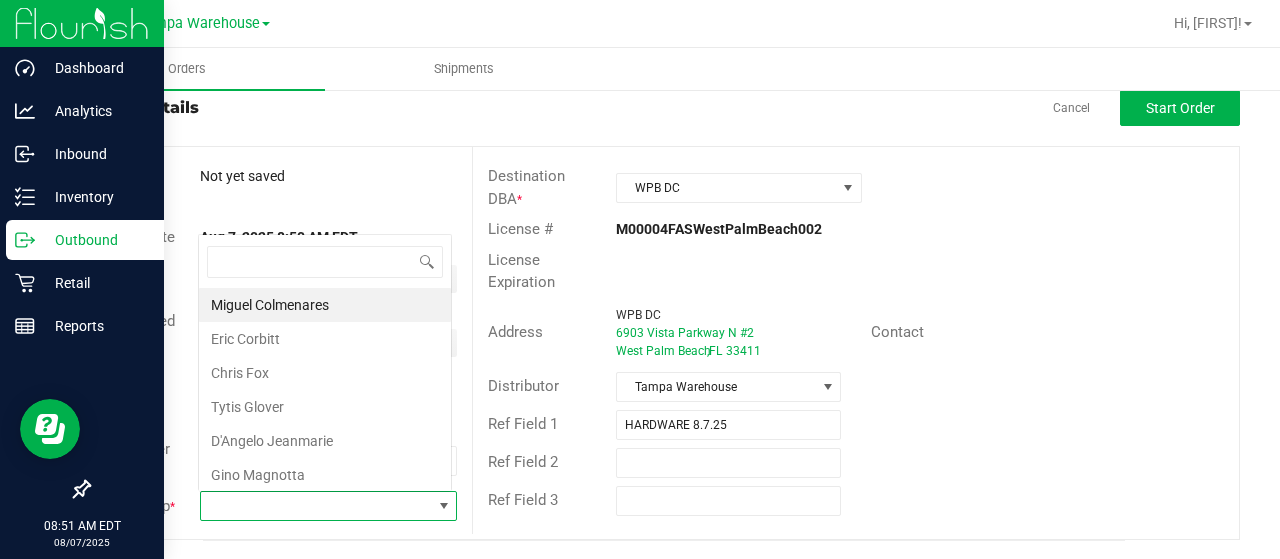 scroll, scrollTop: 0, scrollLeft: 0, axis: both 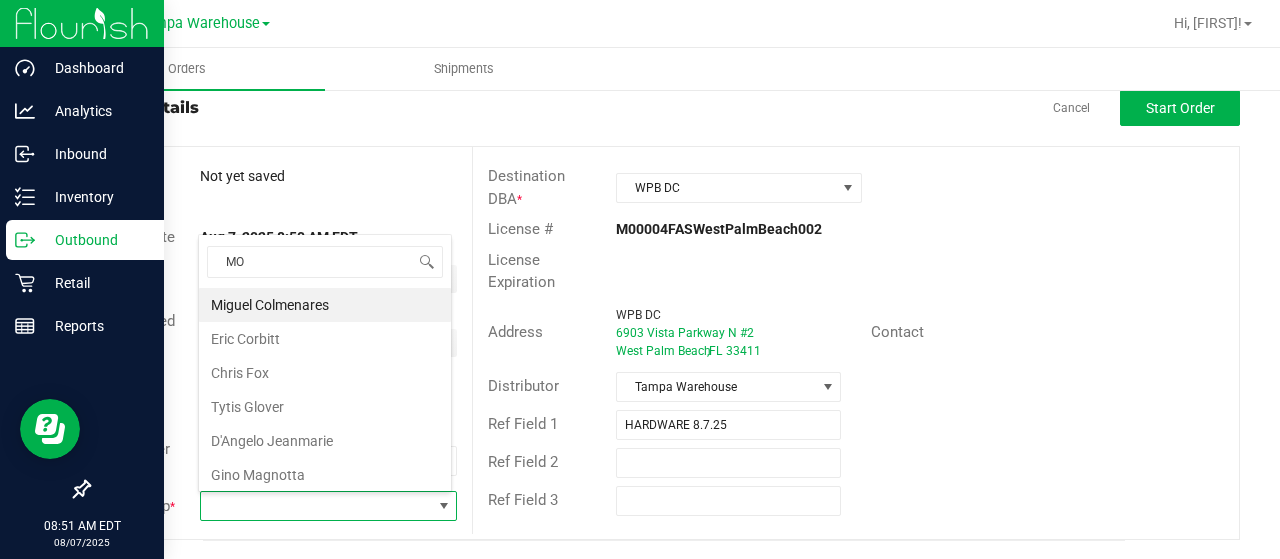 type on "MOR" 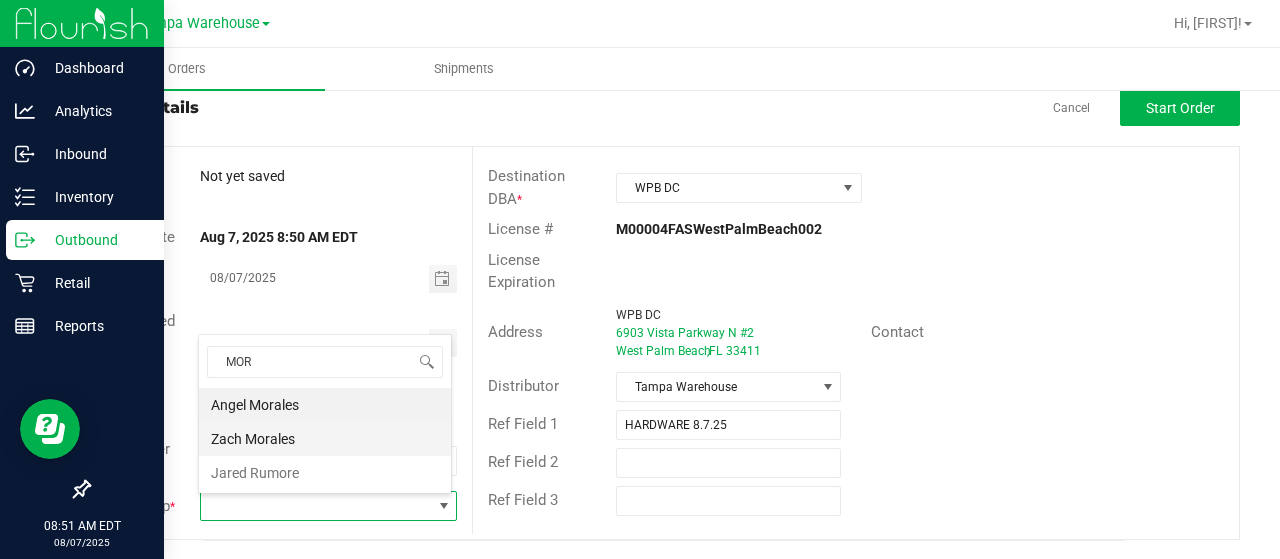 click on "Zach Morales" at bounding box center (325, 439) 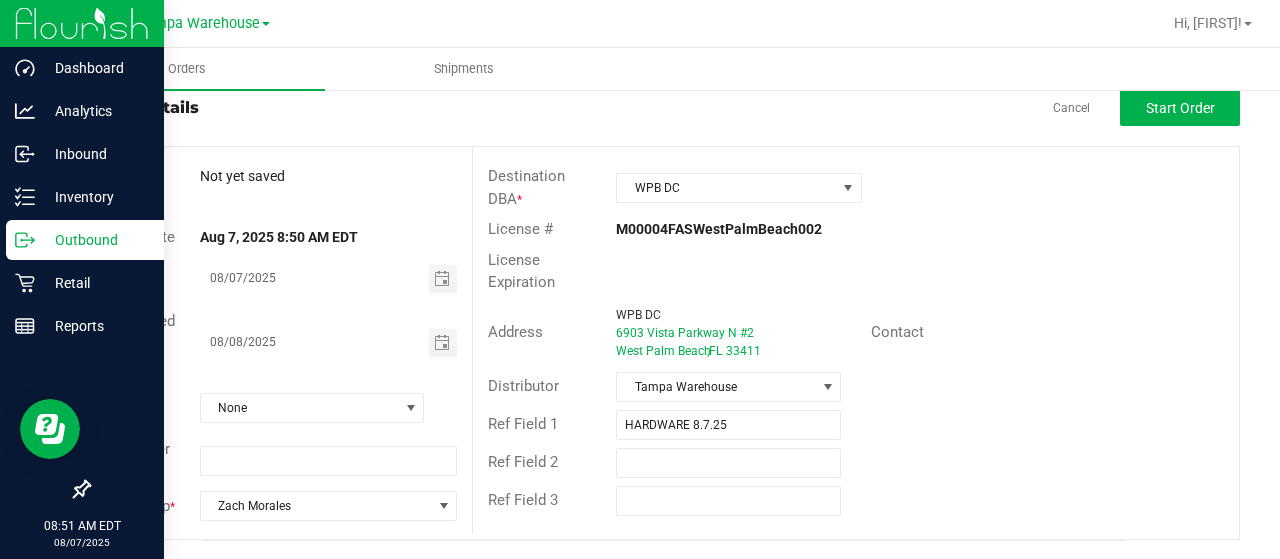click on "Contact" at bounding box center [1047, 332] 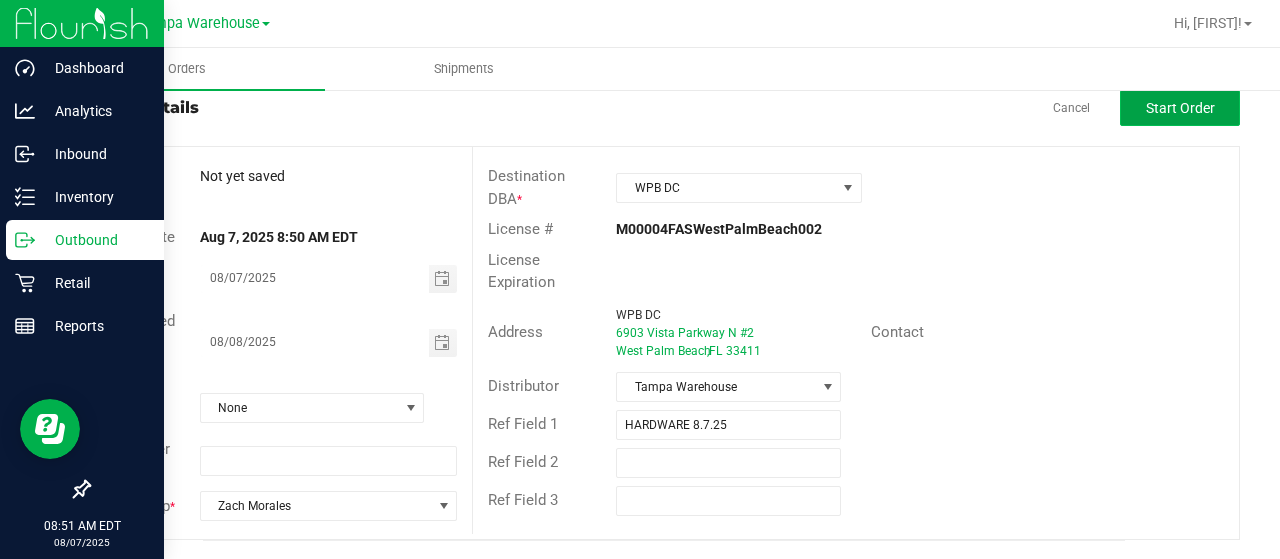 click on "Start Order" at bounding box center (1180, 108) 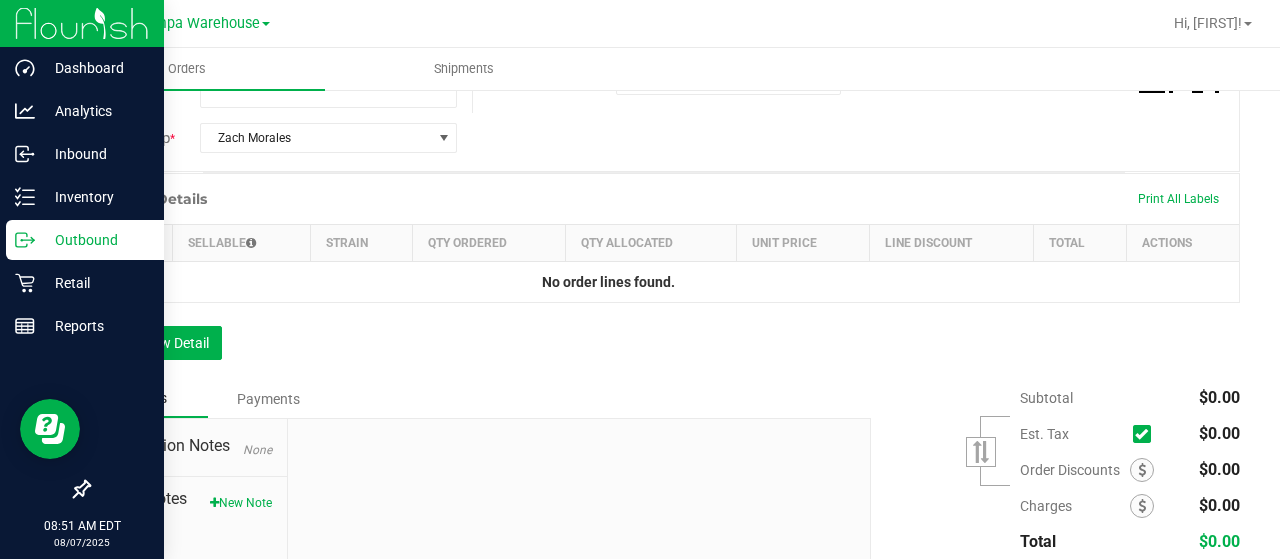 scroll, scrollTop: 503, scrollLeft: 0, axis: vertical 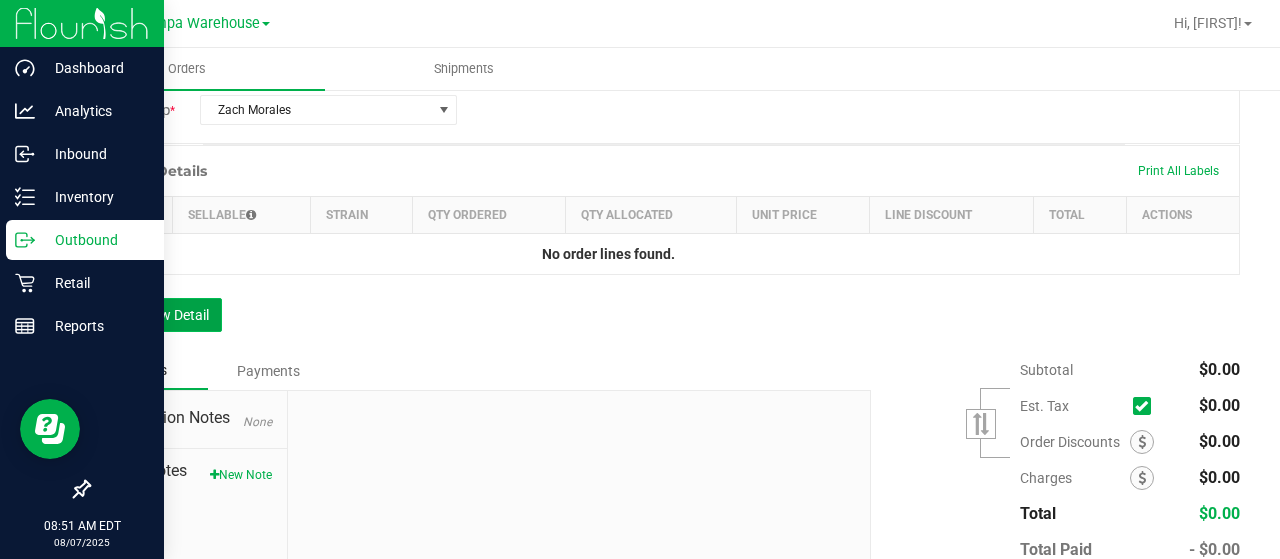 click on "Add New Detail" at bounding box center (155, 315) 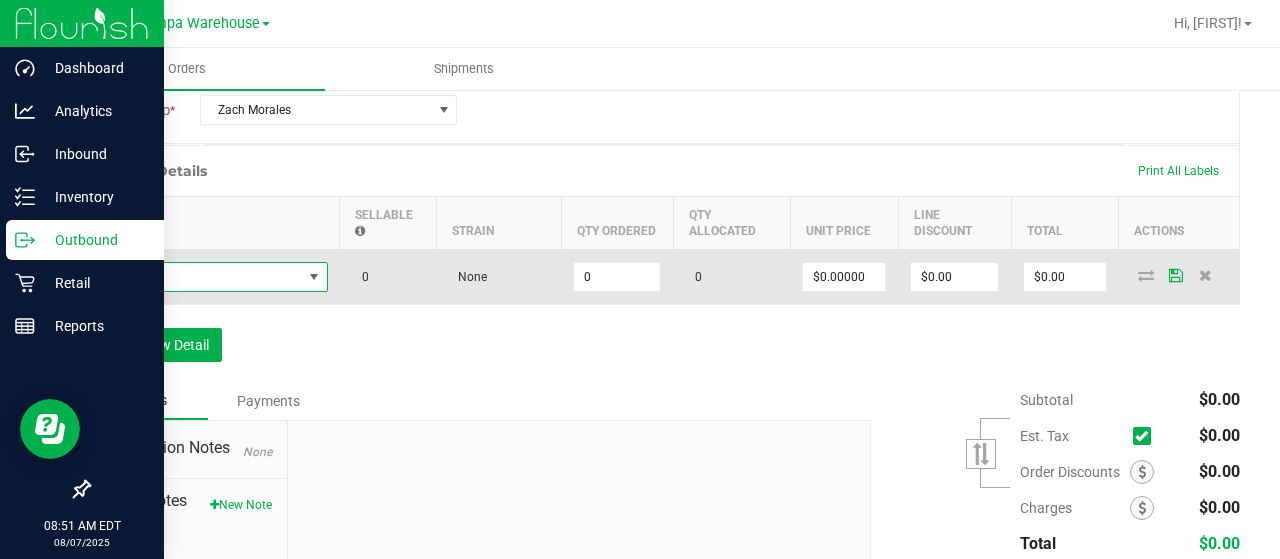click at bounding box center (202, 277) 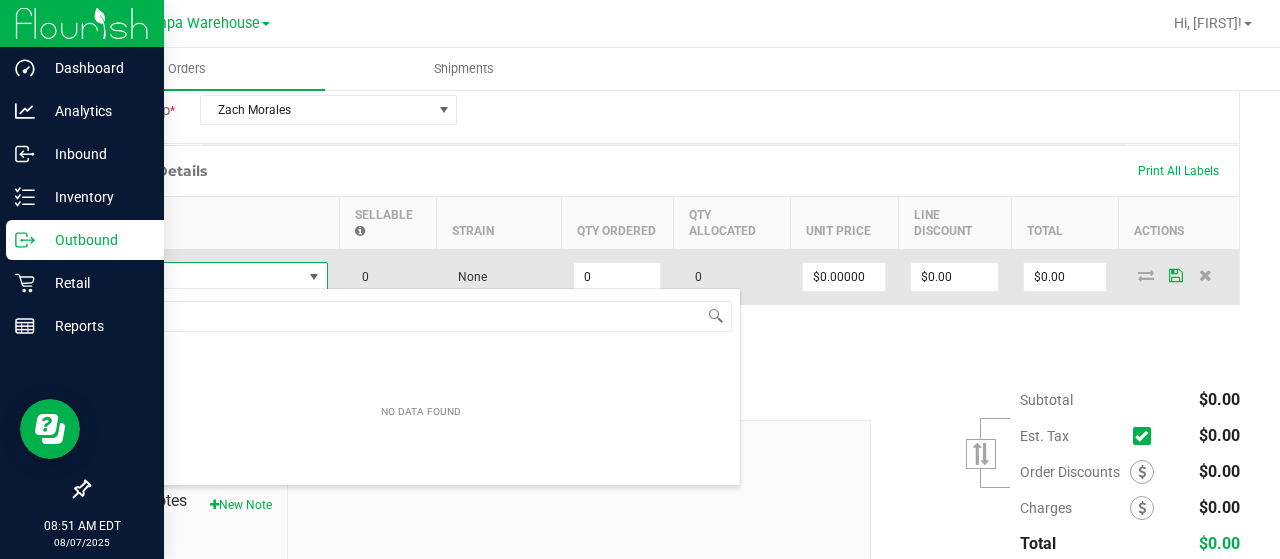 scroll, scrollTop: 99970, scrollLeft: 99774, axis: both 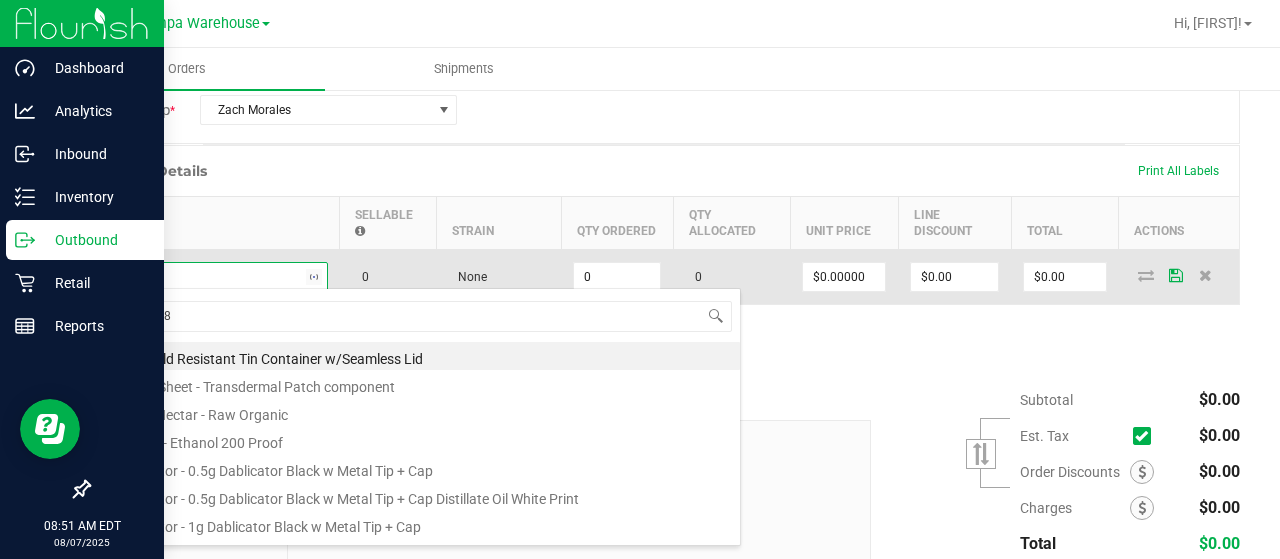 type on "1992285" 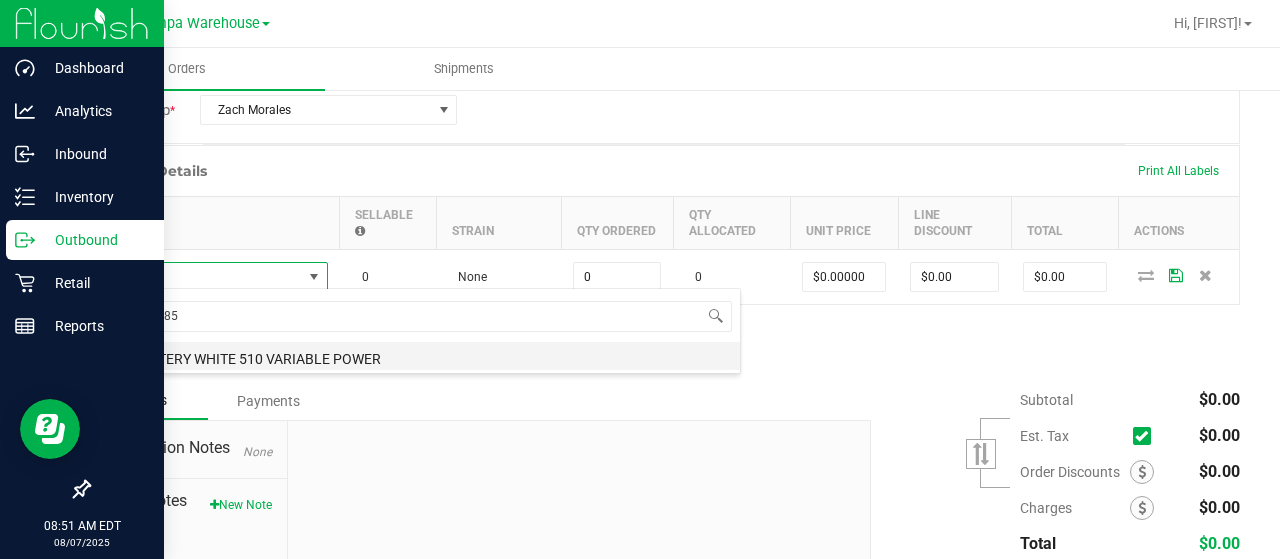 click on "FT BATTERY WHITE 510 VARIABLE POWER" at bounding box center (421, 356) 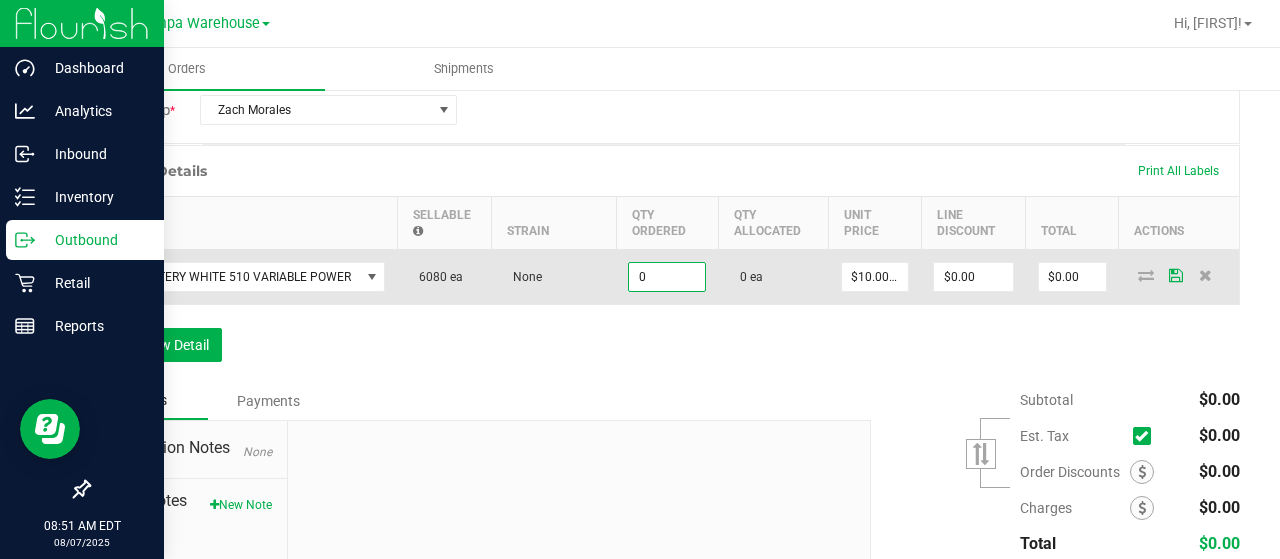 click on "0" at bounding box center [667, 277] 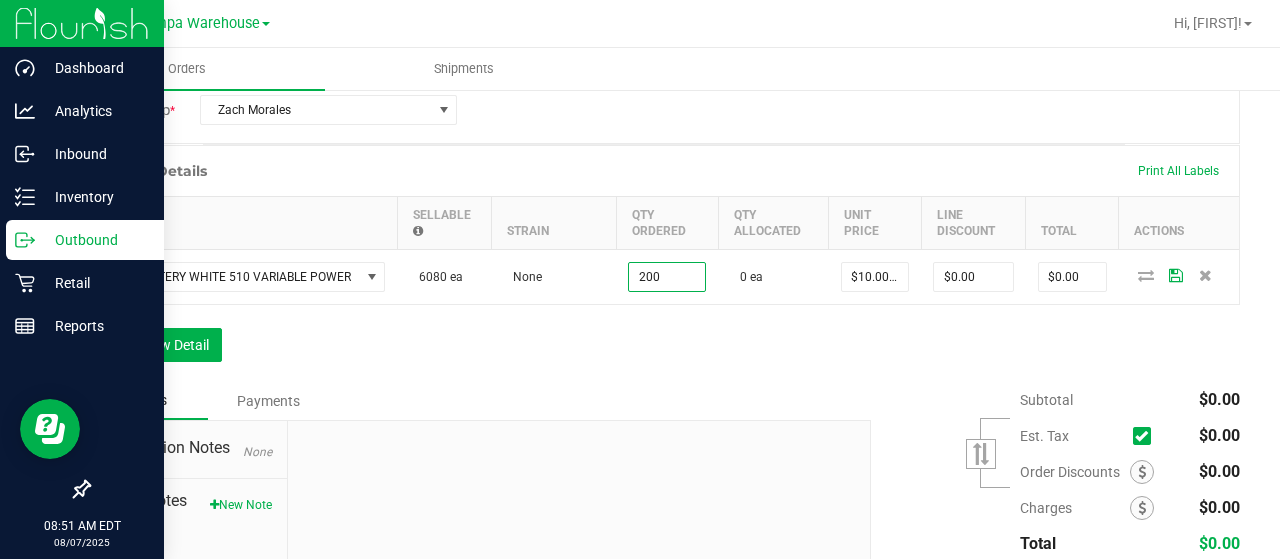 type on "200 ea" 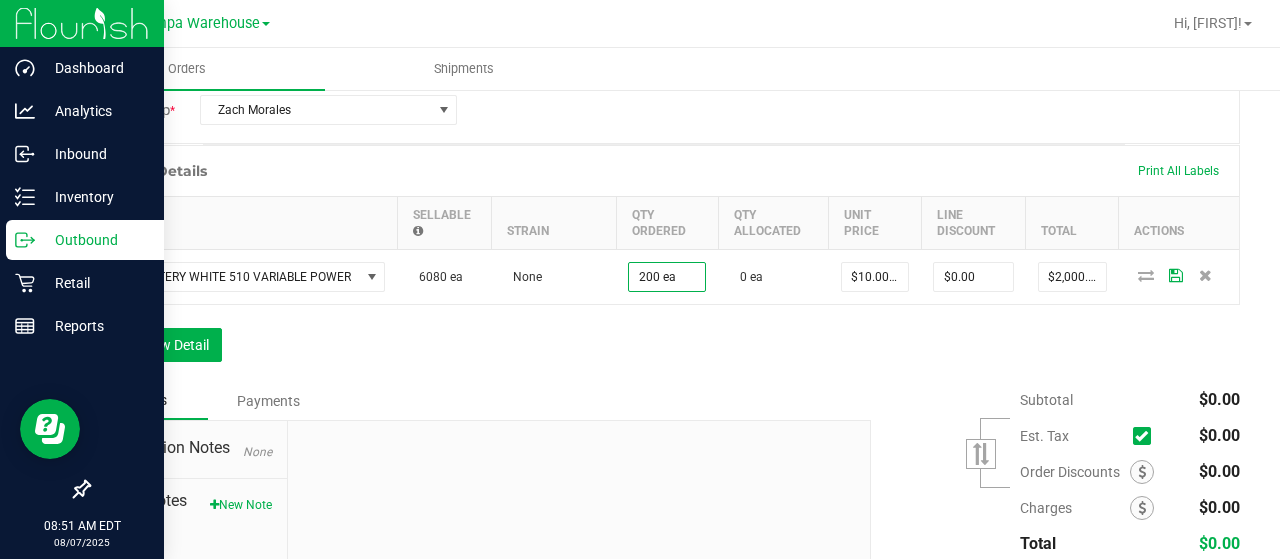 click on "Order Details Print All Labels Item  Sellable  Strain Qty Ordered Qty Allocated Unit Price Line Discount Total Actions FT BATTERY WHITE 510 VARIABLE POWER  6080 ea   None  200 ea  0 ea  $10.00000 $0.00 $2,000.00
Add New Detail" at bounding box center (664, 263) 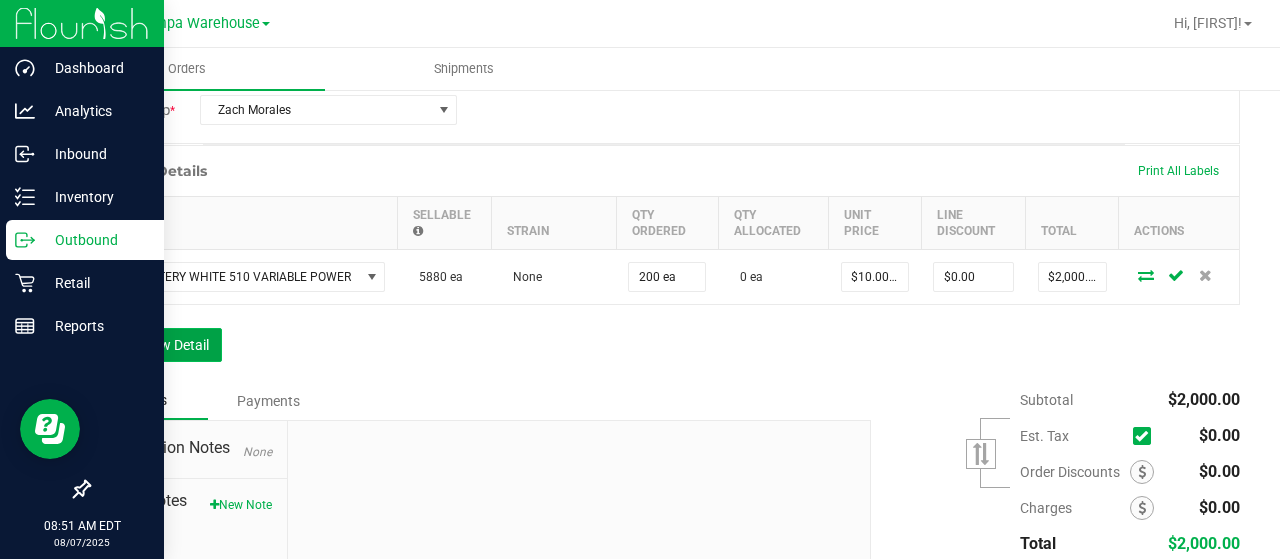 click on "Add New Detail" at bounding box center (155, 345) 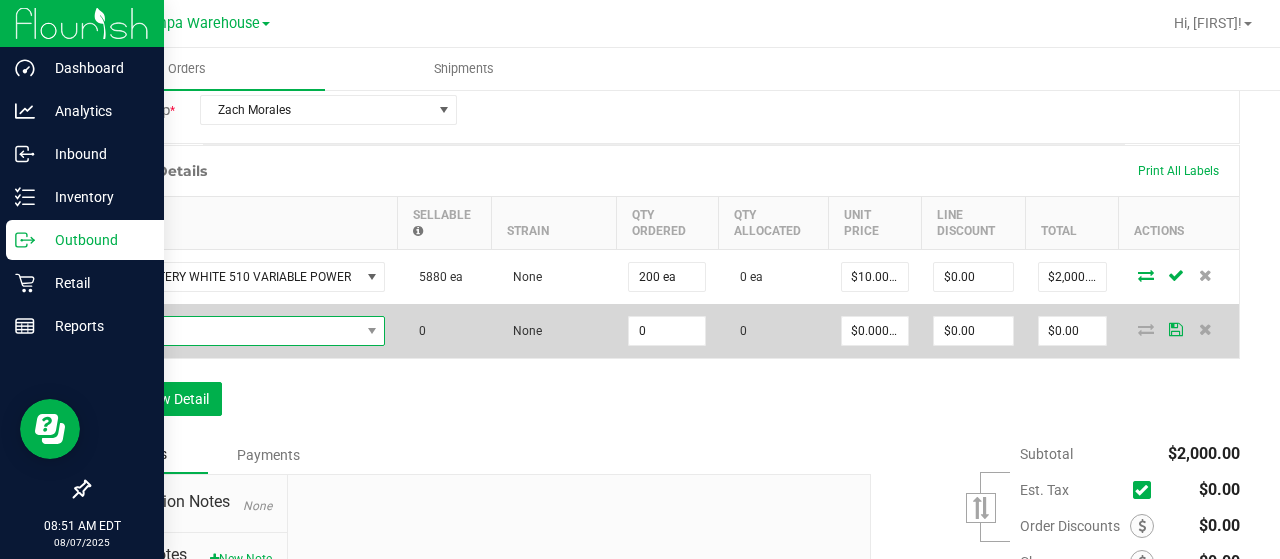 click at bounding box center [231, 331] 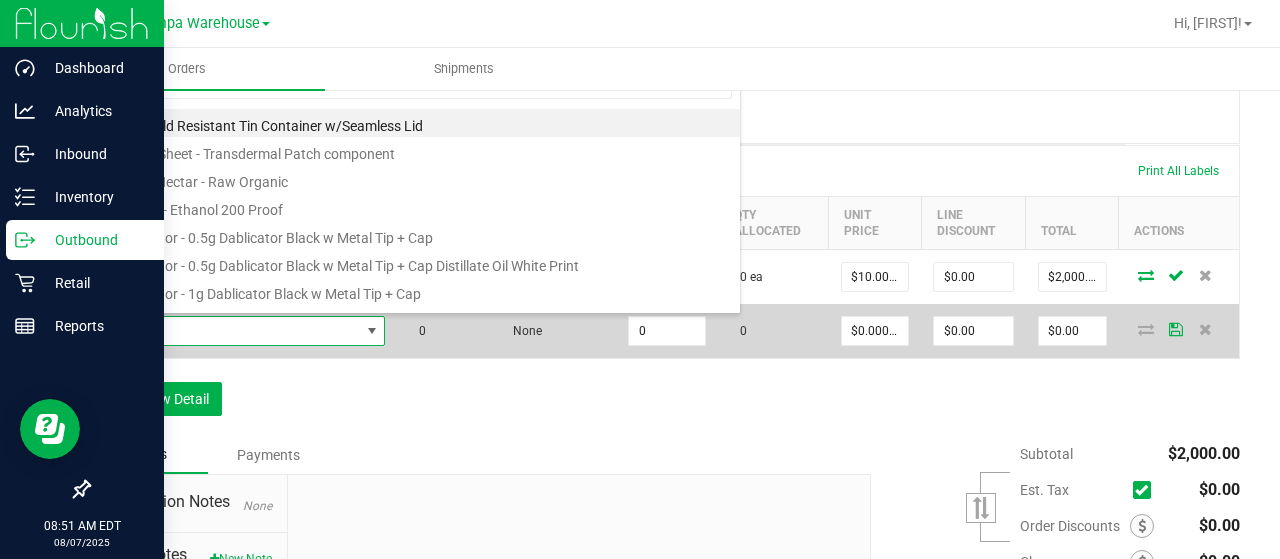 scroll, scrollTop: 99970, scrollLeft: 99718, axis: both 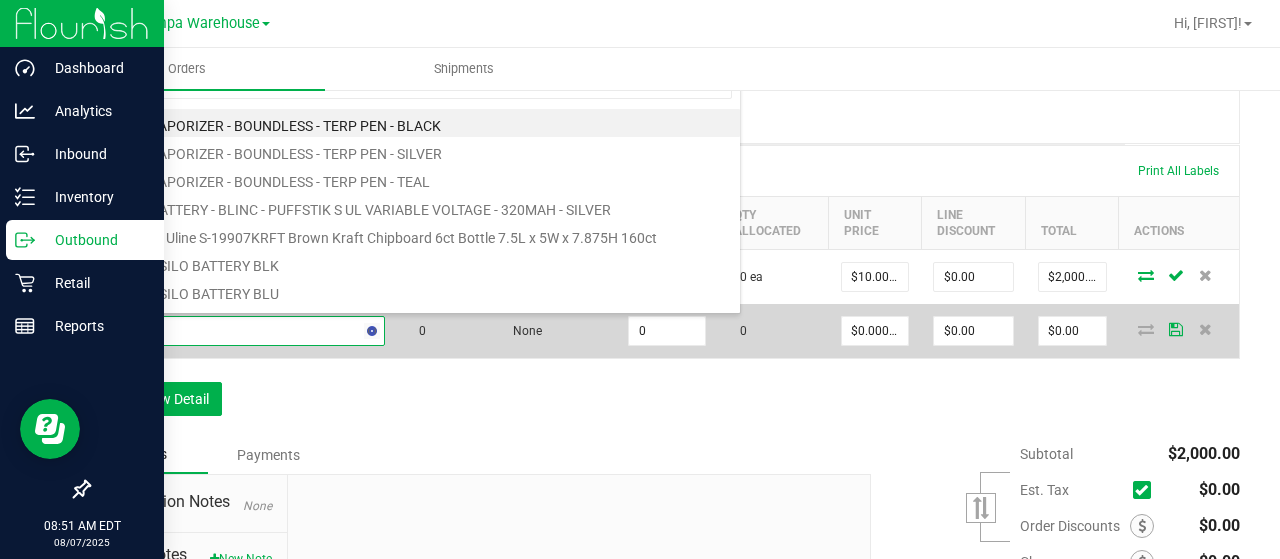 type on "1992489" 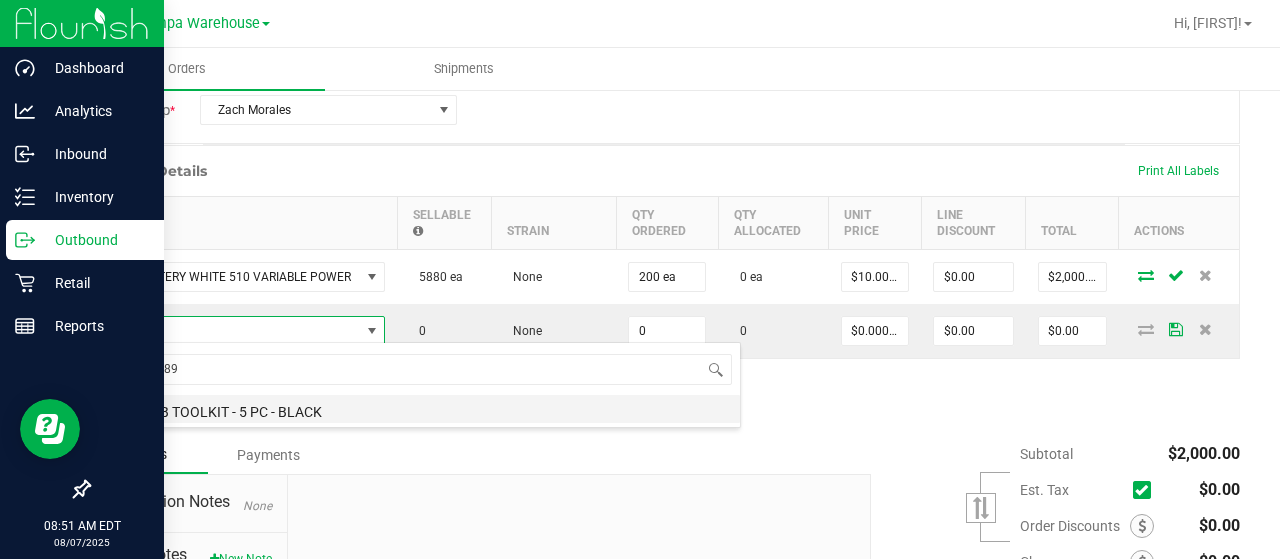 click on "GL - DAB TOOLKIT - 5 PC - BLACK" at bounding box center (421, 409) 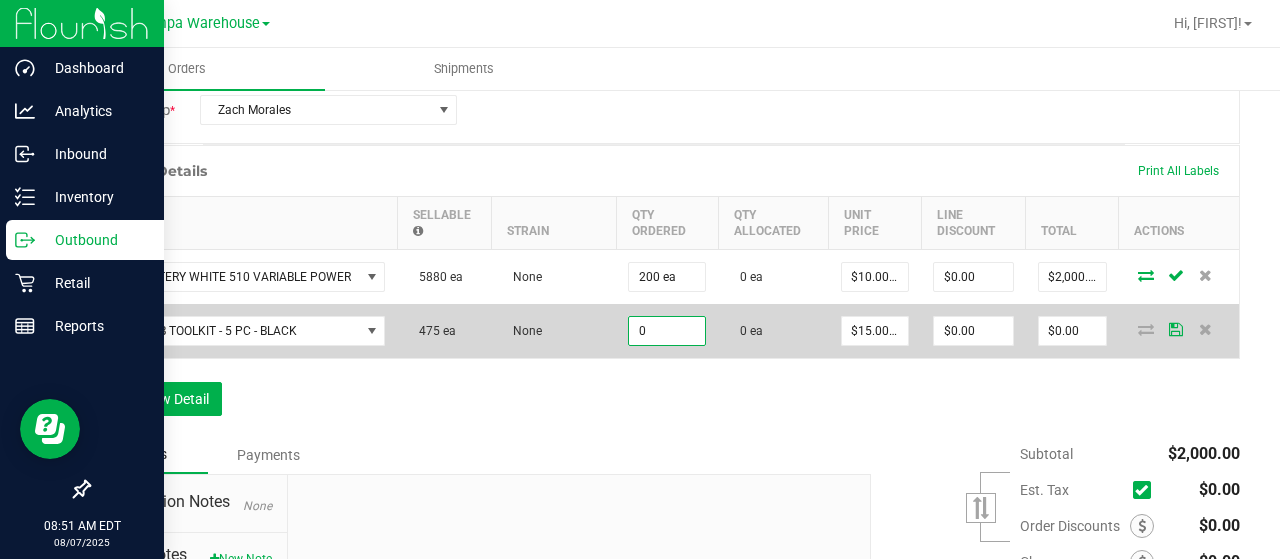 click on "0" at bounding box center [667, 331] 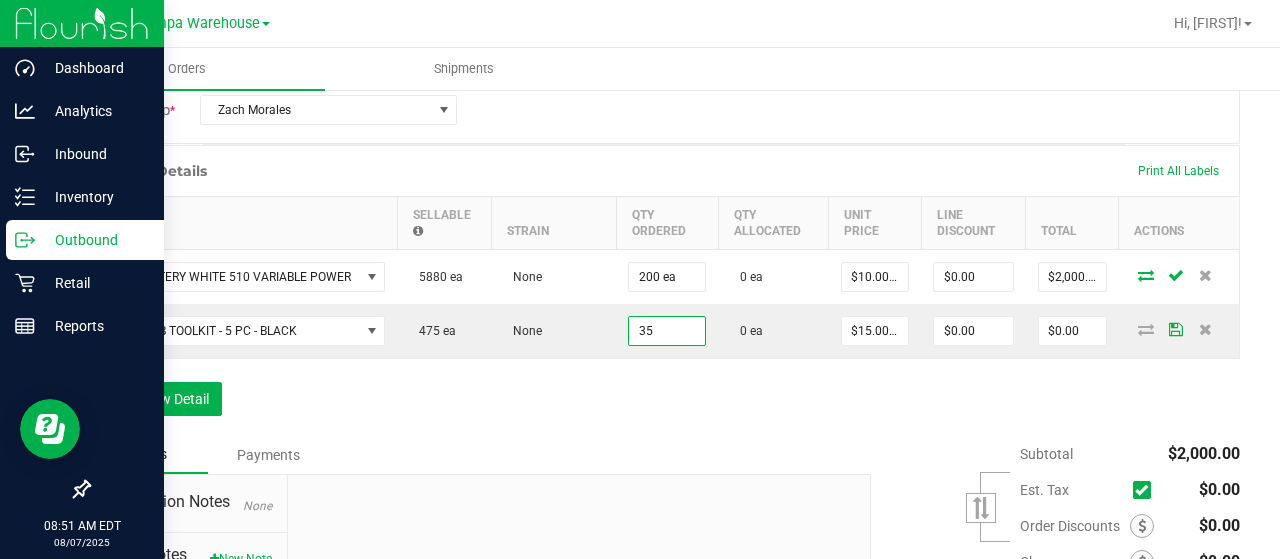 type on "35 ea" 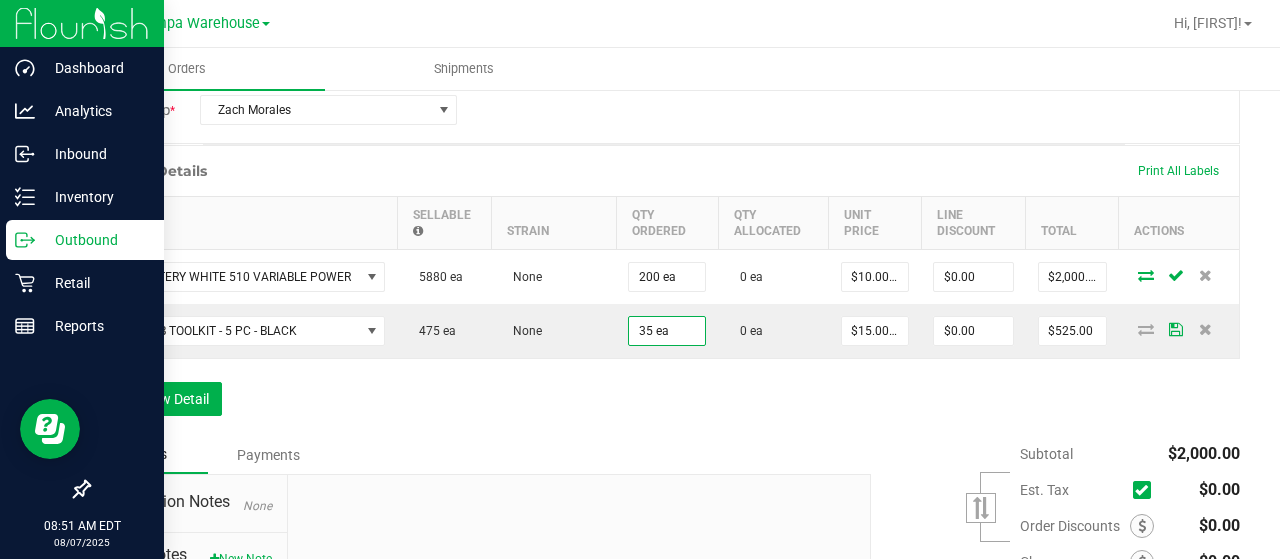 click on "Order Details Print All Labels Item  Sellable  Strain Qty Ordered Qty Allocated Unit Price Line Discount Total Actions FT BATTERY WHITE 510 VARIABLE POWER  5880 ea   None  200 ea  0 ea  $10.00000 $0.00 $2,000.00 GL - DAB TOOLKIT - 5 PC - BLACK  475 ea   None  35 ea  0 ea  $15.00000 $0.00 $525.00
Add New Detail" at bounding box center (664, 290) 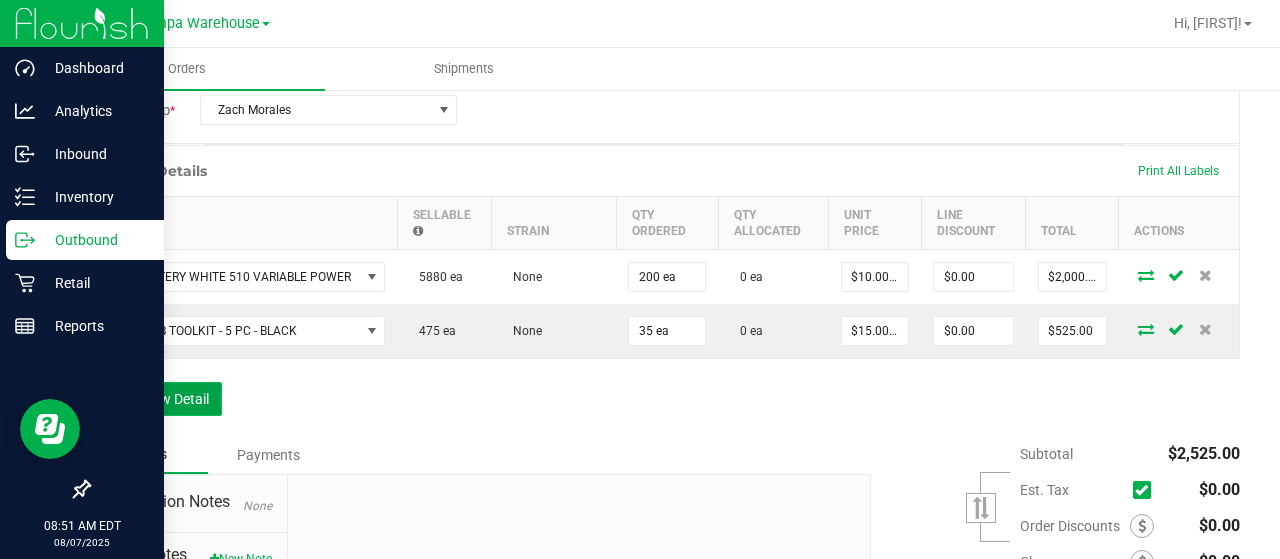 click on "Add New Detail" at bounding box center (155, 399) 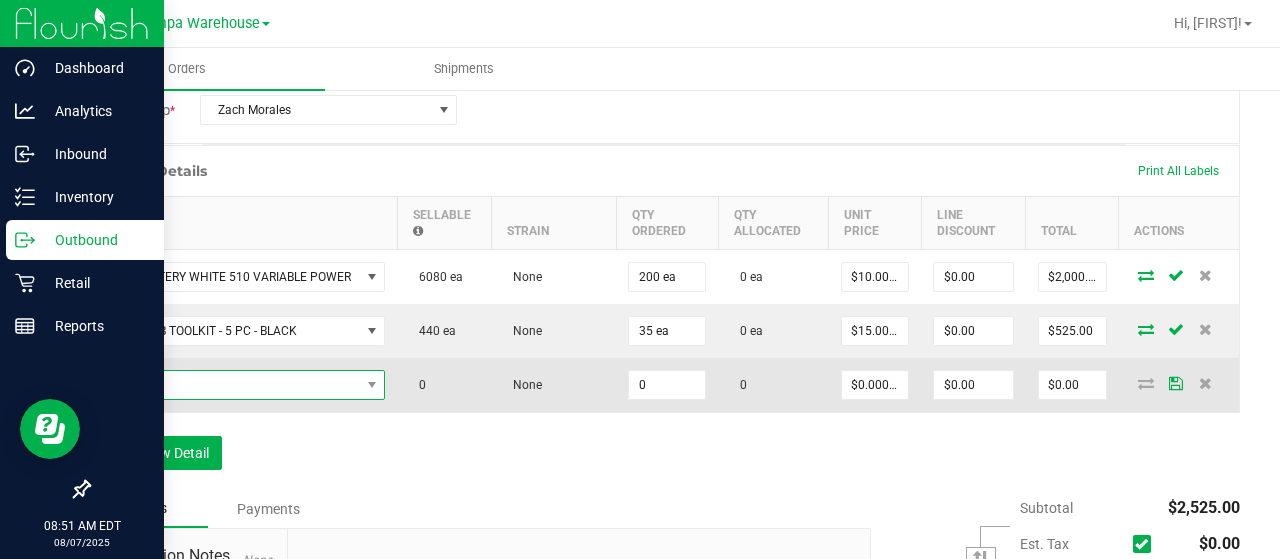 click at bounding box center [231, 385] 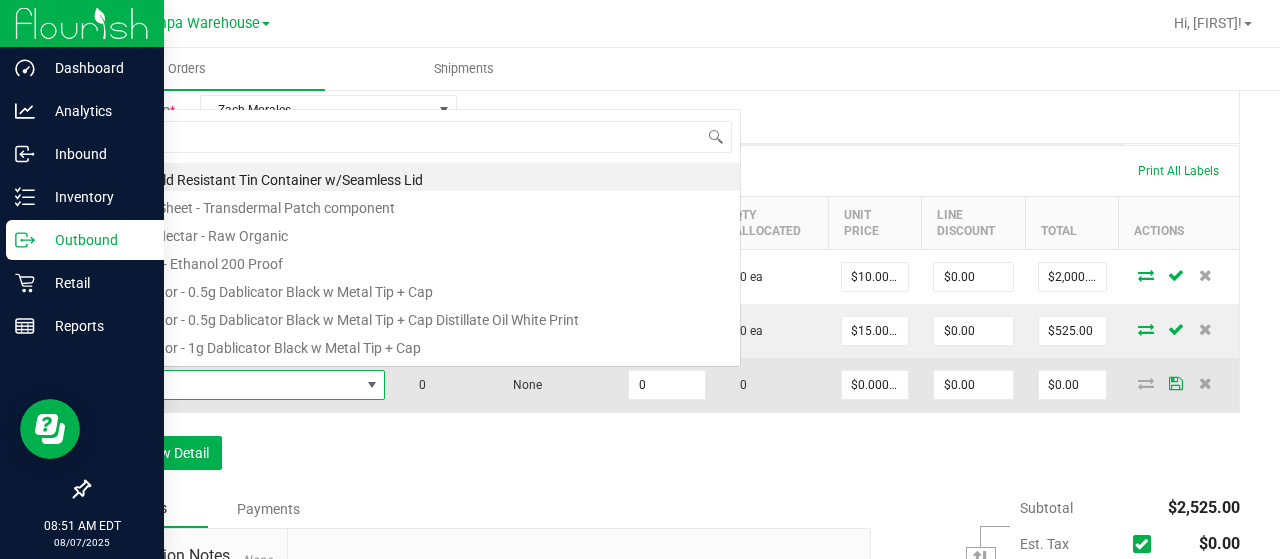 scroll, scrollTop: 0, scrollLeft: 0, axis: both 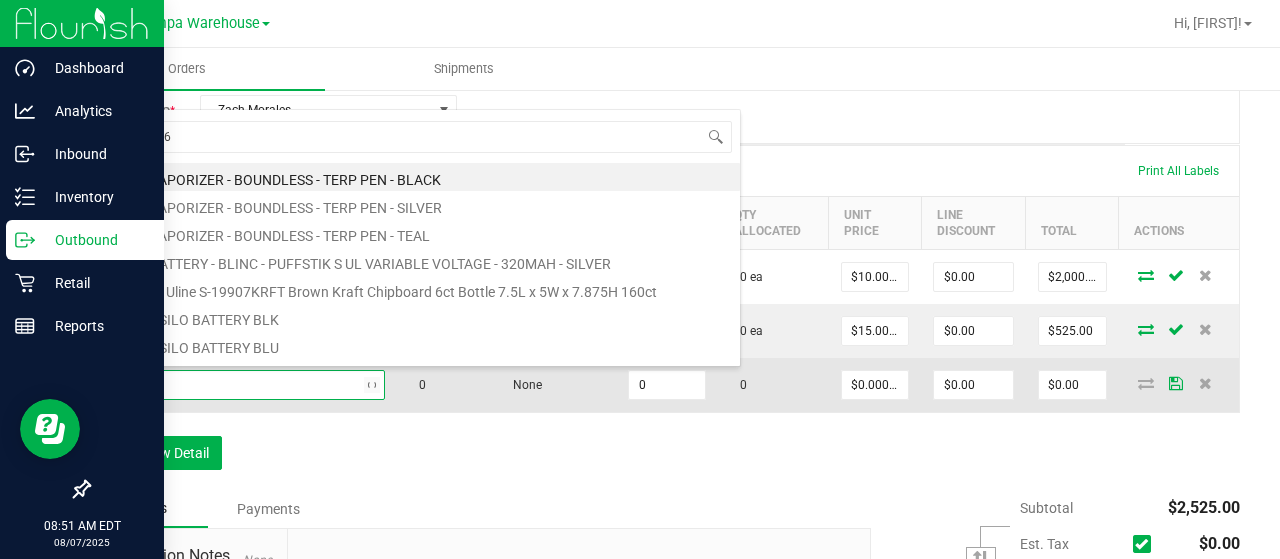 type on "1992469" 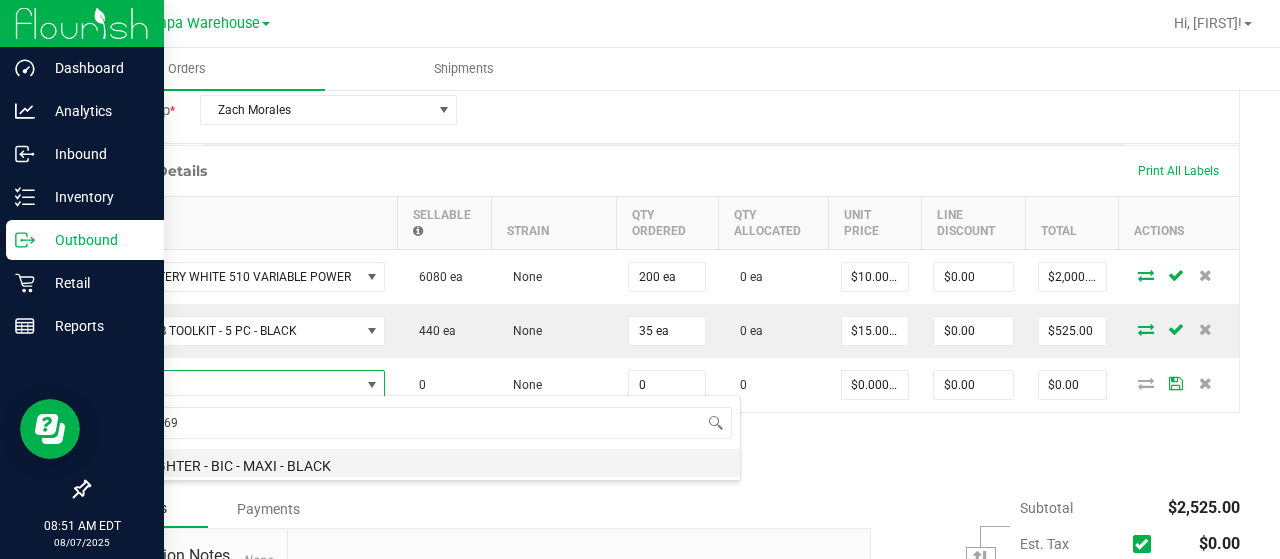 click on "SW - LIGHTER - BIC - MAXI - BLACK" at bounding box center [421, 463] 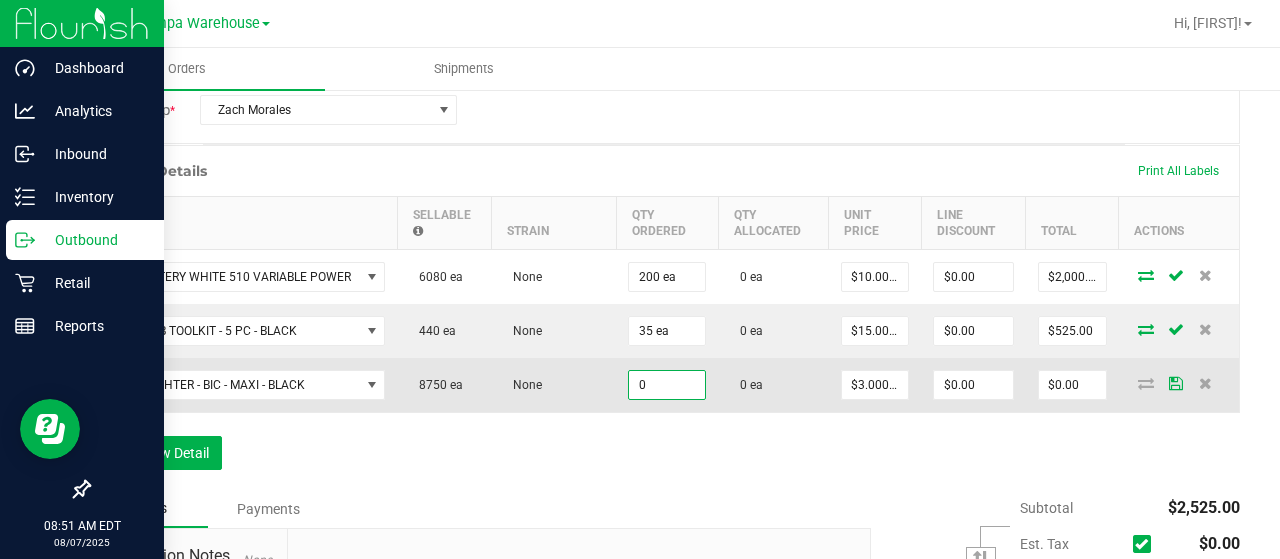 click on "0" at bounding box center (667, 385) 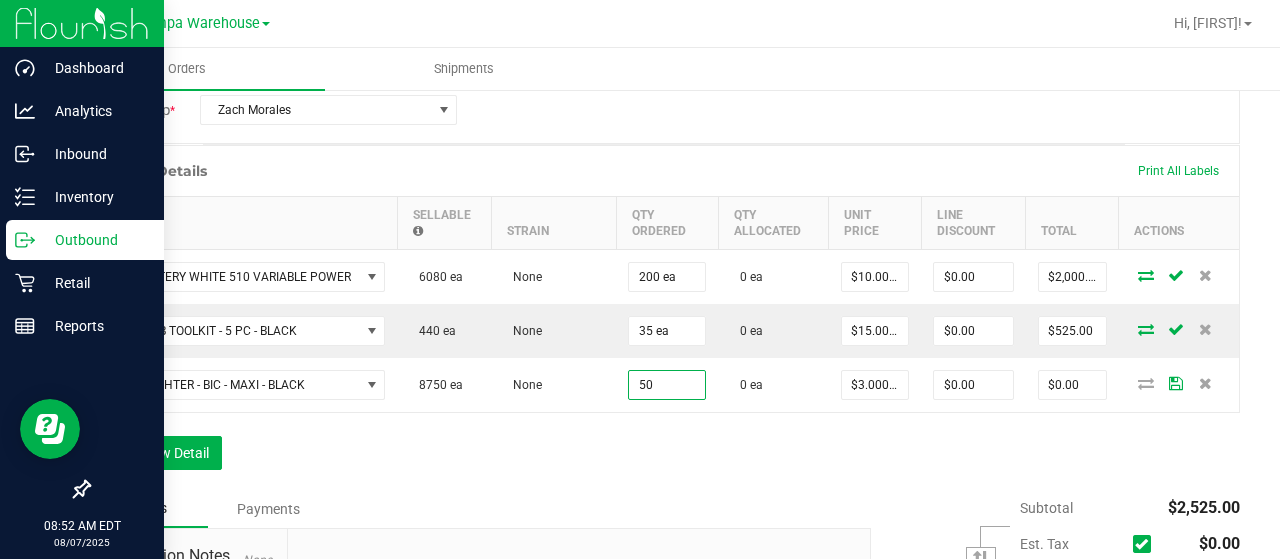 type on "50 ea" 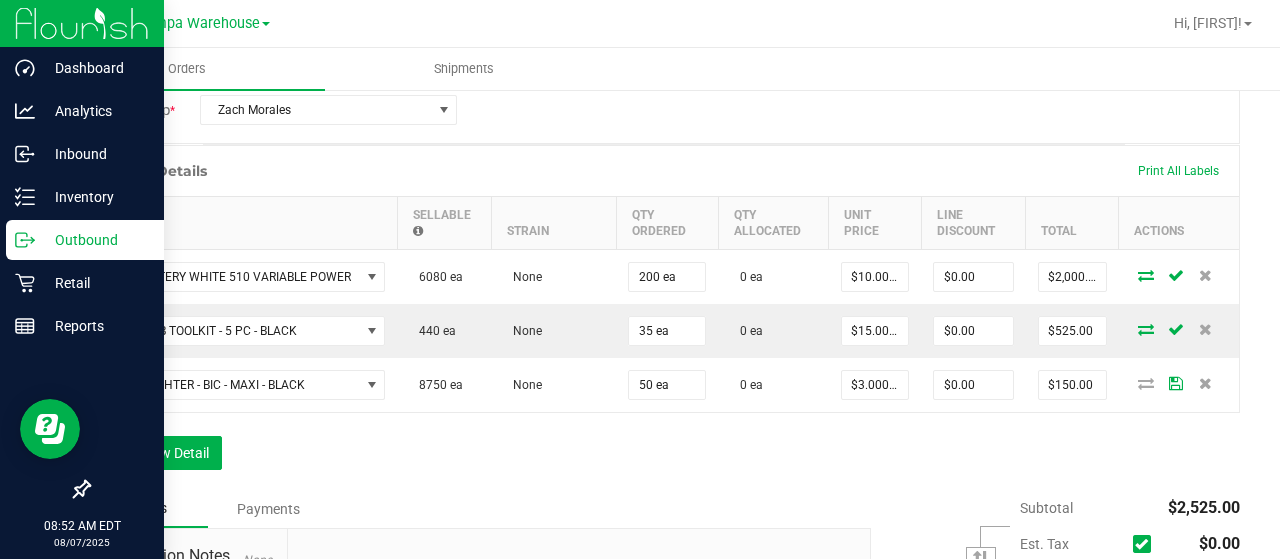 click on "Order Details Print All Labels Item  Sellable  Strain Qty Ordered Qty Allocated Unit Price Line Discount Total Actions FT BATTERY WHITE 510 VARIABLE POWER  6080 ea   None  200 ea  0 ea  $10.00000 $0.00 $2,000.00 GL - DAB TOOLKIT - 5 PC - BLACK  440 ea   None  35 ea  0 ea  $15.00000 $0.00 $525.00 SW - LIGHTER - BIC - MAXI - BLACK  8750 ea   None  50 ea  0 ea  $3.00000 $0.00 $150.00
Add New Detail" at bounding box center [664, 317] 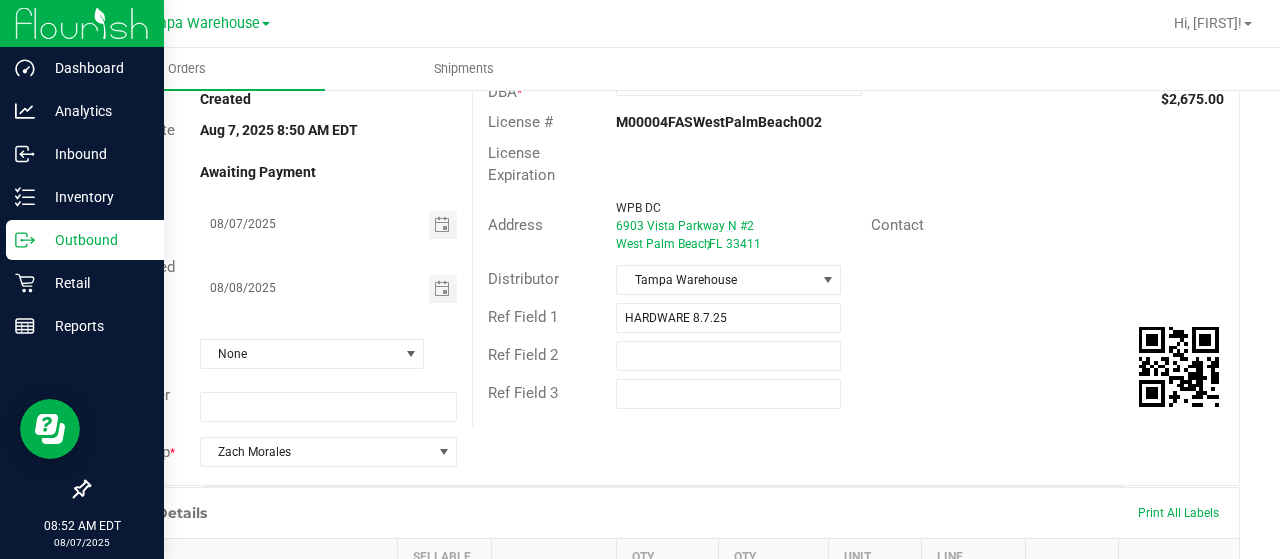 scroll, scrollTop: 0, scrollLeft: 0, axis: both 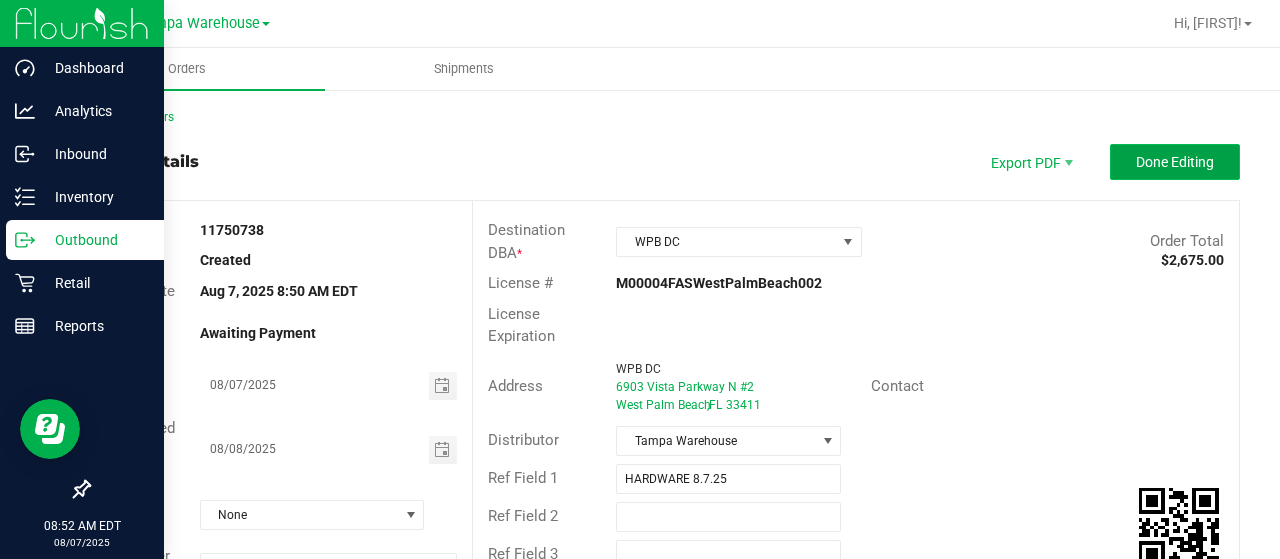 click on "Done Editing" at bounding box center (1175, 162) 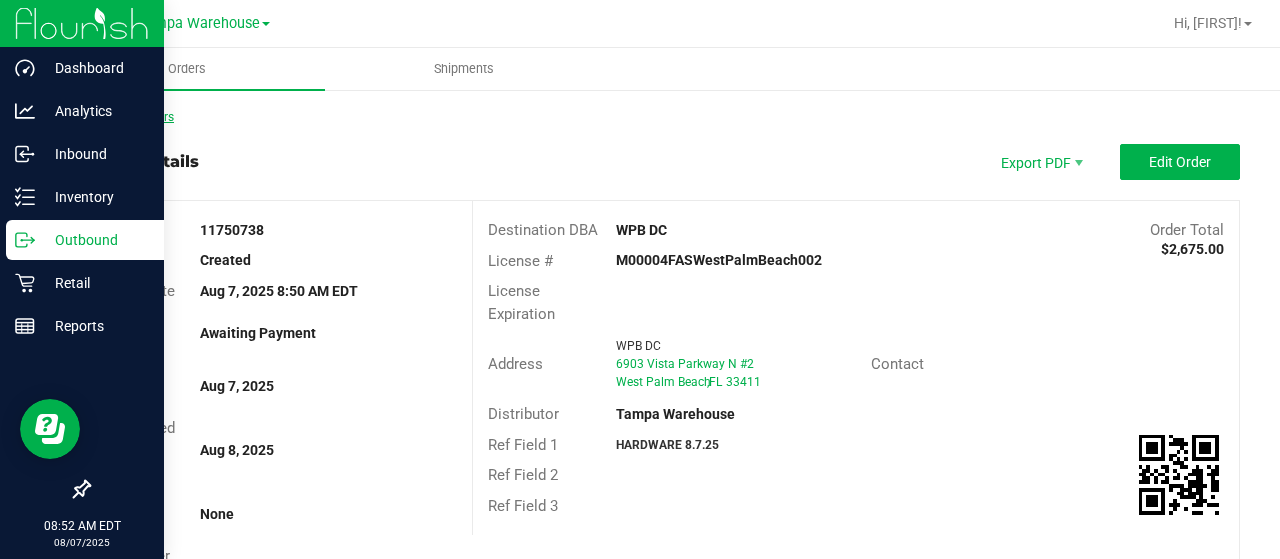 click on "Back to Orders" at bounding box center [131, 117] 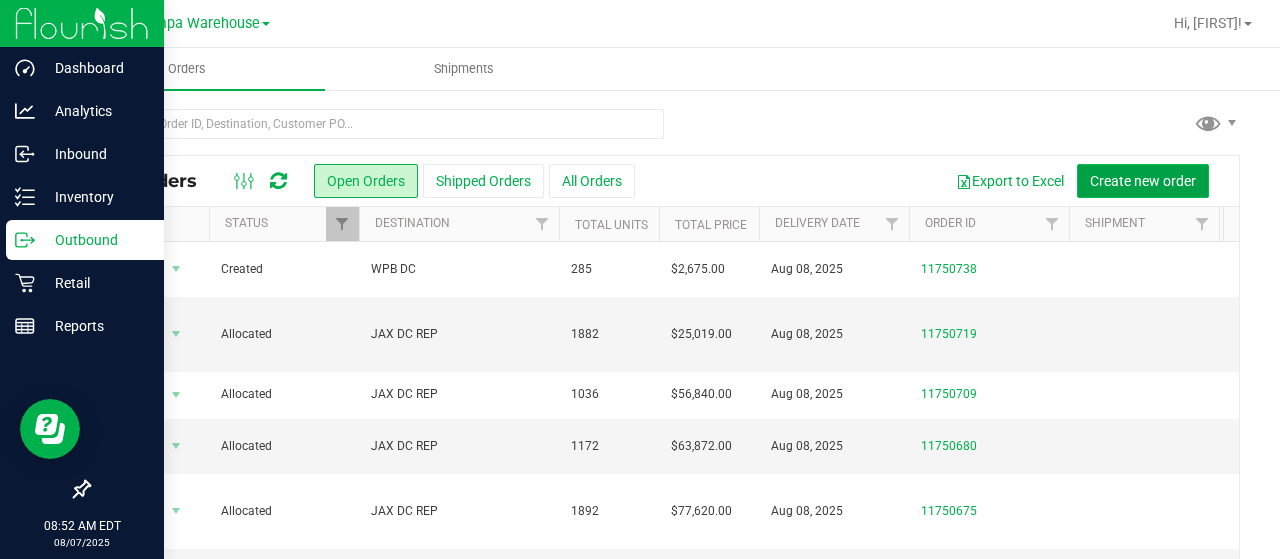 click on "Create new order" at bounding box center [1143, 181] 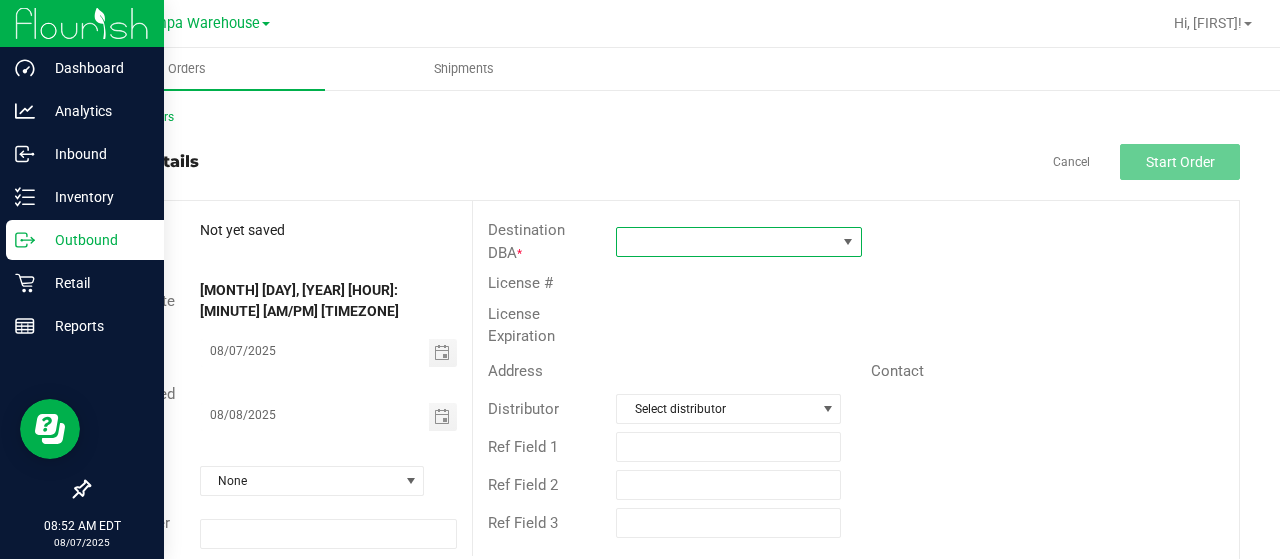 click at bounding box center [726, 242] 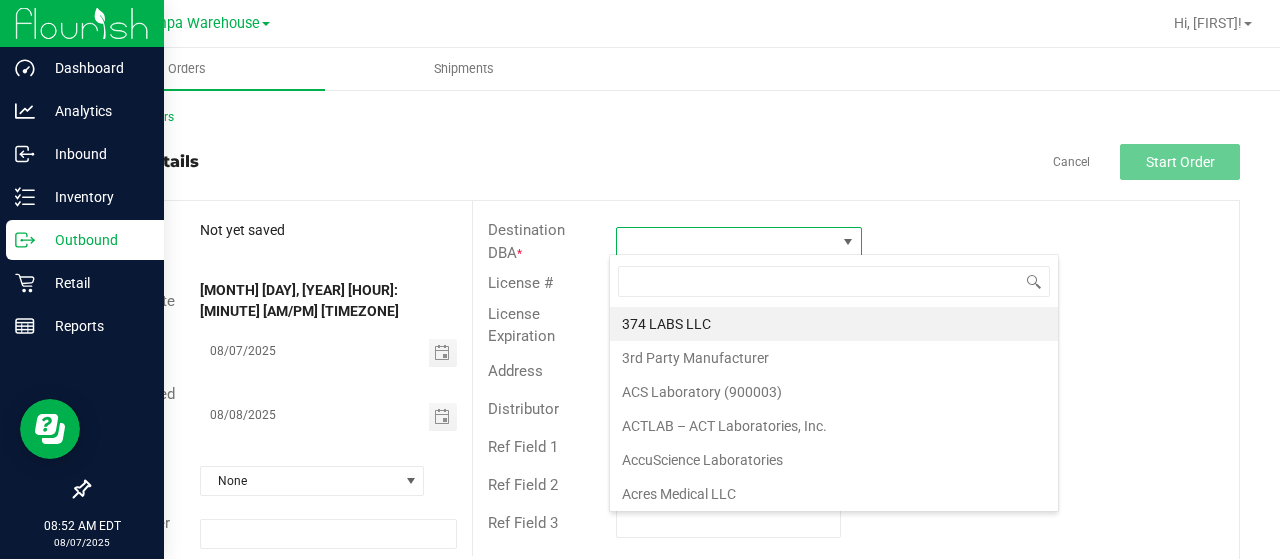 scroll, scrollTop: 99970, scrollLeft: 99758, axis: both 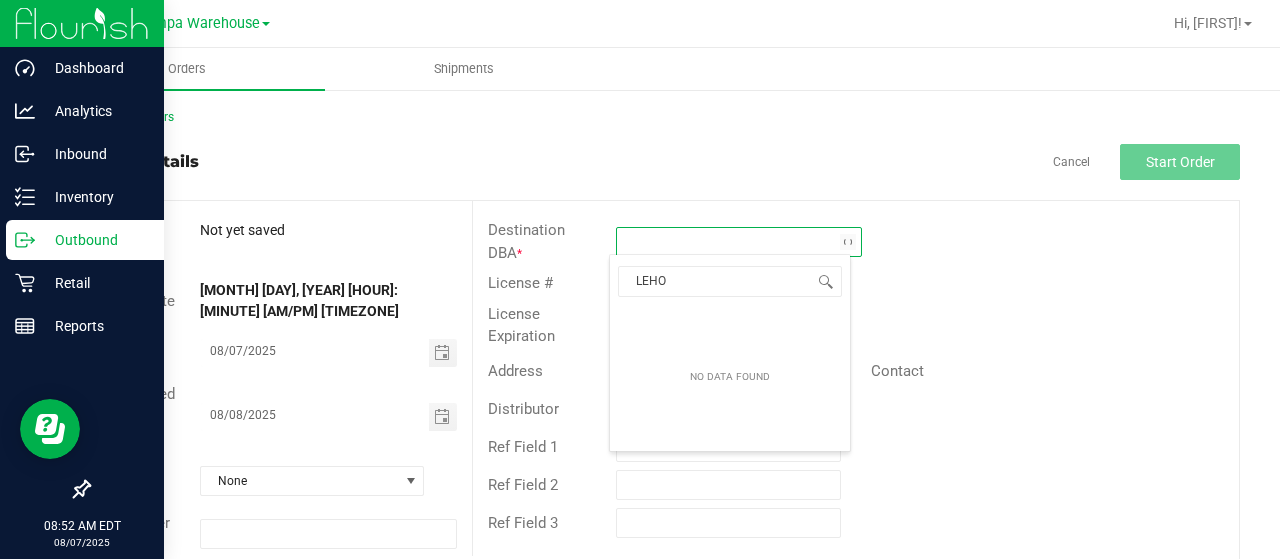type on "LEH" 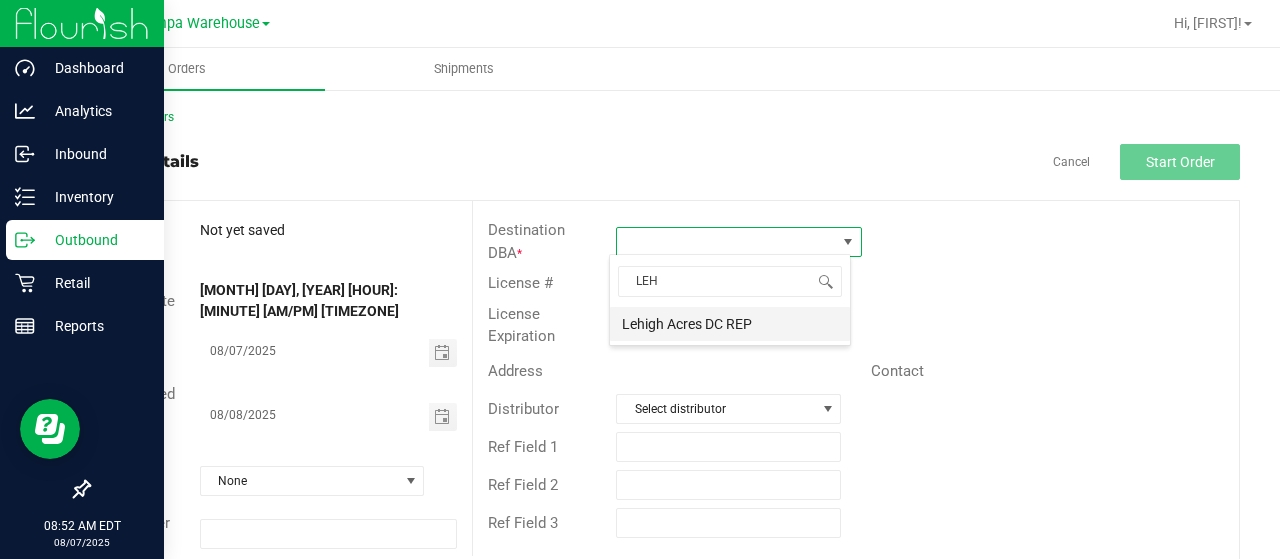 click on "Lehigh Acres DC REP" at bounding box center (730, 324) 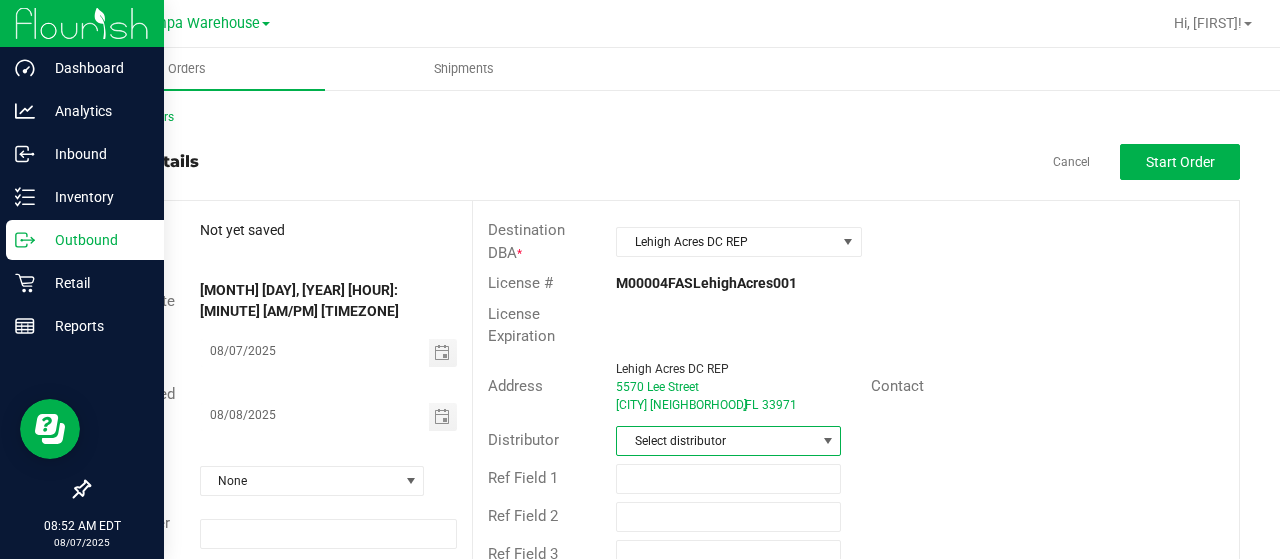 click on "Select distributor" at bounding box center (716, 441) 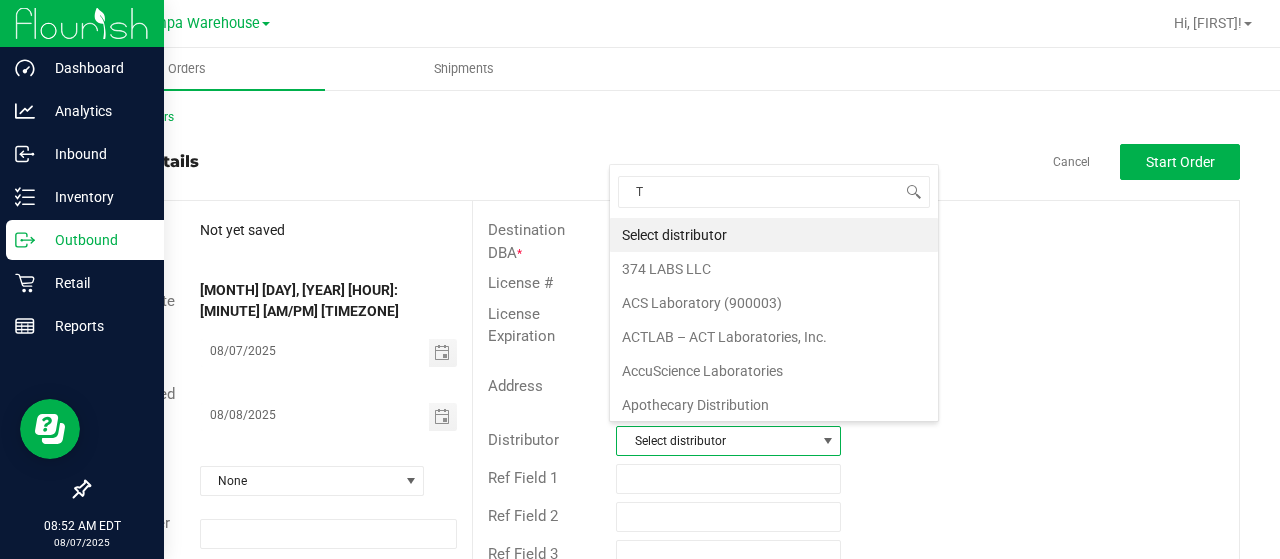scroll, scrollTop: 99970, scrollLeft: 99778, axis: both 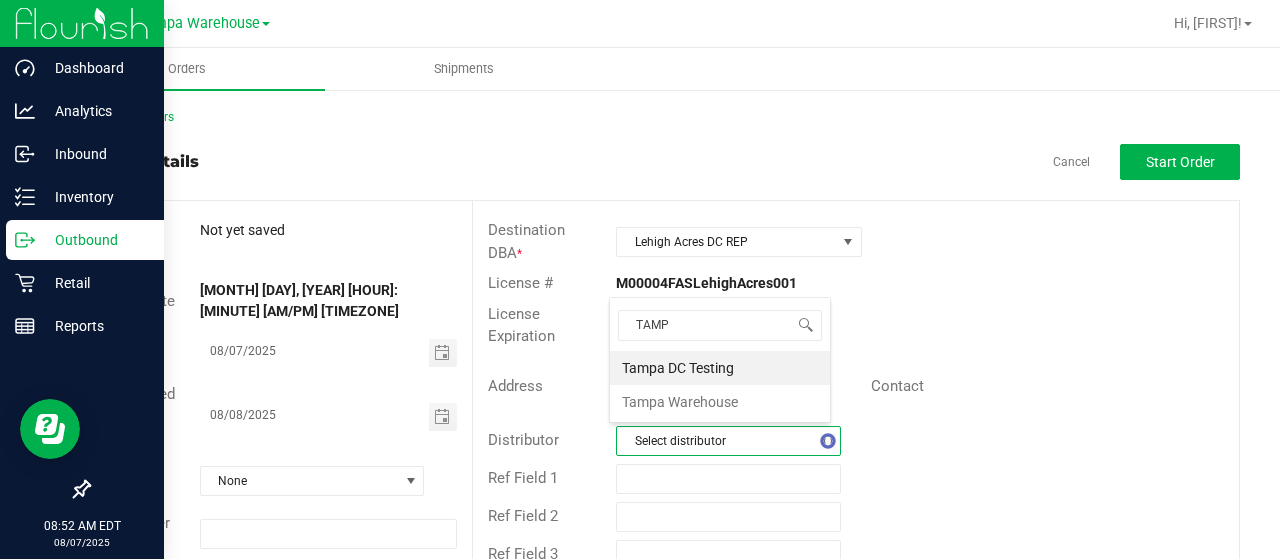 type on "TAMPA" 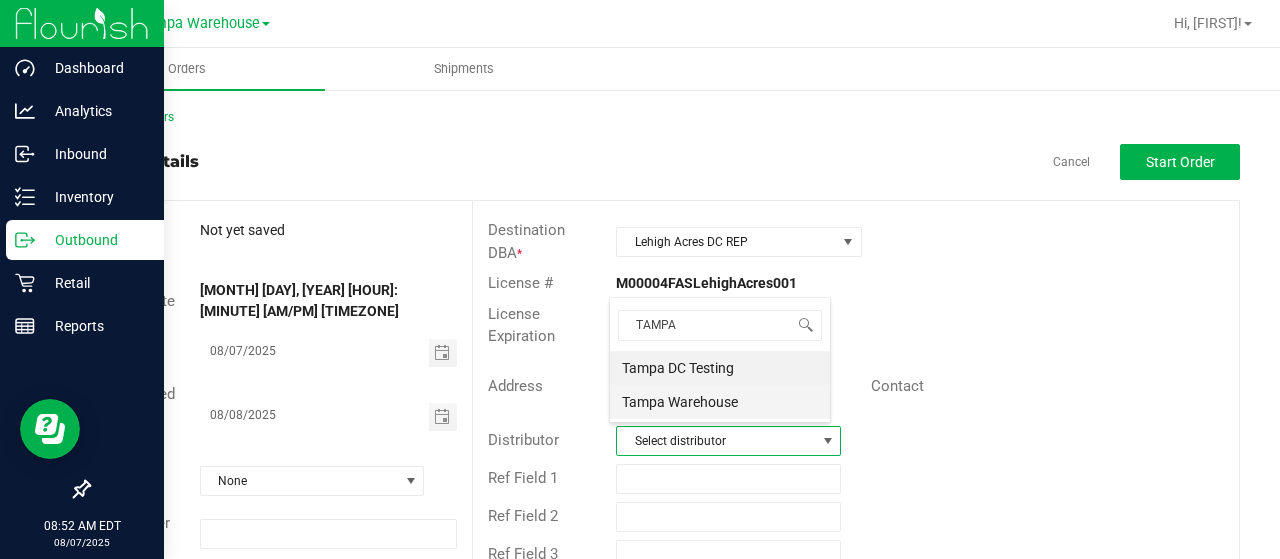 click on "Tampa Warehouse" at bounding box center (720, 402) 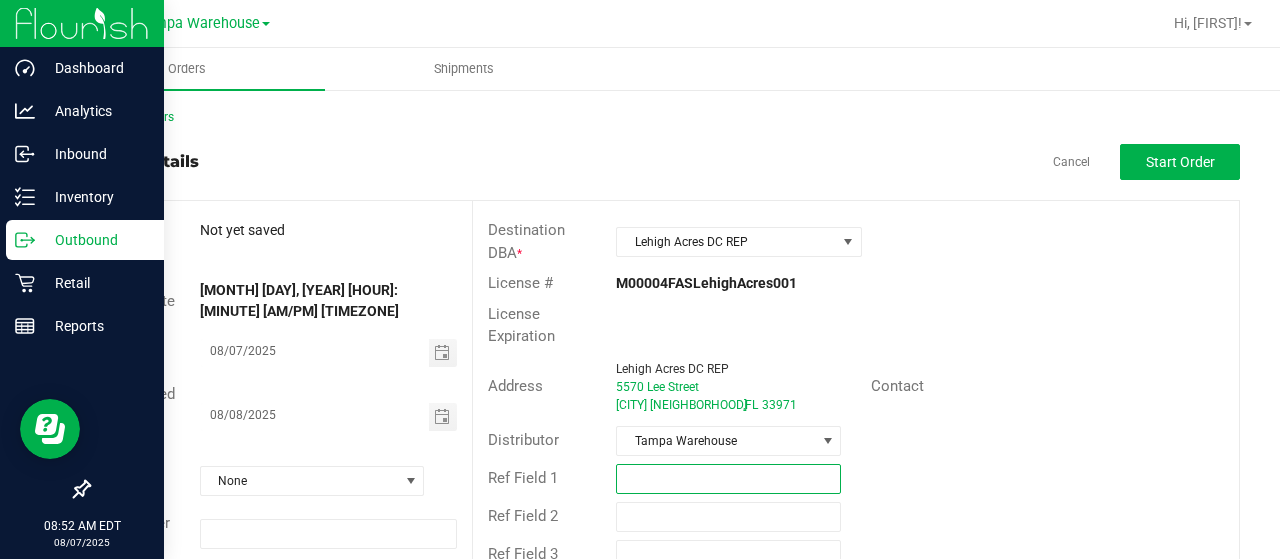 click at bounding box center [728, 479] 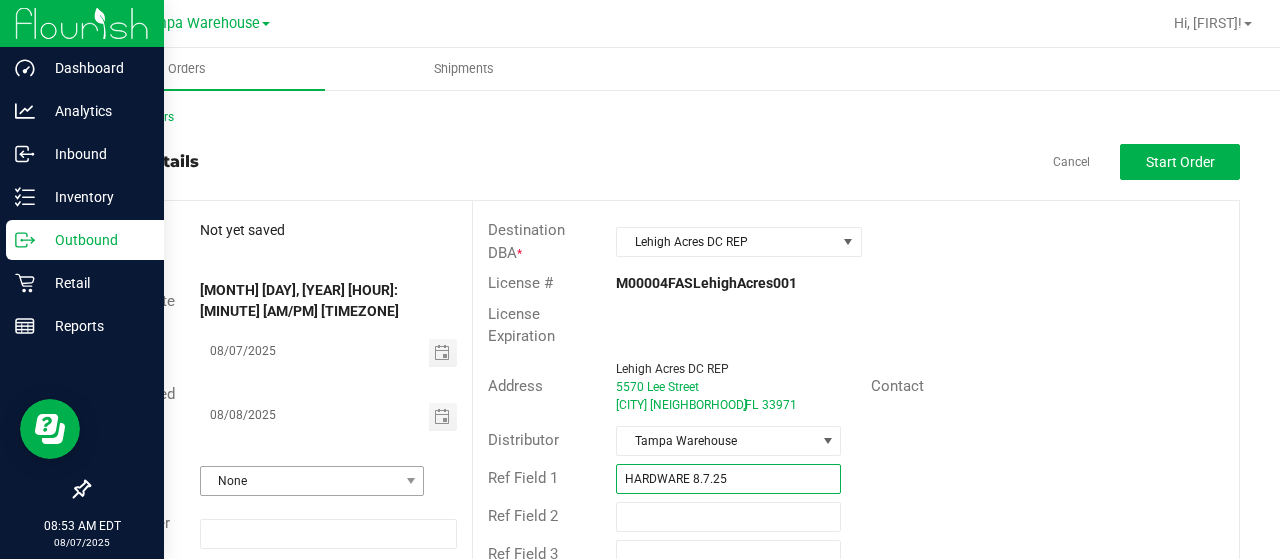 scroll, scrollTop: 54, scrollLeft: 0, axis: vertical 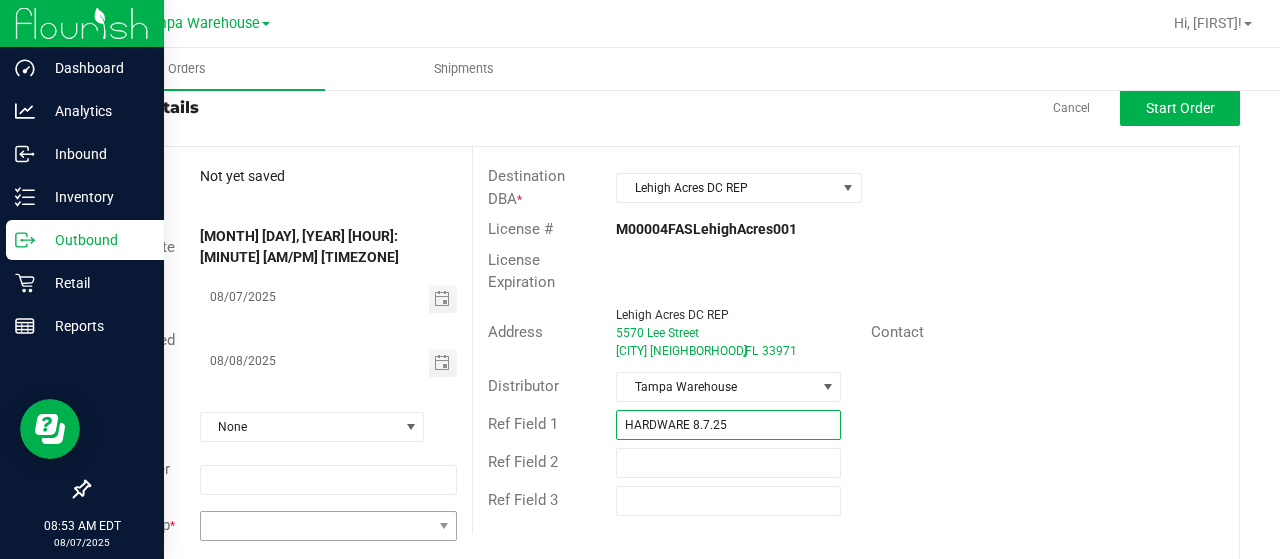 type on "HARDWARE 8.7.25" 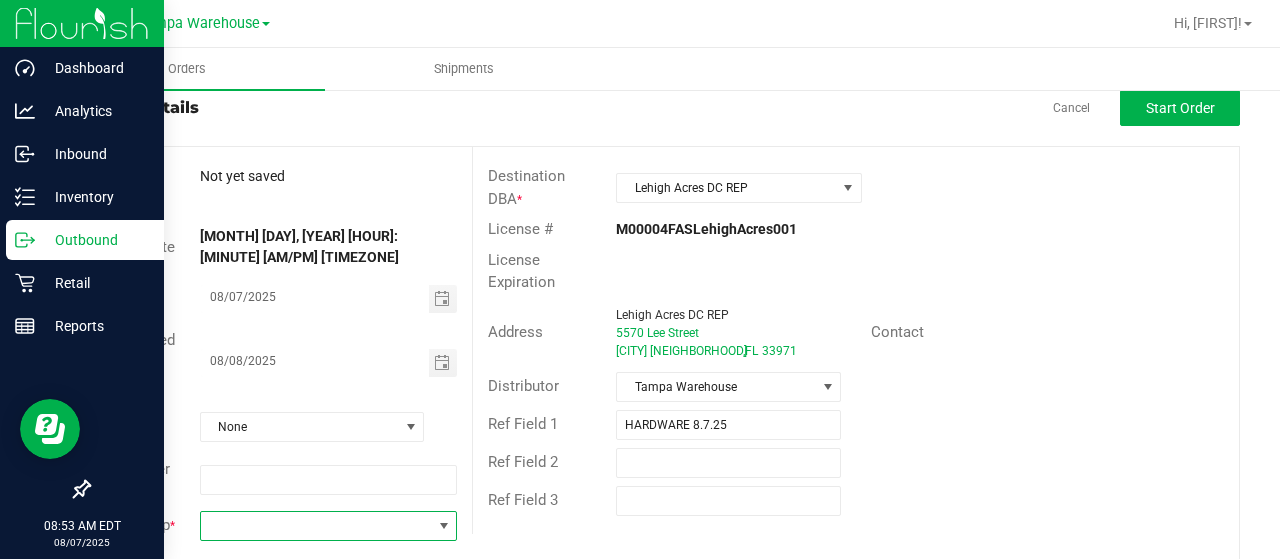 click at bounding box center [316, 526] 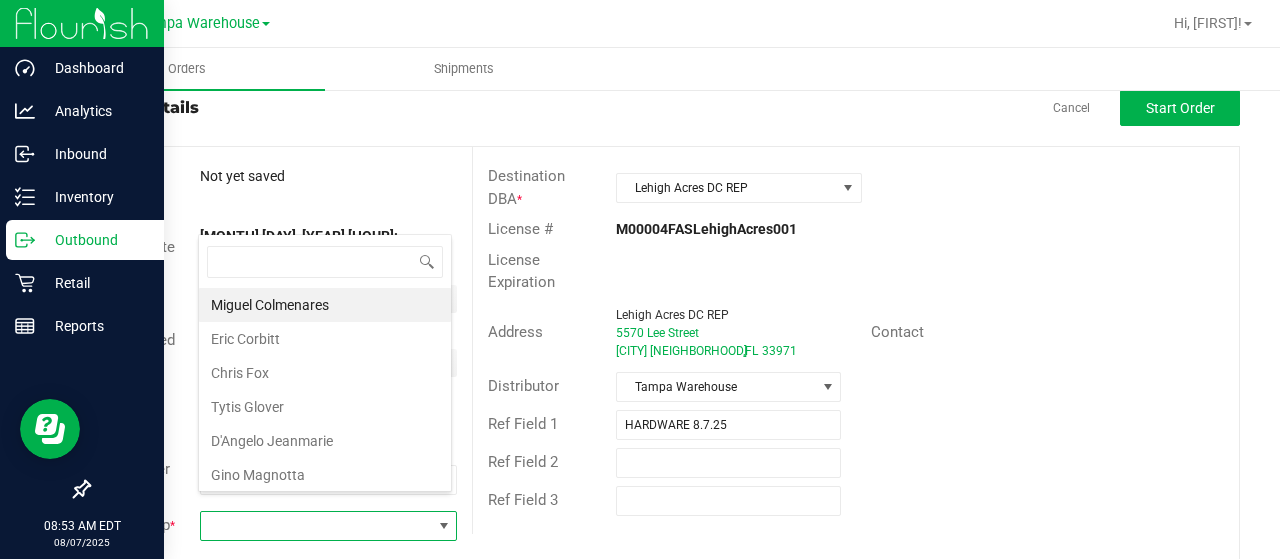 scroll, scrollTop: 99970, scrollLeft: 99746, axis: both 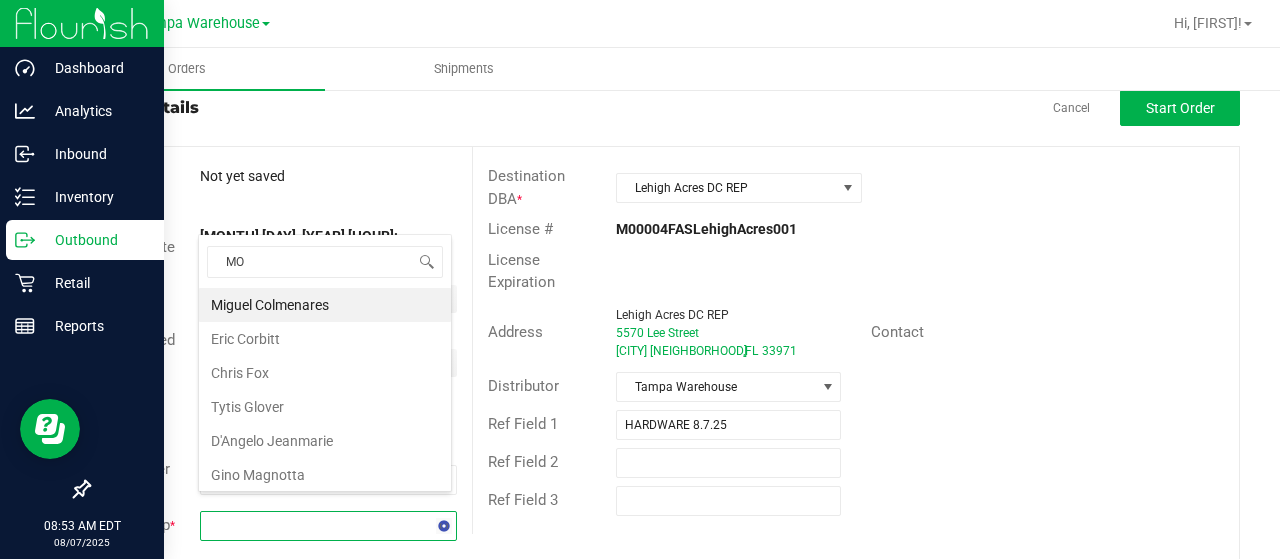 type on "MOR" 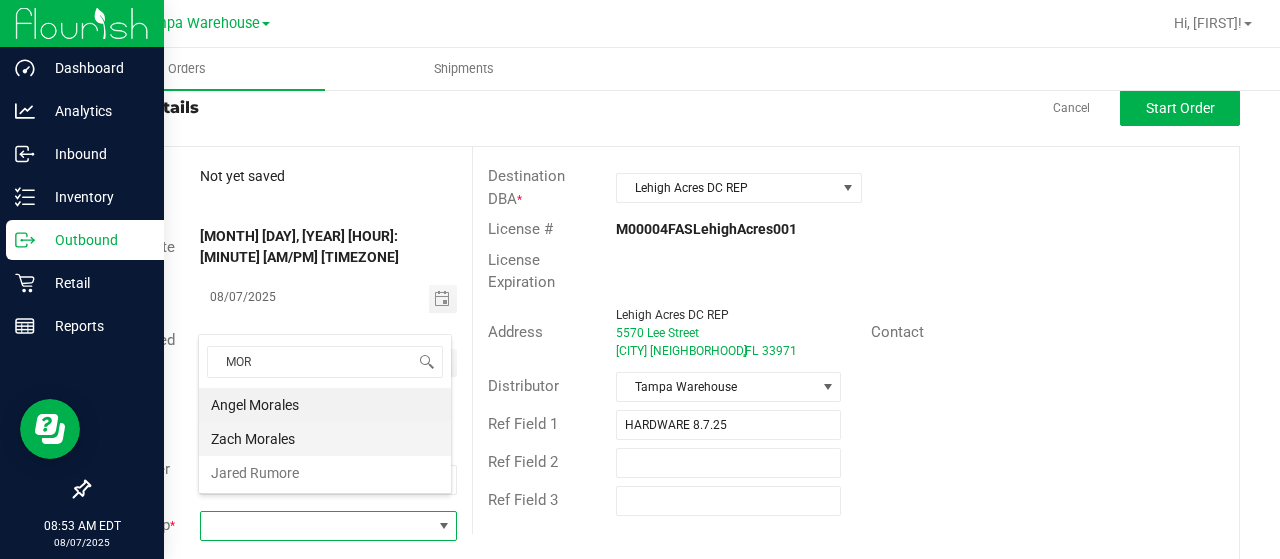 click on "Zach Morales" at bounding box center [325, 439] 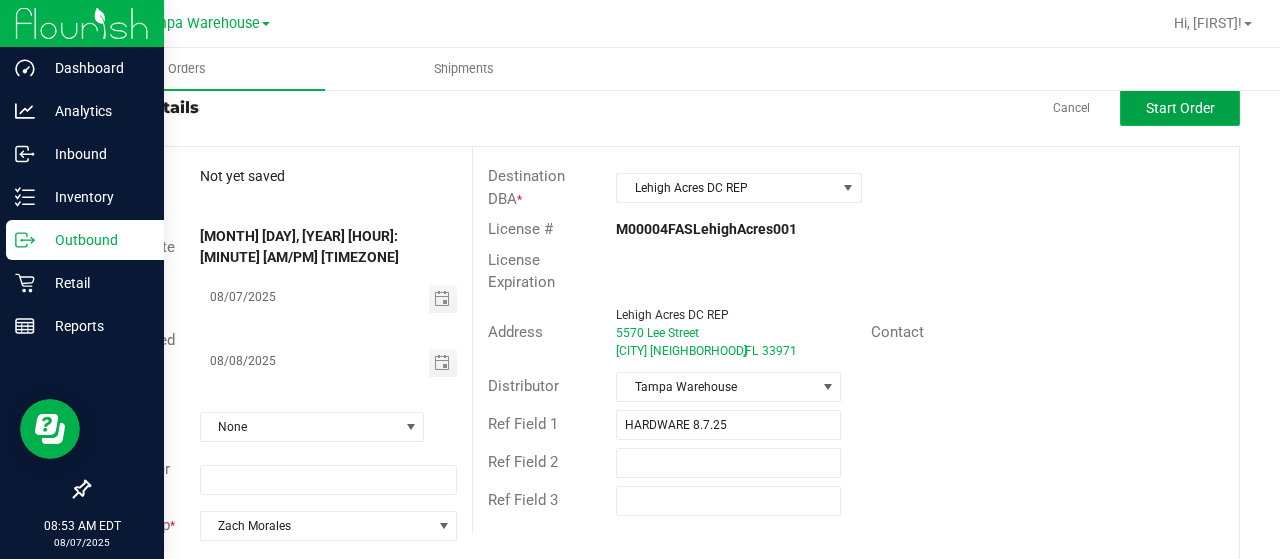 click on "Start Order" at bounding box center (1180, 108) 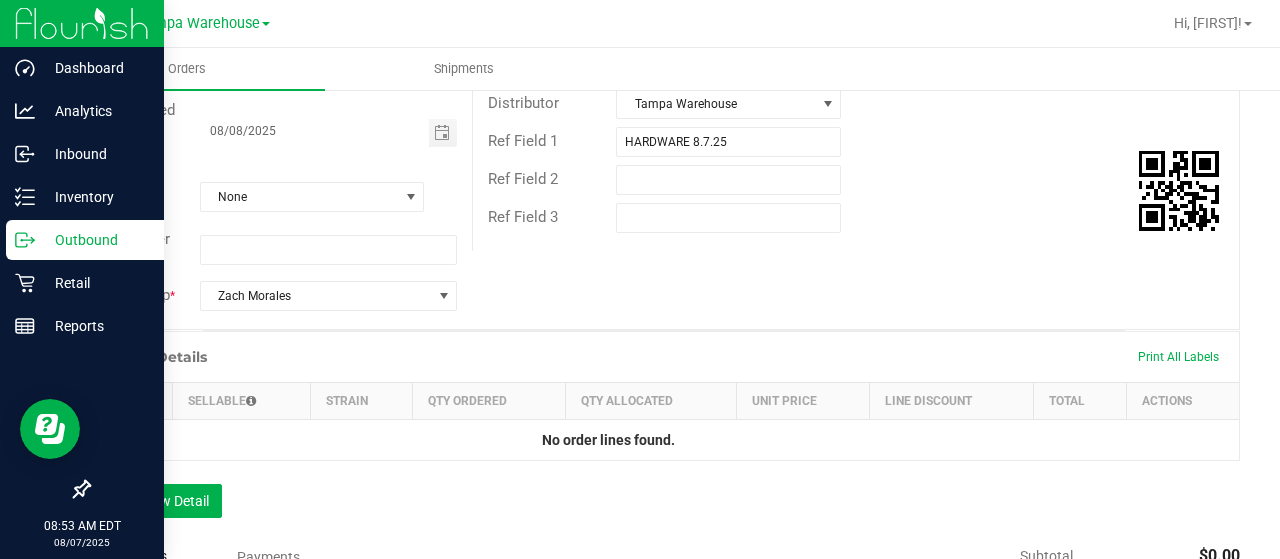scroll, scrollTop: 358, scrollLeft: 0, axis: vertical 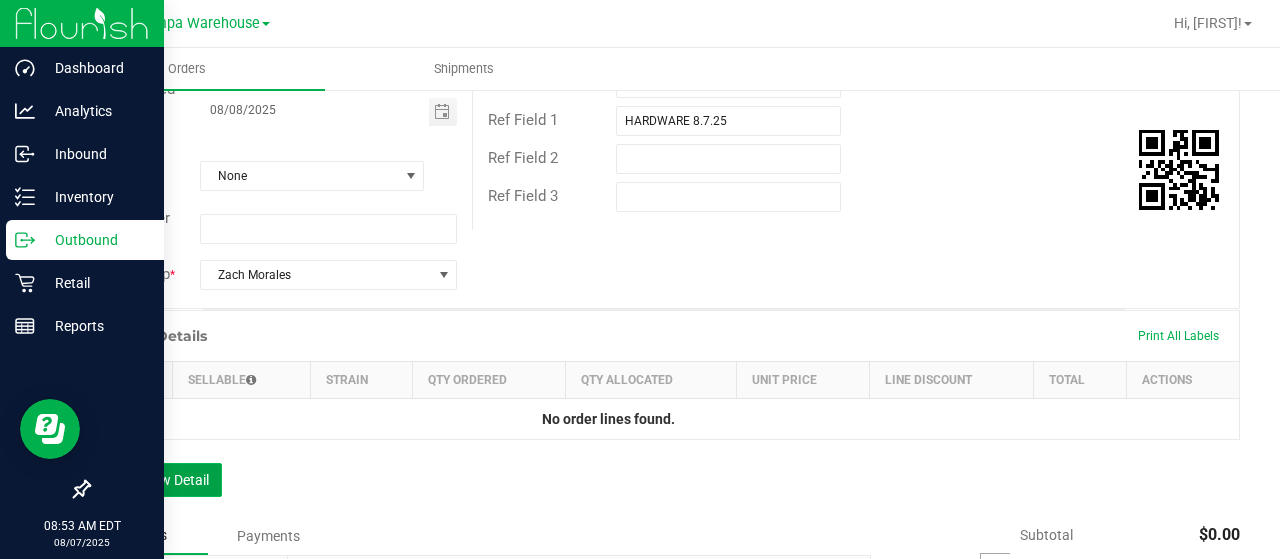 click on "Add New Detail" at bounding box center [155, 480] 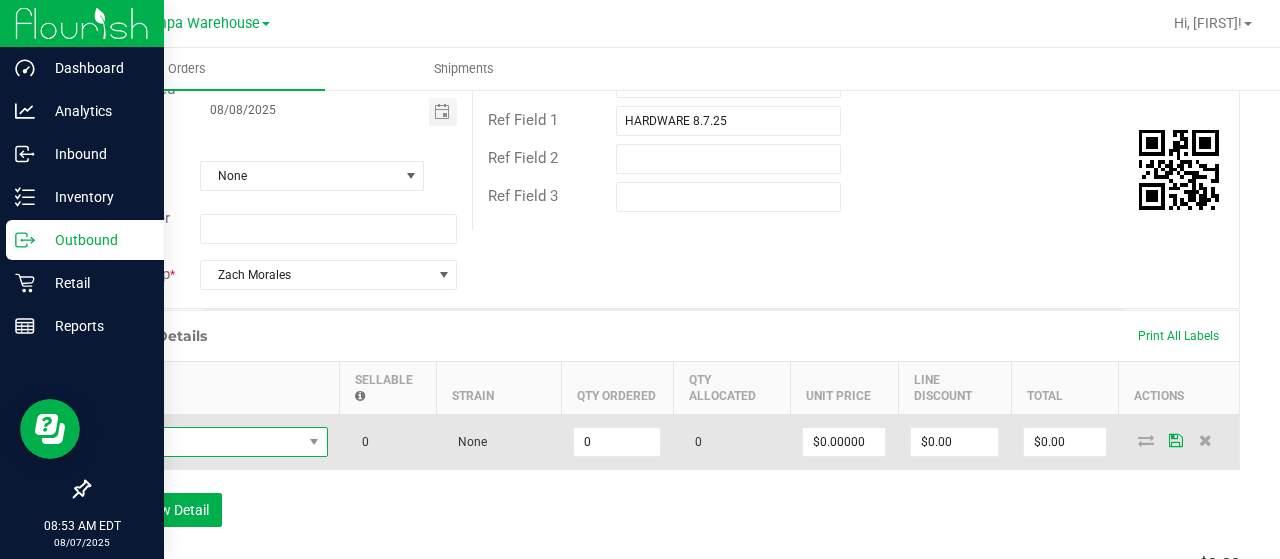 click at bounding box center (202, 442) 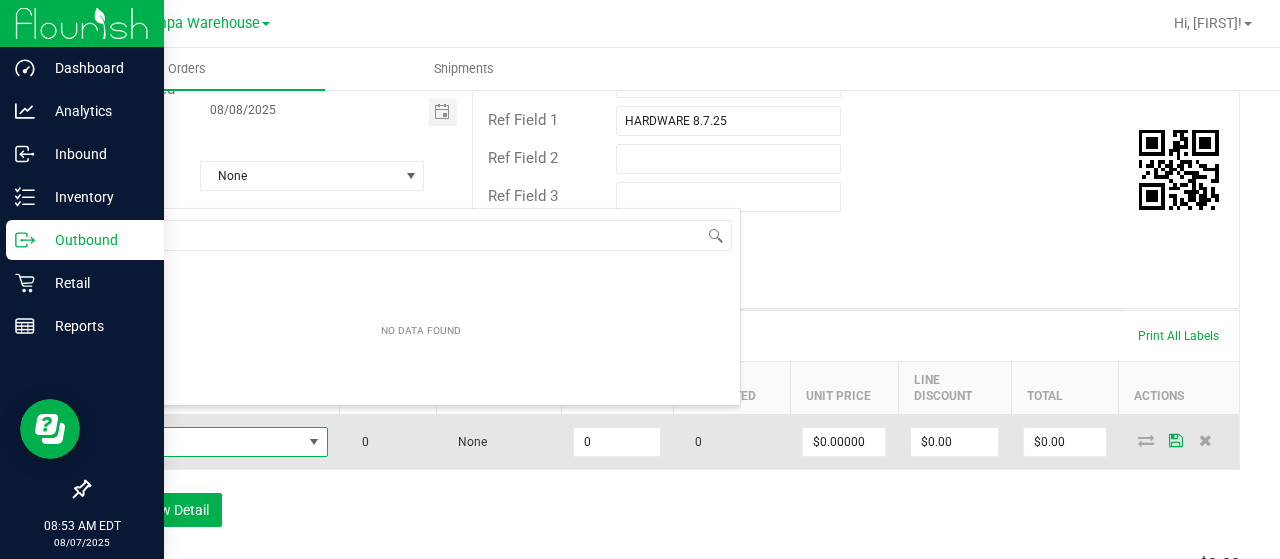scroll, scrollTop: 99970, scrollLeft: 99774, axis: both 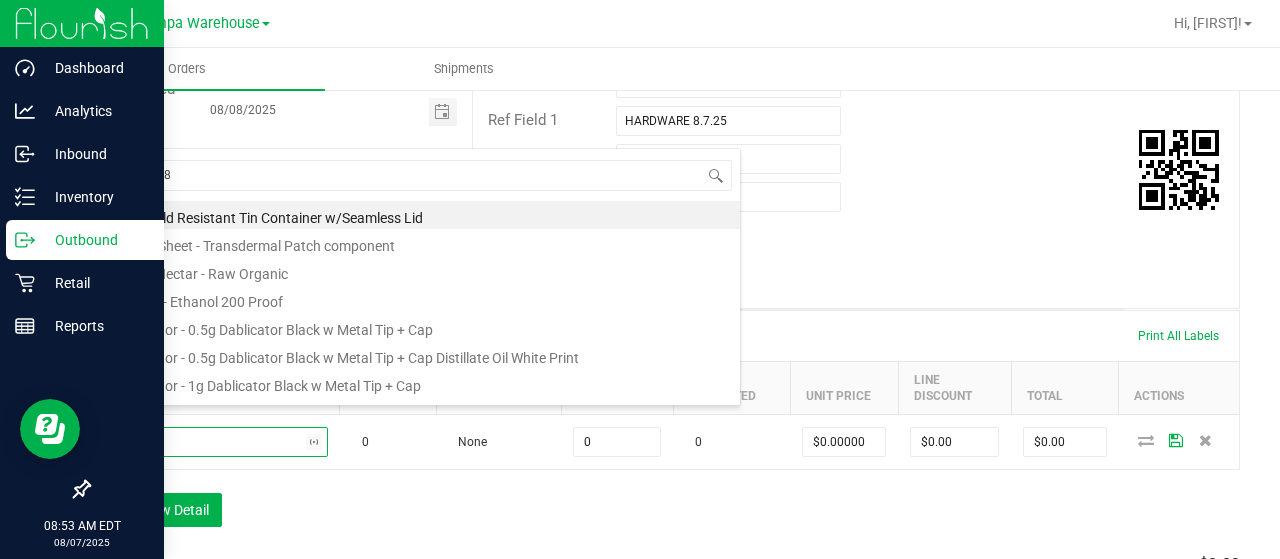 type on "1992285" 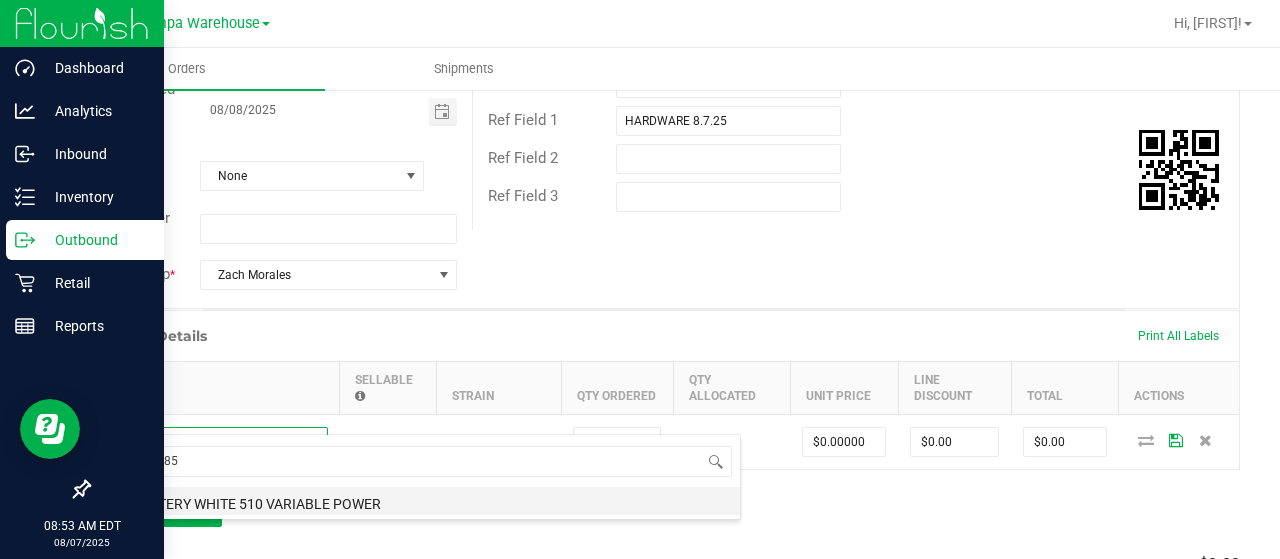 click on "FT BATTERY WHITE 510 VARIABLE POWER" at bounding box center [421, 501] 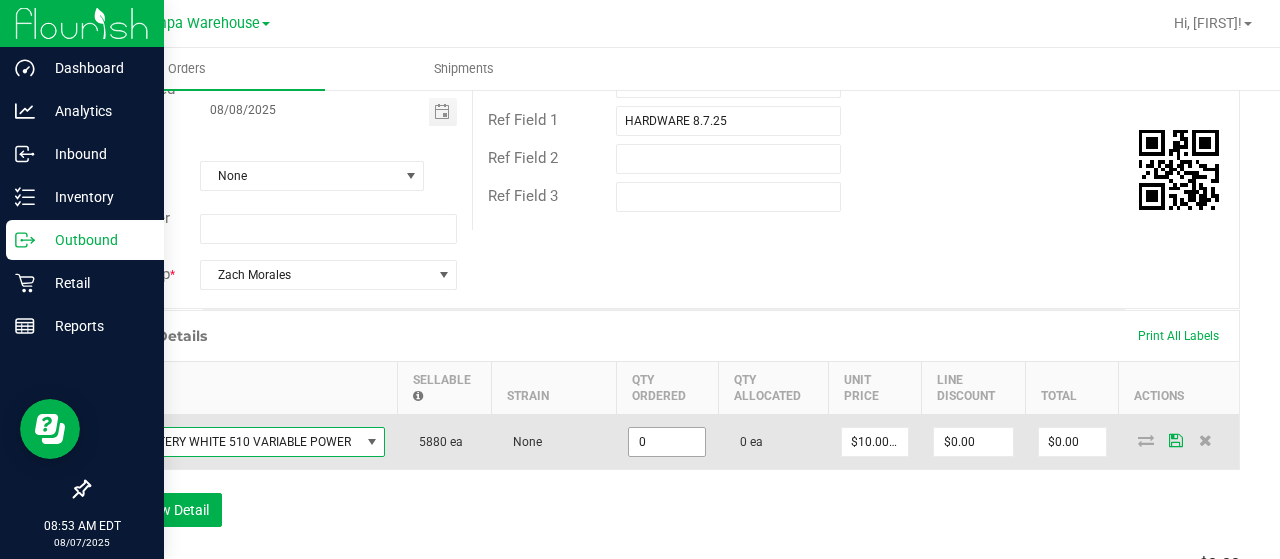 click on "0" at bounding box center (667, 442) 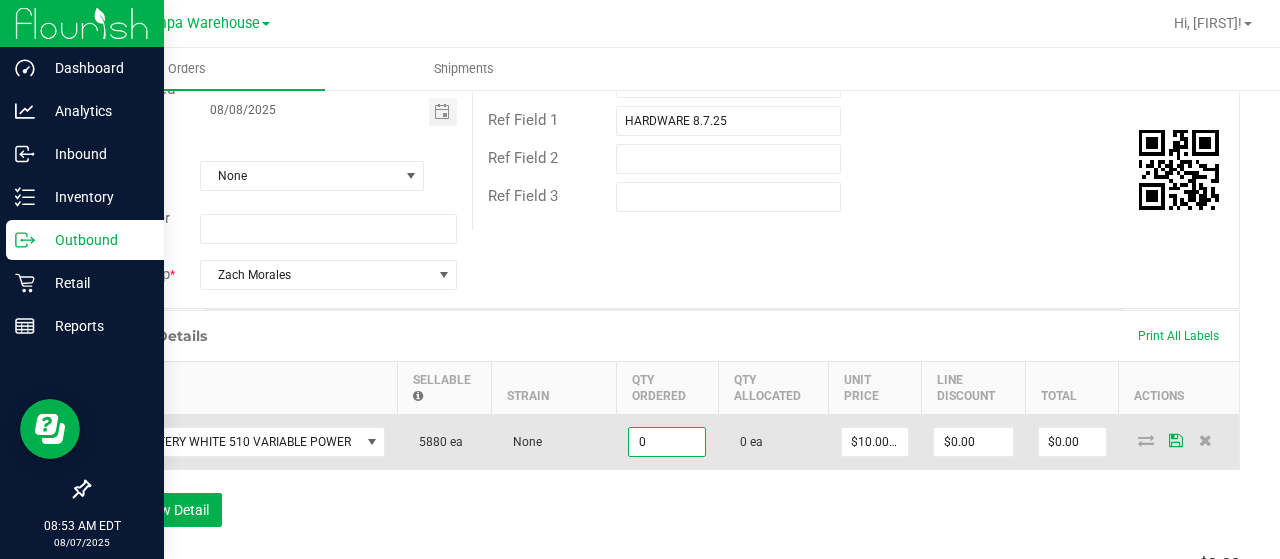 click on "0" at bounding box center (667, 442) 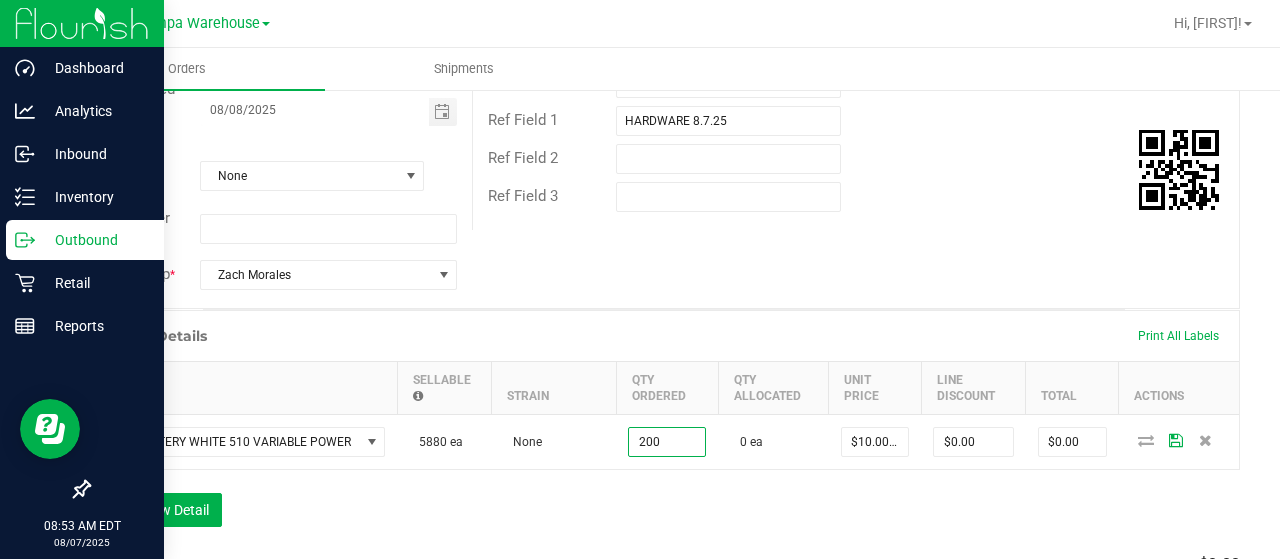 type on "200 ea" 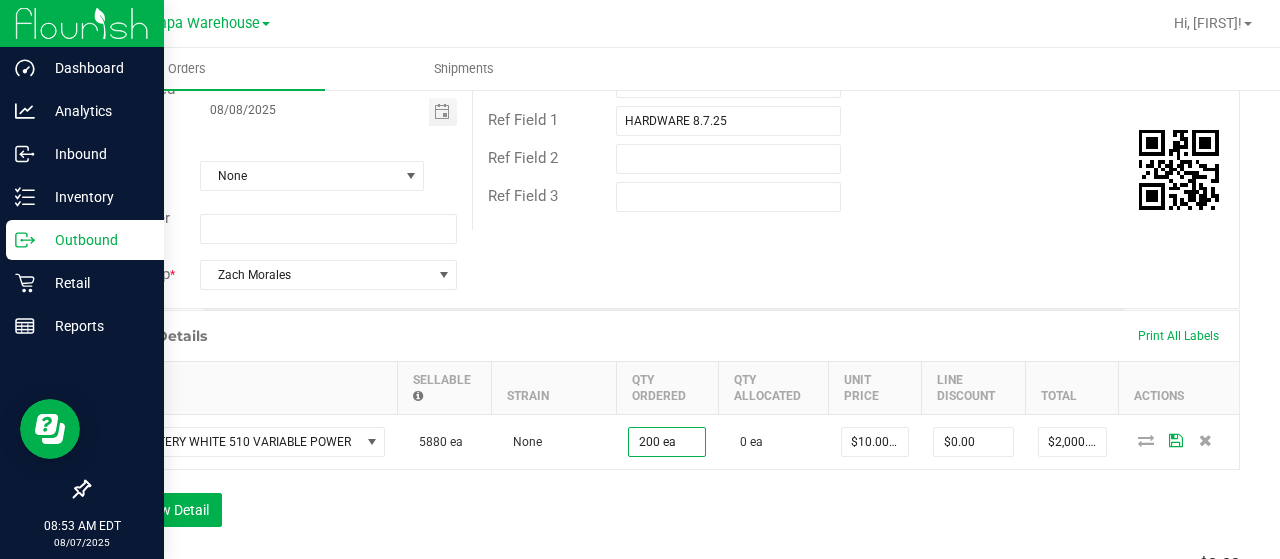 click on "Order Details Print All Labels Item  Sellable  Strain Qty Ordered Qty Allocated Unit Price Line Discount Total Actions FT BATTERY WHITE 510 VARIABLE POWER  5880 ea   None  200 ea  0 ea  $10.00000 $0.00 $2,000.00
Add New Detail" at bounding box center (664, 428) 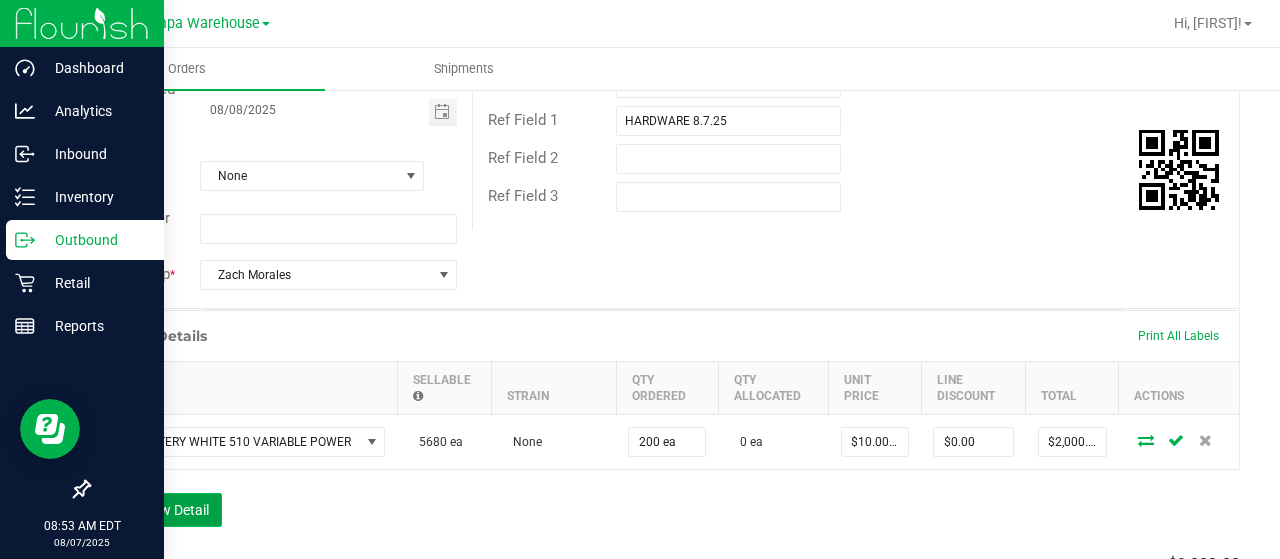 click on "Add New Detail" at bounding box center (155, 510) 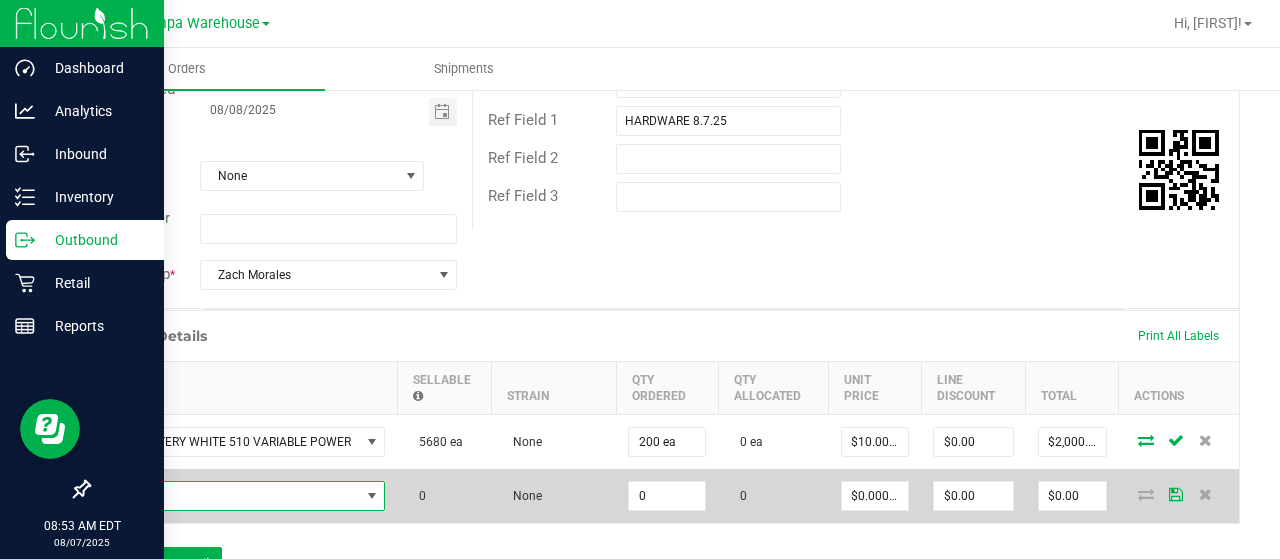 click at bounding box center [231, 496] 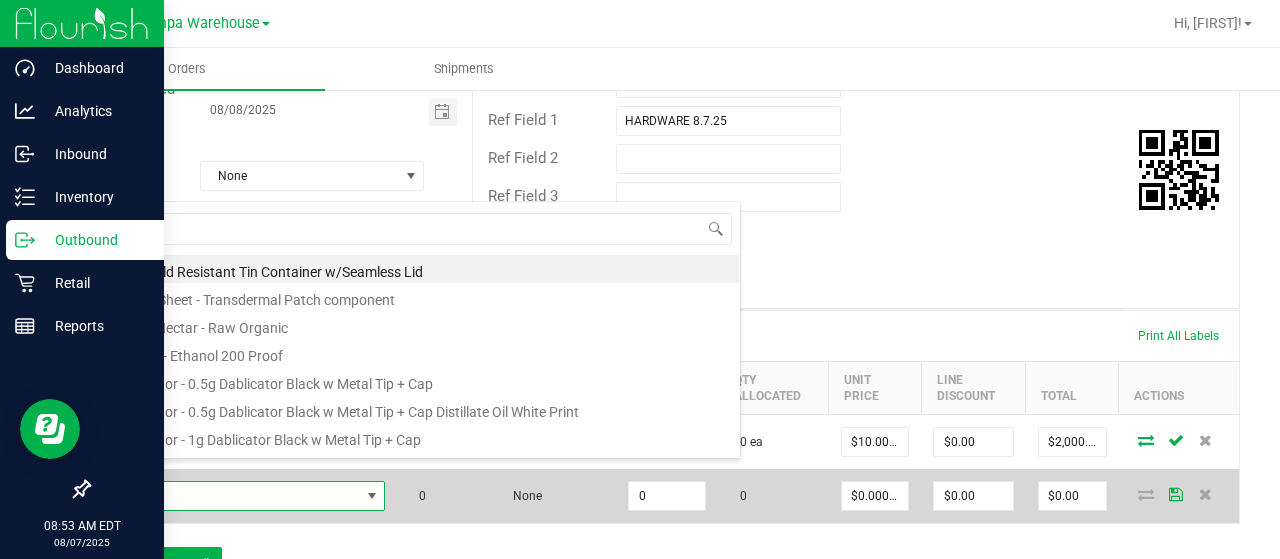 scroll, scrollTop: 99970, scrollLeft: 99718, axis: both 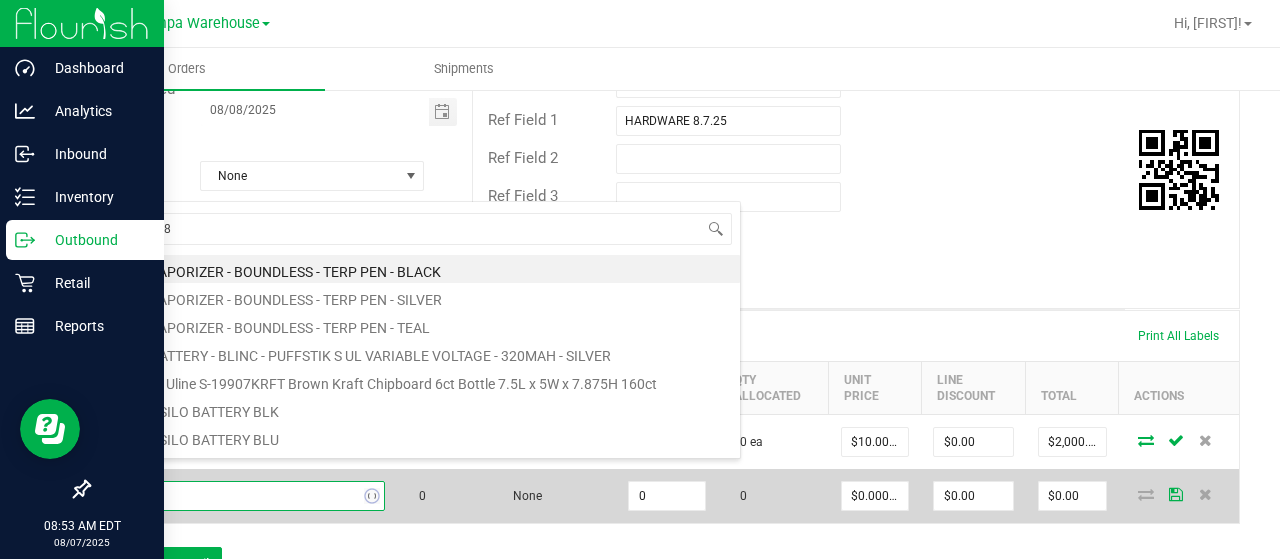 type on "1992489" 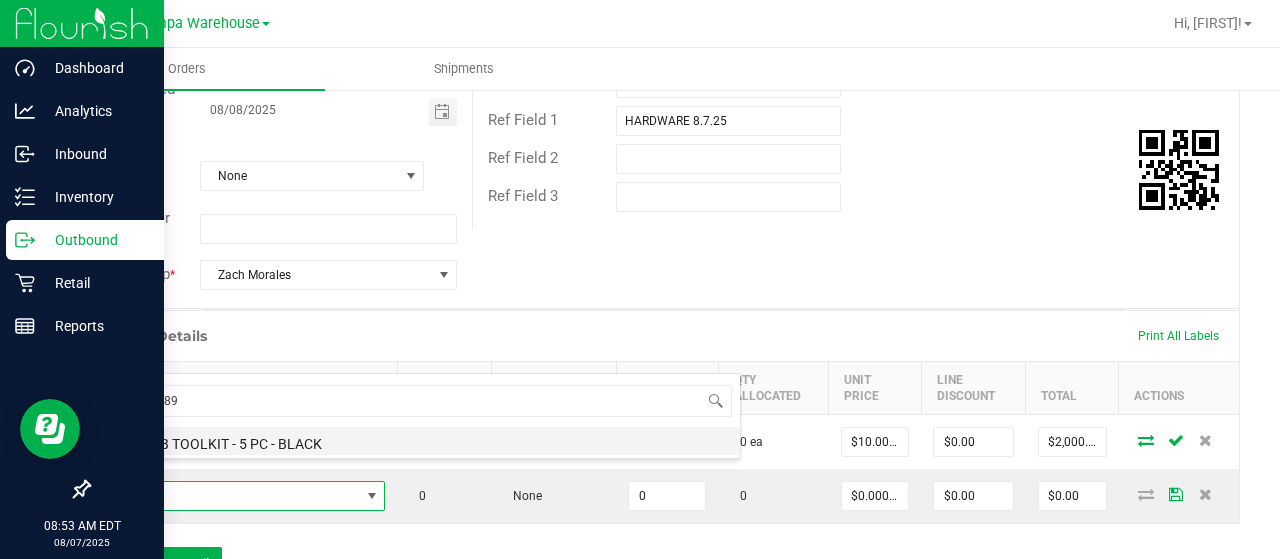 click on "GL - DAB TOOLKIT - 5 PC - BLACK" at bounding box center (421, 441) 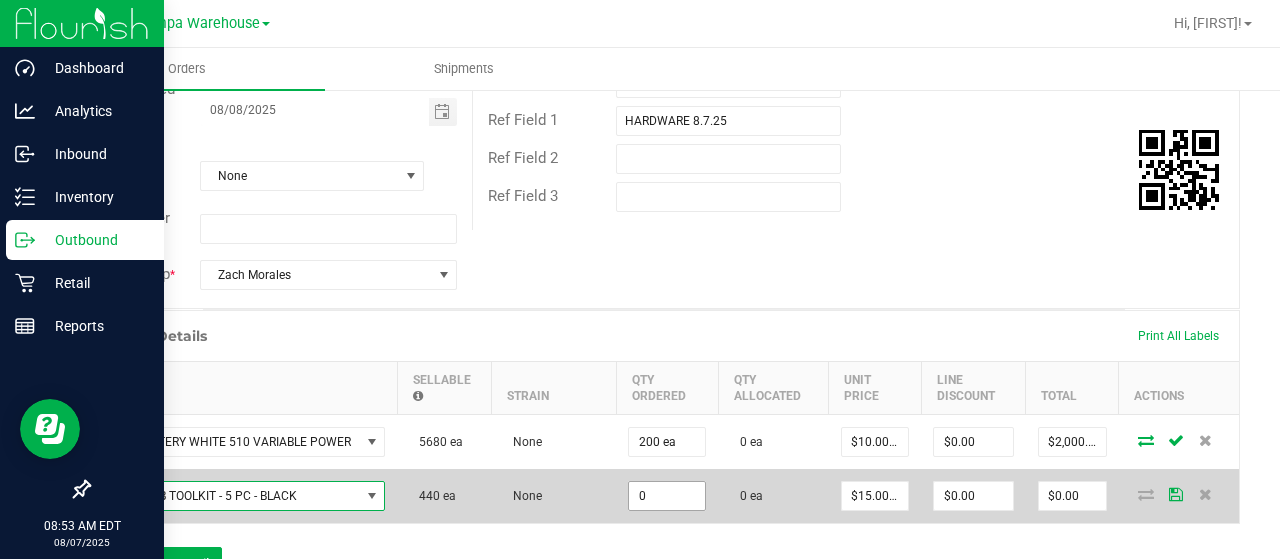 click on "0" at bounding box center (667, 496) 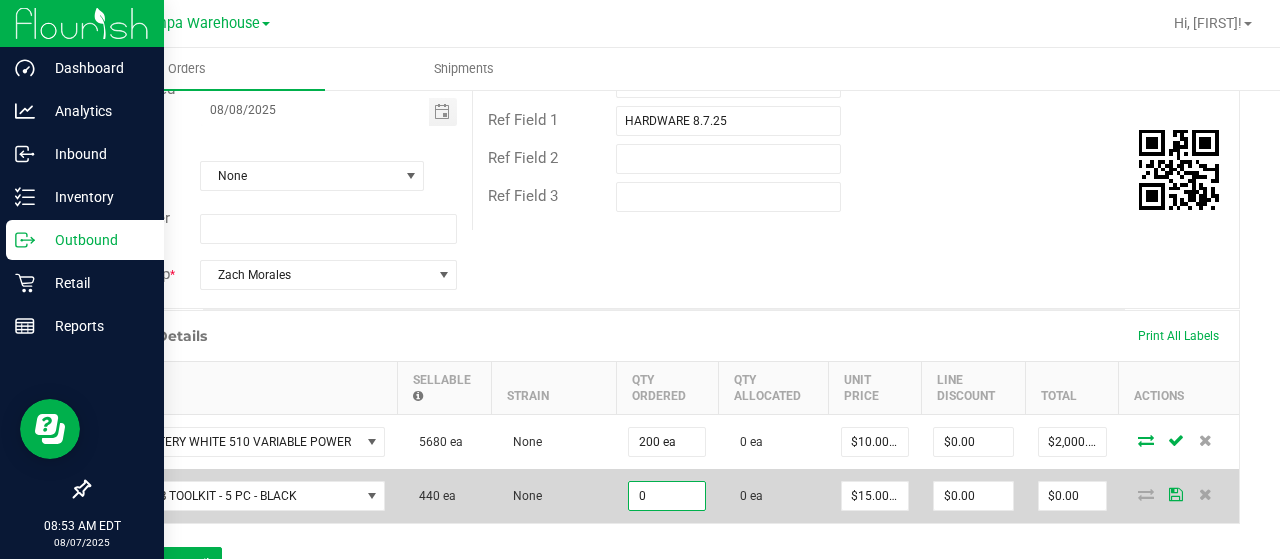 click on "0" at bounding box center [667, 496] 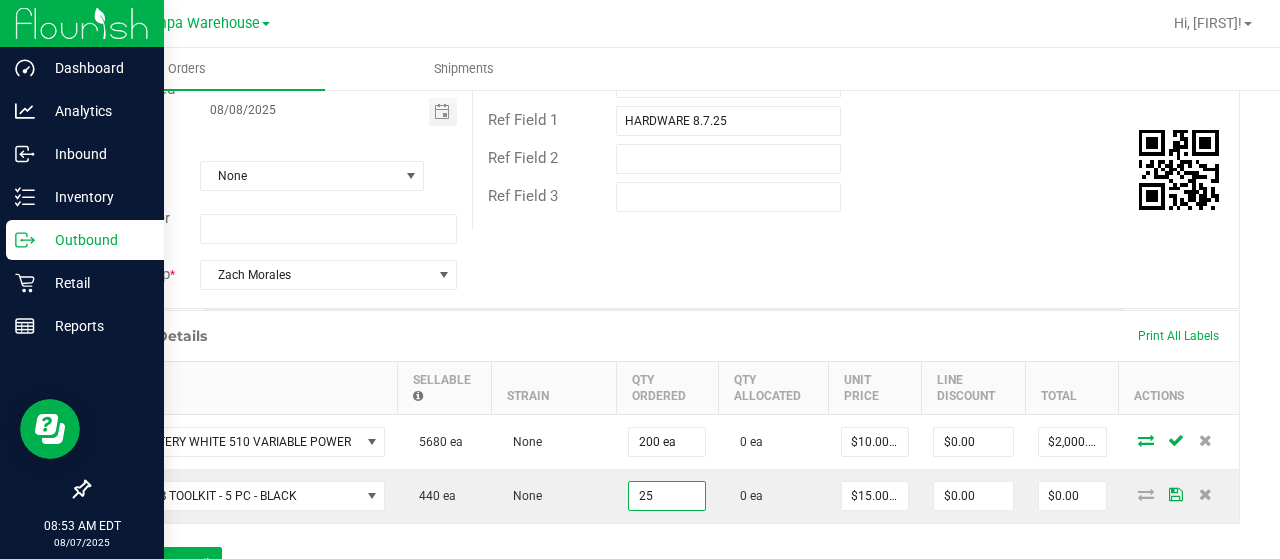 type on "25 ea" 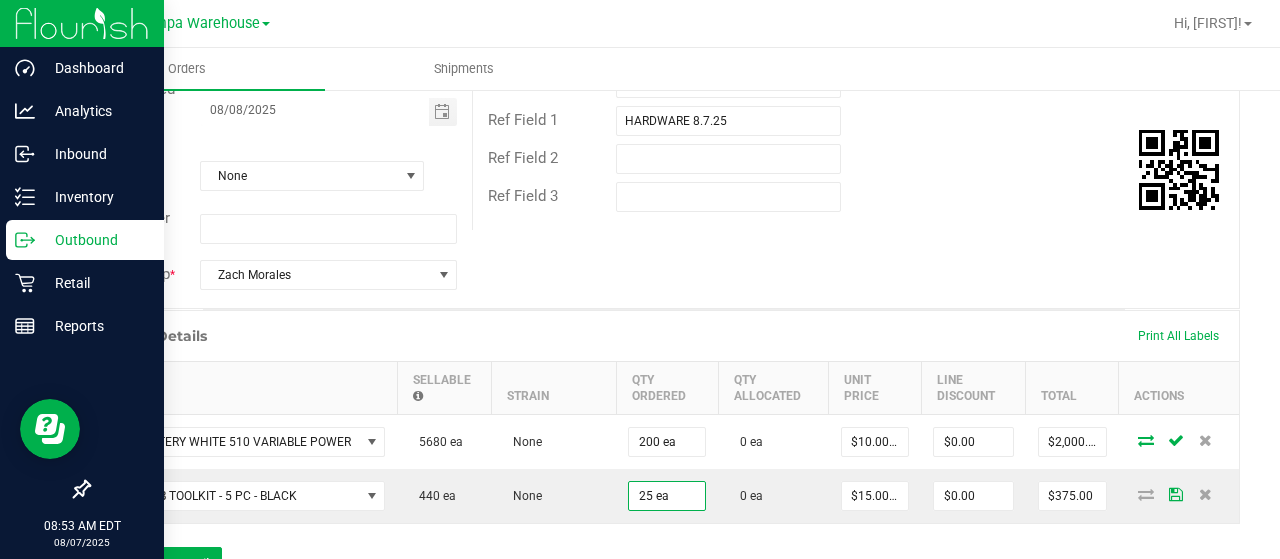 click on "Order Details Print All Labels Item  Sellable  Strain Qty Ordered Qty Allocated Unit Price Line Discount Total Actions FT BATTERY WHITE 510 VARIABLE POWER  5680 ea   None  200 ea  0 ea  $10.00000 $0.00 $2,000.00 GL - DAB TOOLKIT - 5 PC - BLACK  440 ea   None  25 ea  0 ea  $15.00000 $0.00 $375.00
Add New Detail" at bounding box center (664, 455) 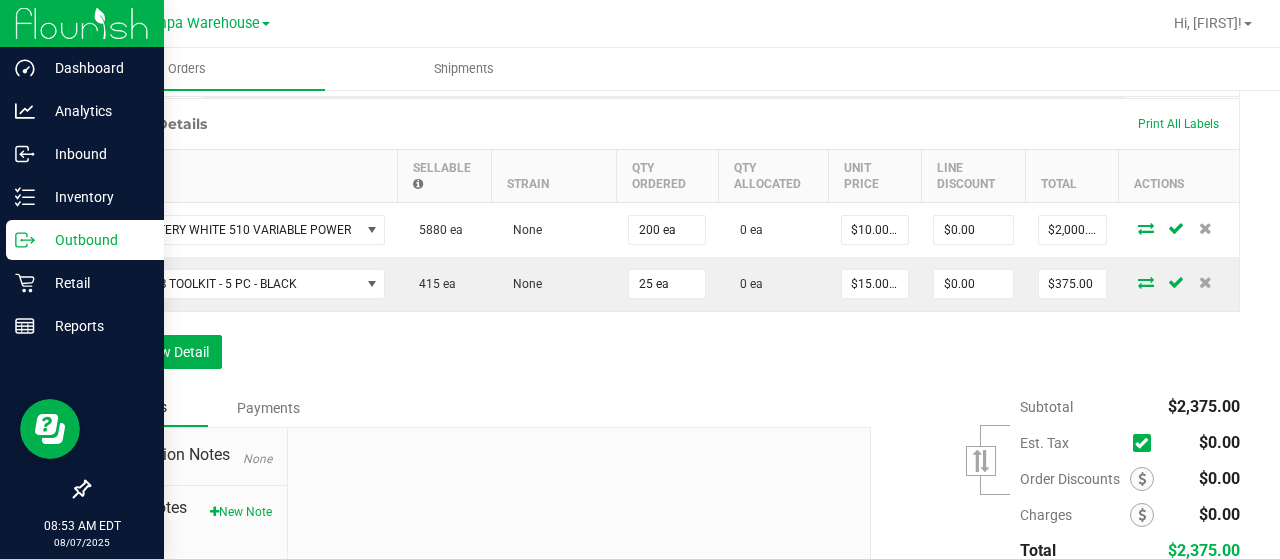 scroll, scrollTop: 577, scrollLeft: 0, axis: vertical 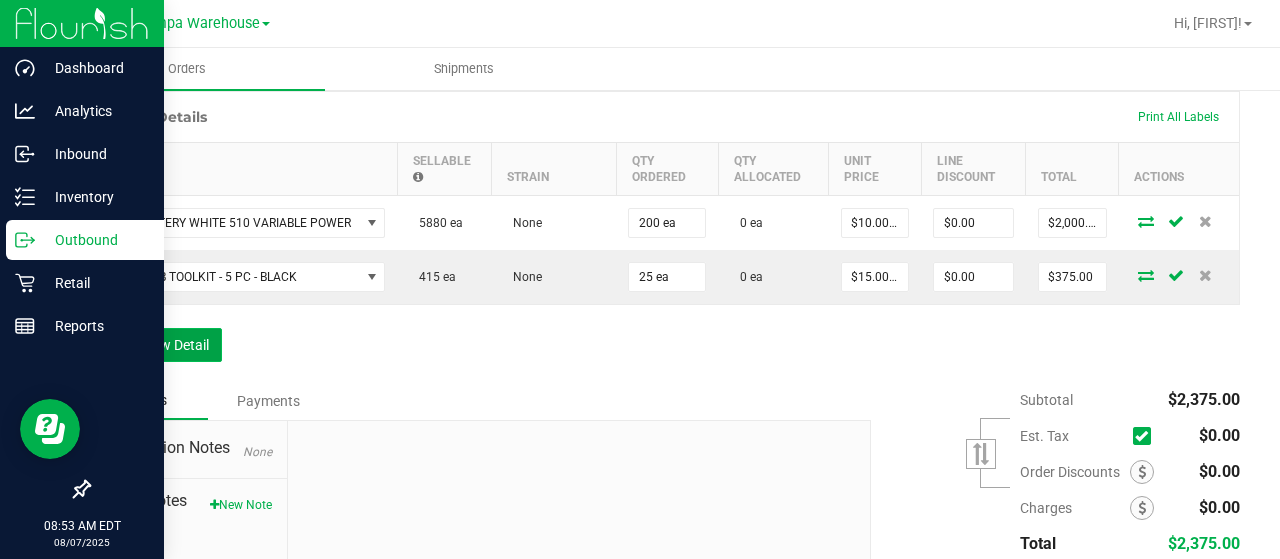 click on "Add New Detail" at bounding box center (155, 345) 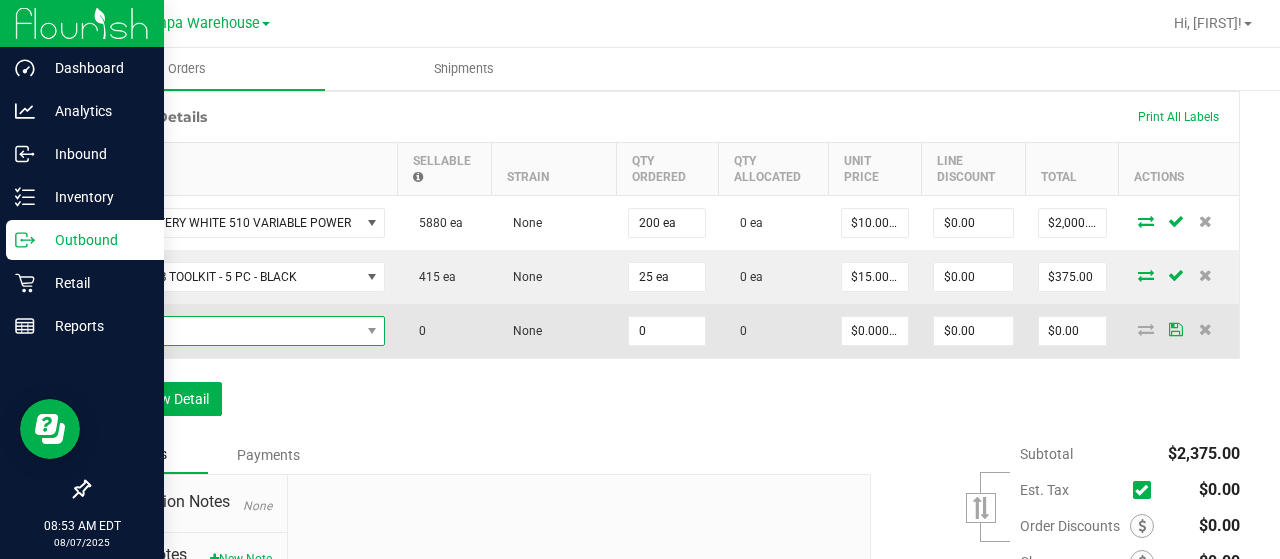 click at bounding box center (231, 331) 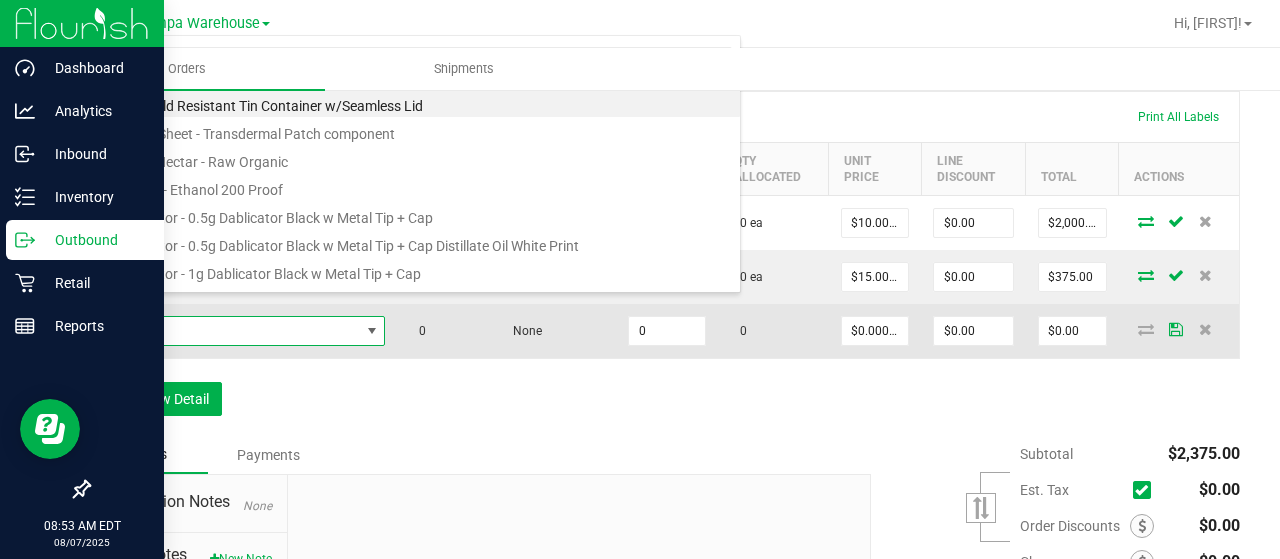 scroll, scrollTop: 99970, scrollLeft: 99718, axis: both 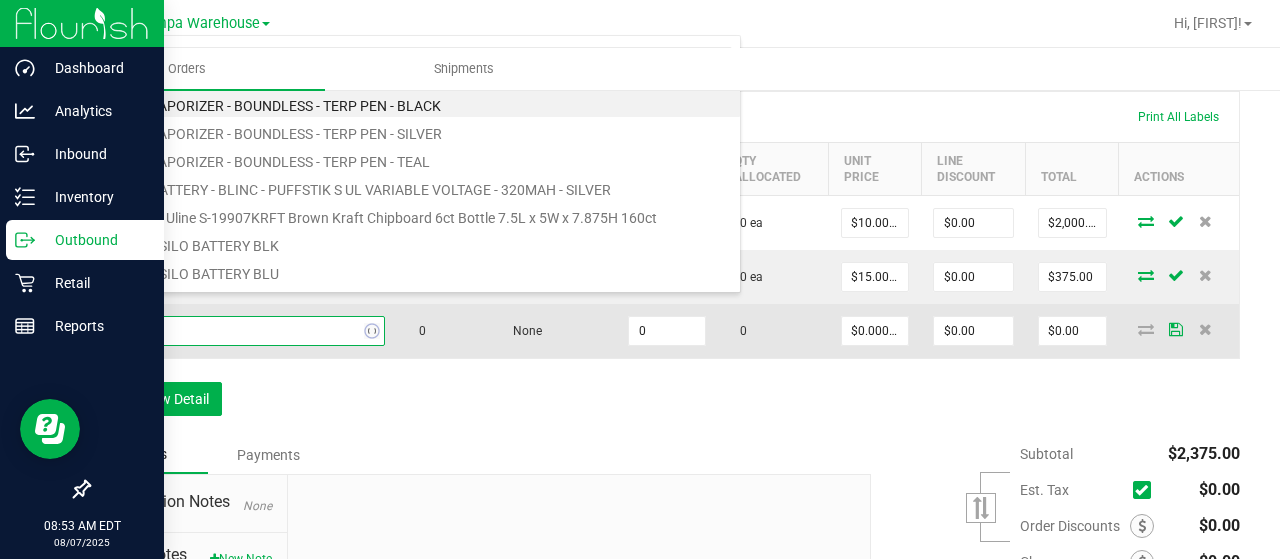 type on "1992384" 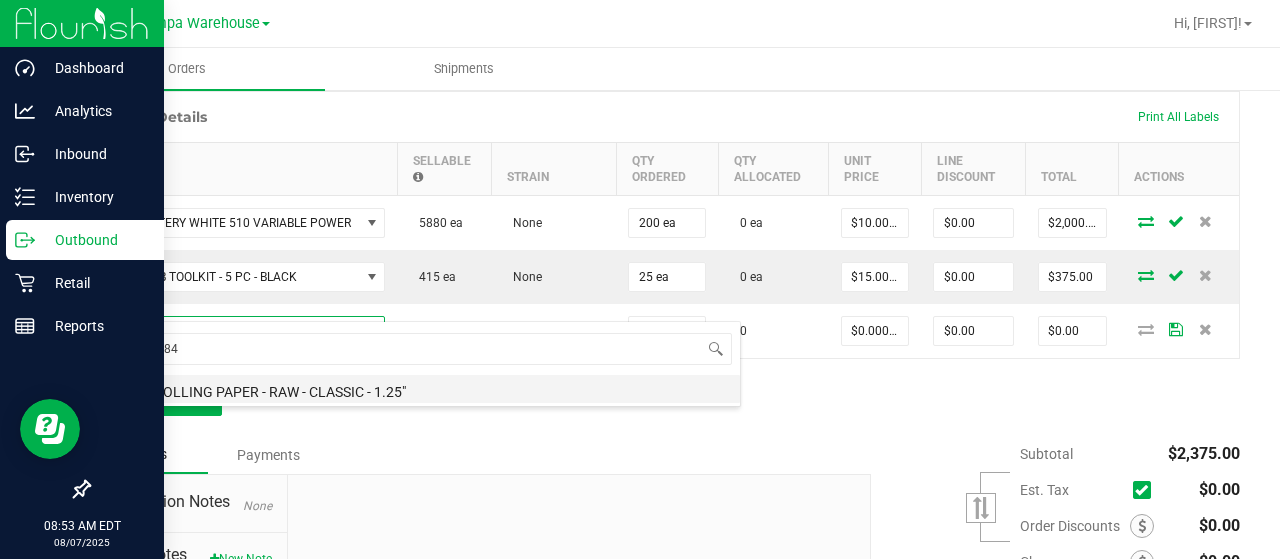 click on "RAW - ROLLING PAPER - RAW - CLASSIC - 1.25"" at bounding box center [421, 389] 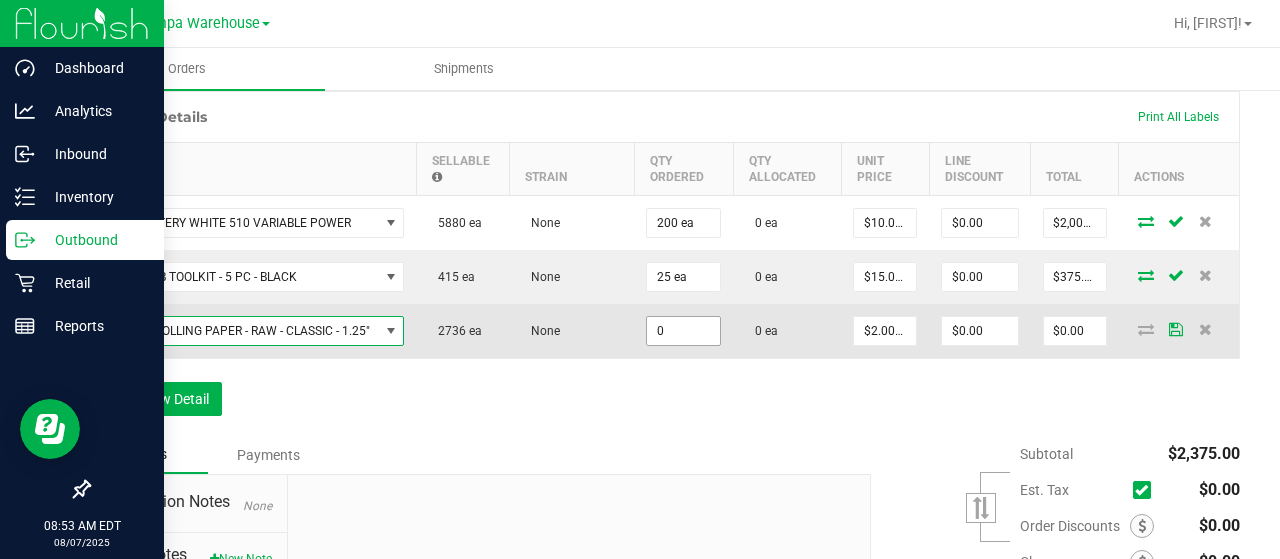 click on "0" at bounding box center (683, 331) 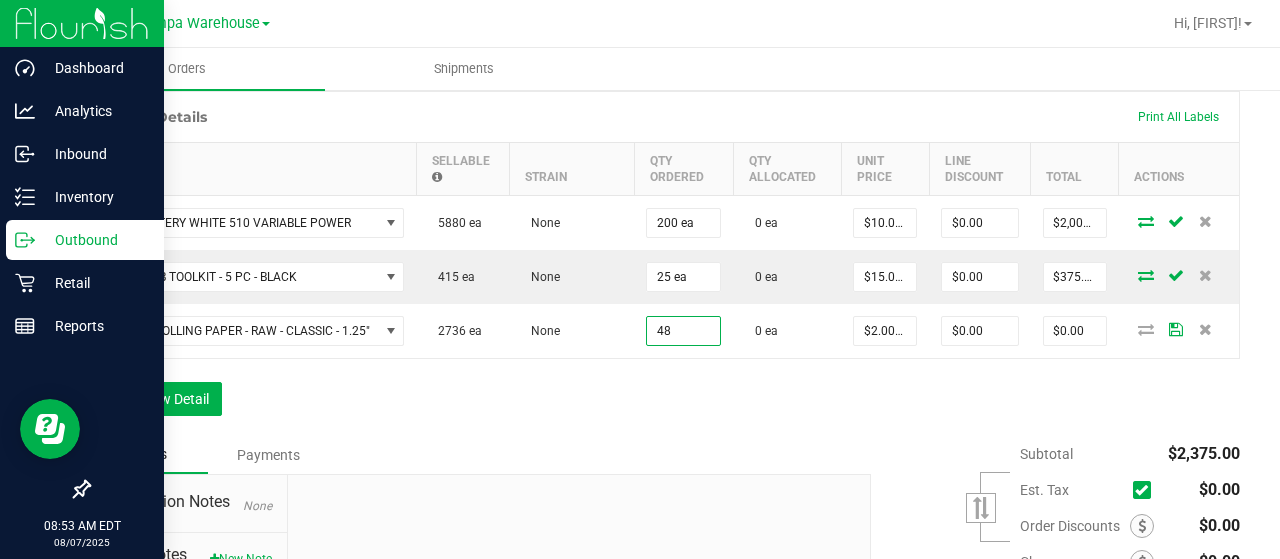 type on "48 ea" 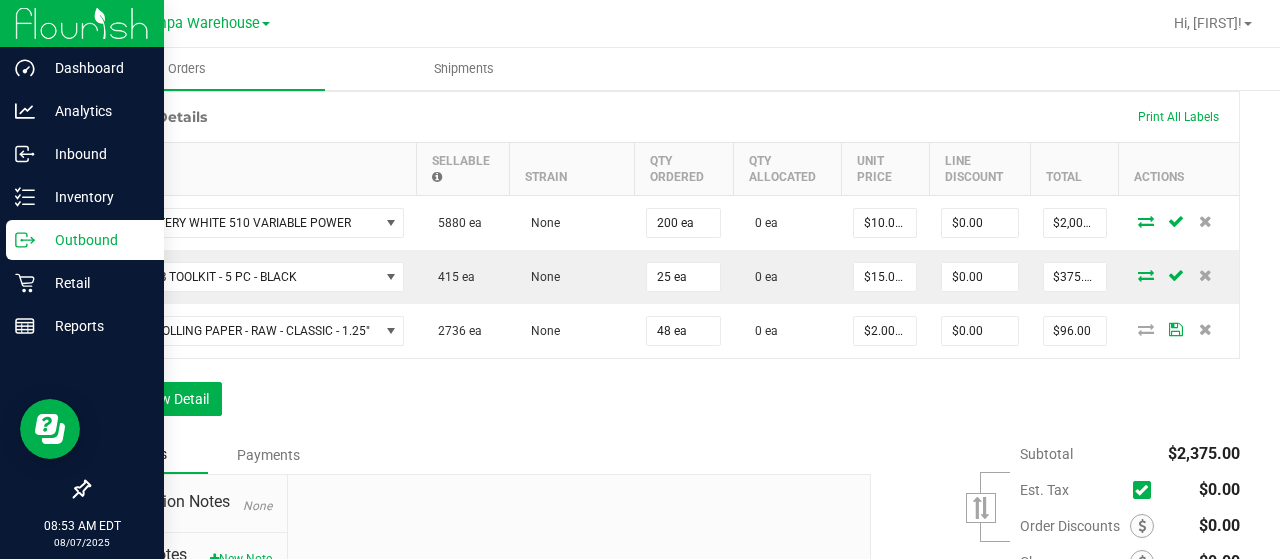 click on "Order Details Print All Labels Item  Sellable  Strain Qty Ordered Qty Allocated Unit Price Line Discount Total Actions FT BATTERY WHITE 510 VARIABLE POWER  5880 ea   None  200 ea  0 ea  $10.00000 $0.00 $2,000.00 GL - DAB TOOLKIT - 5 PC - BLACK  415 ea   None  25 ea  0 ea  $15.00000 $0.00 $375.00 RAW - ROLLING PAPER - RAW - CLASSIC - 1.25"  2736 ea   None  48 ea  0 ea  $2.00000 $0.00 $96.00
Add New Detail" at bounding box center [664, 263] 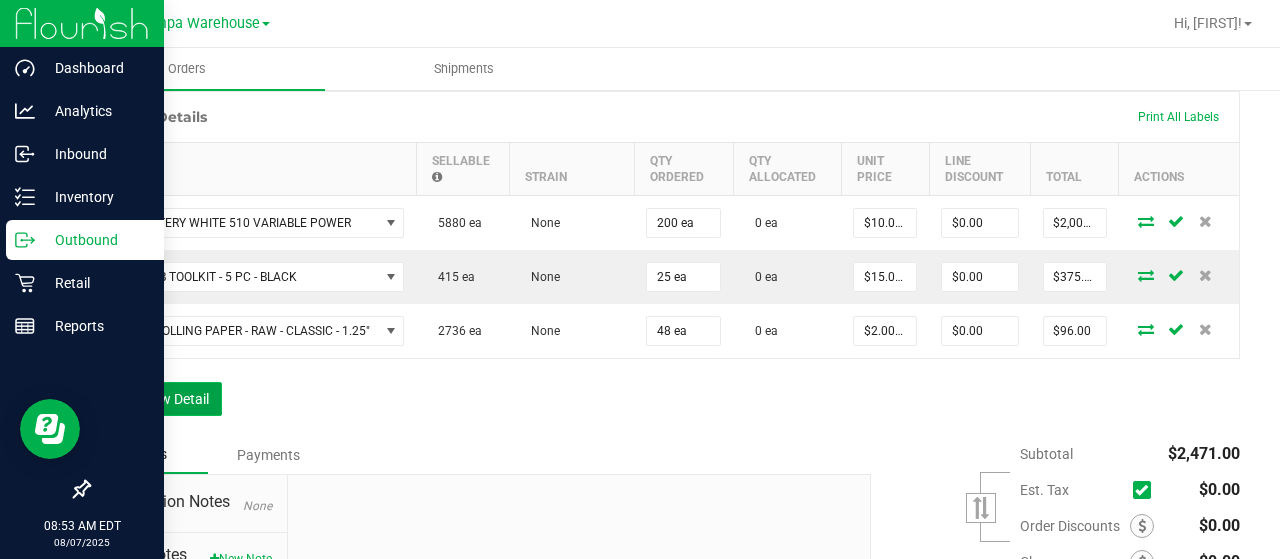 click on "Add New Detail" at bounding box center (155, 399) 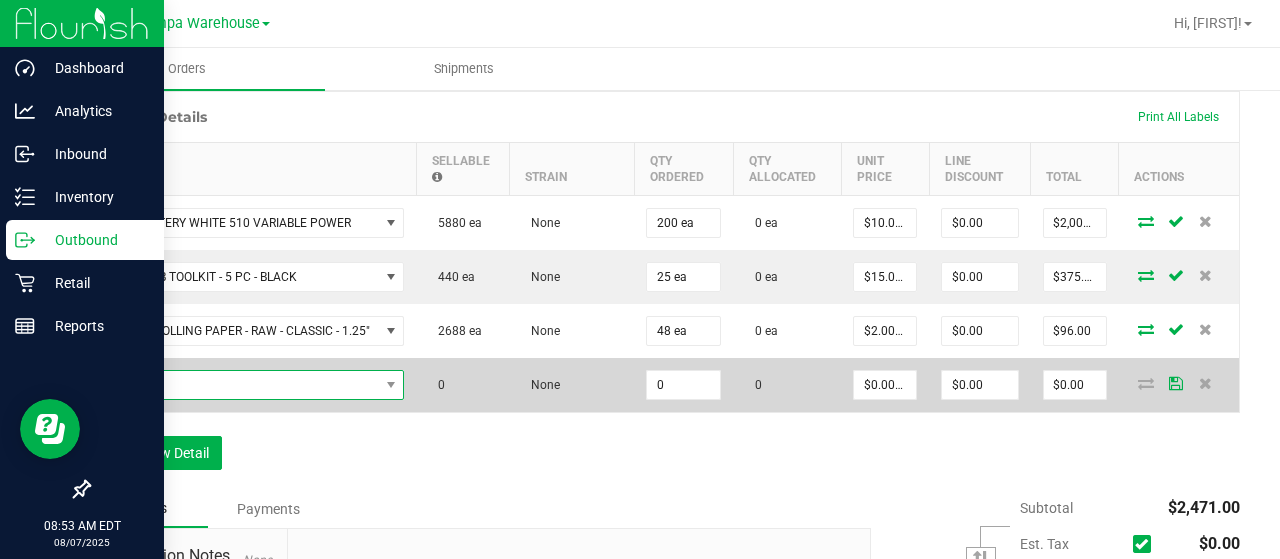 click at bounding box center [241, 385] 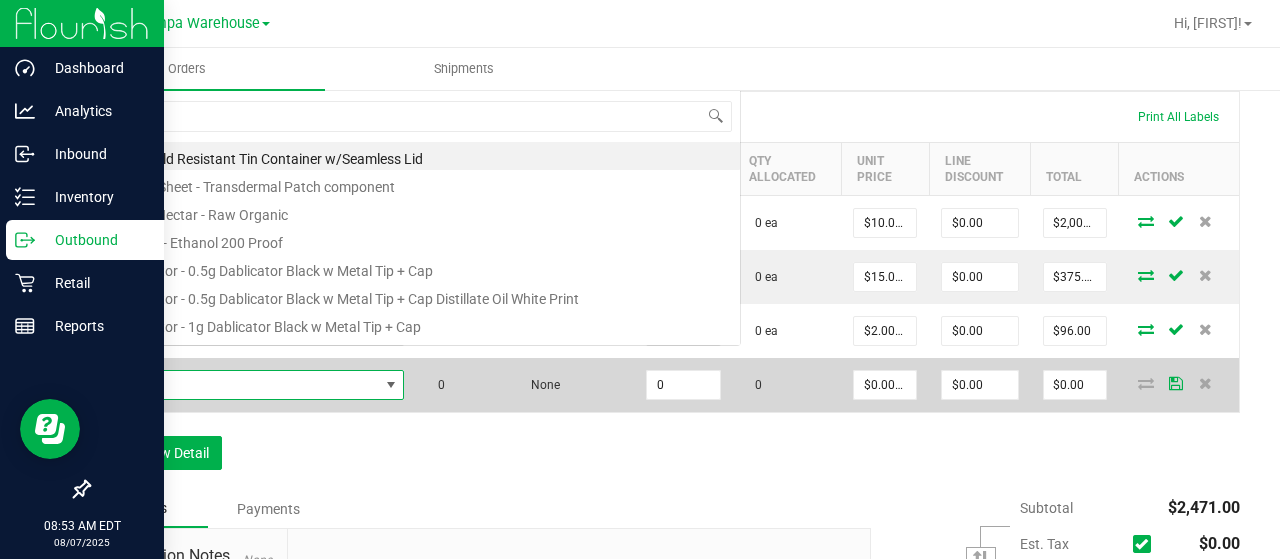 scroll, scrollTop: 0, scrollLeft: 0, axis: both 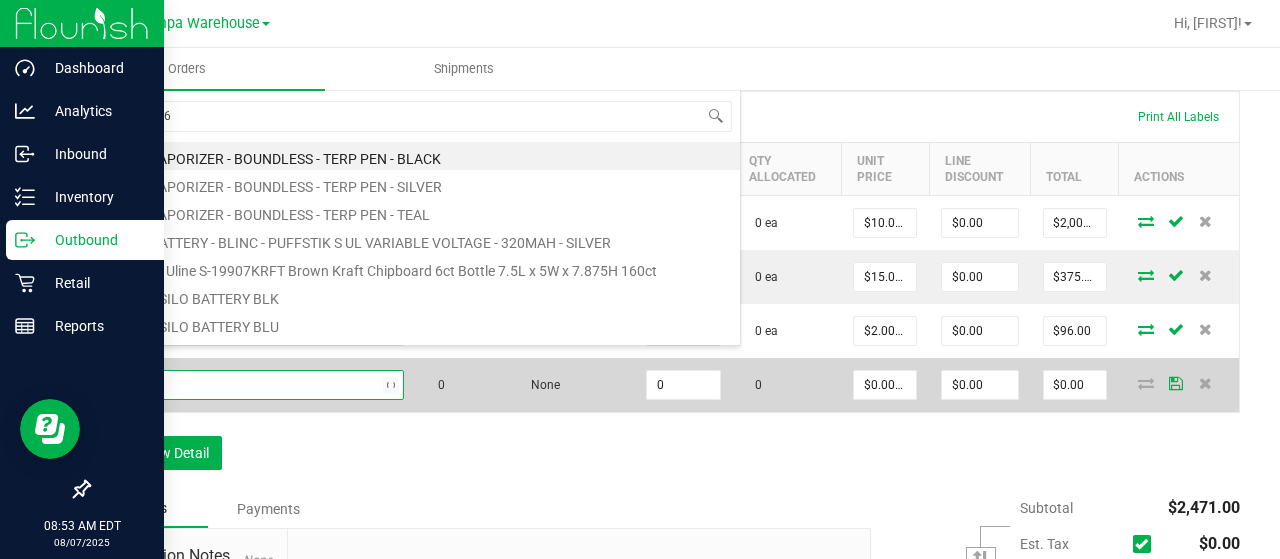 type on "1992469" 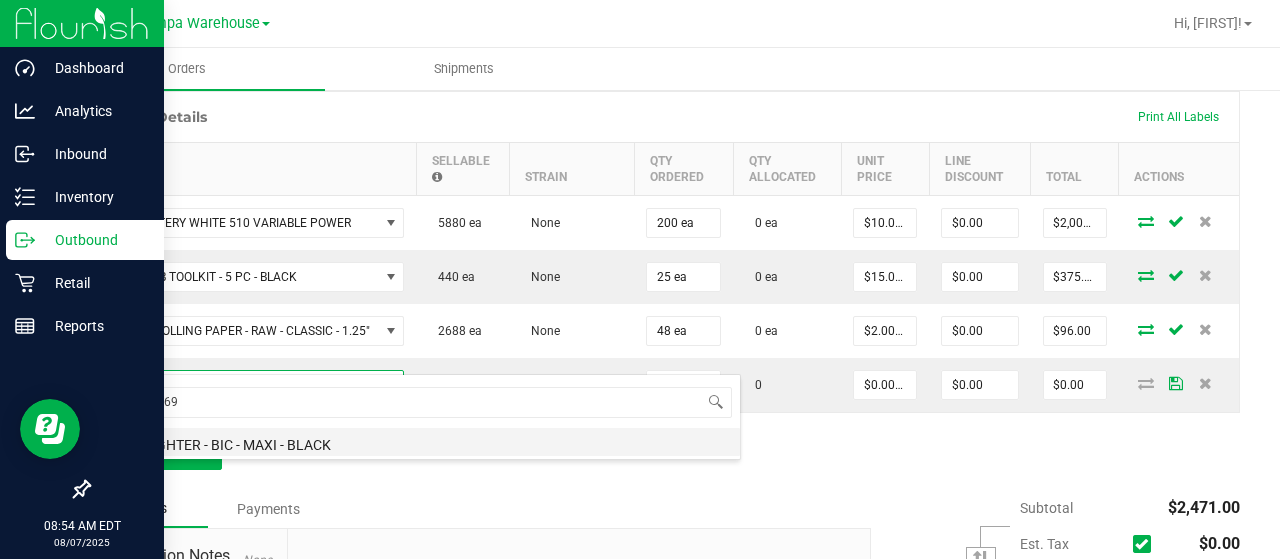 click on "SW - LIGHTER - BIC - MAXI - BLACK" at bounding box center [421, 442] 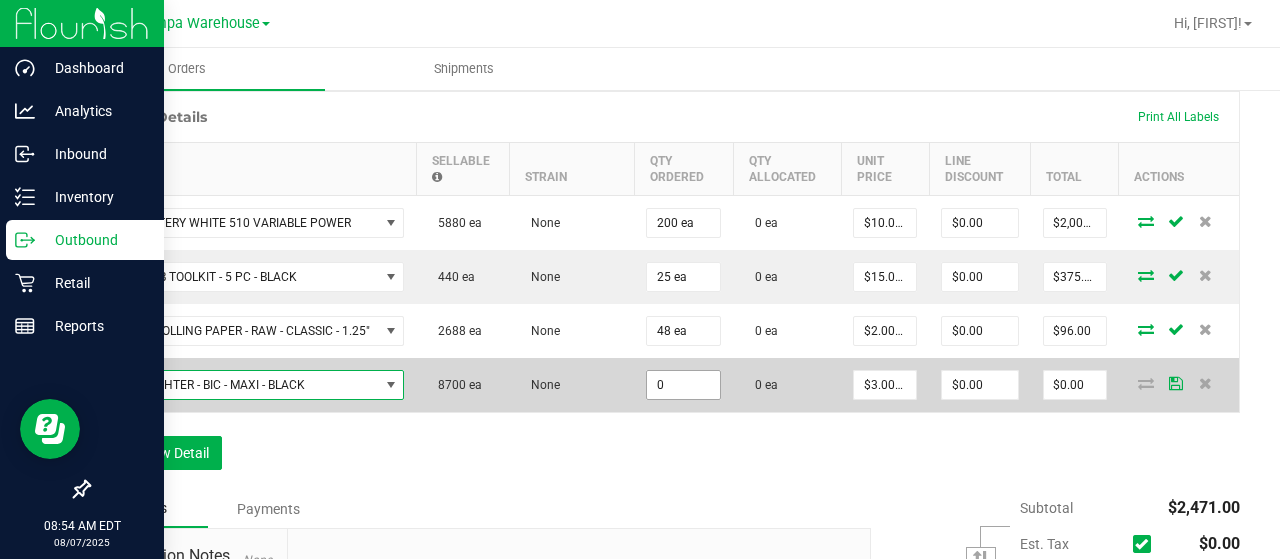 click on "0" at bounding box center [683, 385] 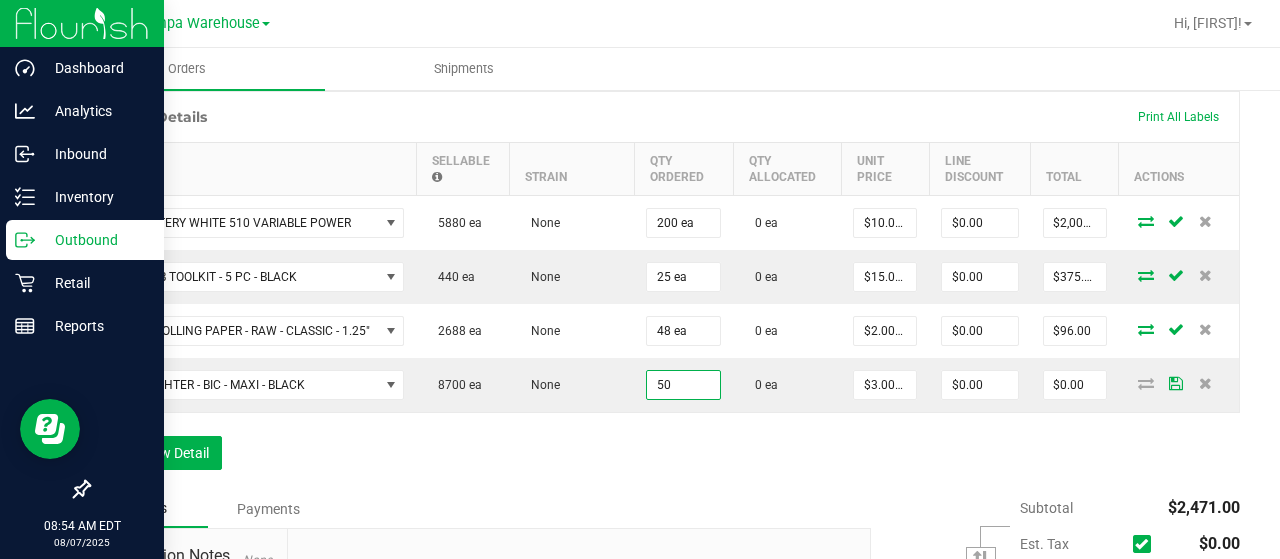 type on "50 ea" 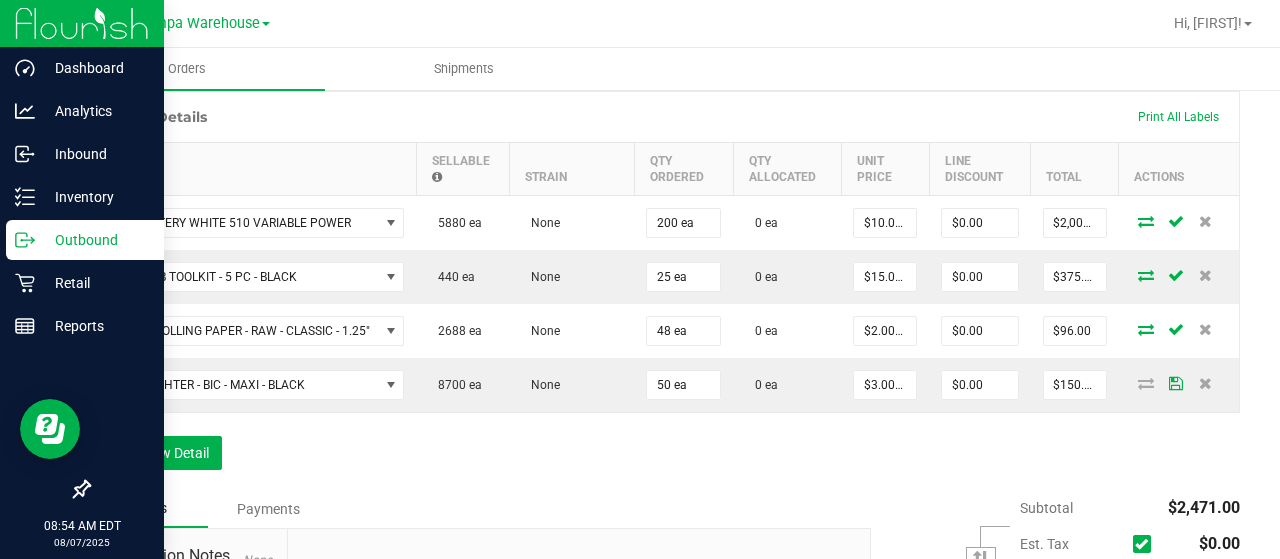 click on "Order Details Print All Labels Item  Sellable  Strain Qty Ordered Qty Allocated Unit Price Line Discount Total Actions FT BATTERY WHITE 510 VARIABLE POWER  5880 ea   None  200 ea  0 ea  $10.00000 $0.00 $2,000.00 GL - DAB TOOLKIT - 5 PC - BLACK  440 ea   None  25 ea  0 ea  $15.00000 $0.00 $375.00 RAW - ROLLING PAPER - RAW - CLASSIC - 1.25"  2688 ea   None  48 ea  0 ea  $2.00000 $0.00 $96.00 SW - LIGHTER - BIC - MAXI - BLACK  8700 ea   None  50 ea  0 ea  $3.00000 $0.00 $150.00
Add New Detail" at bounding box center (664, 290) 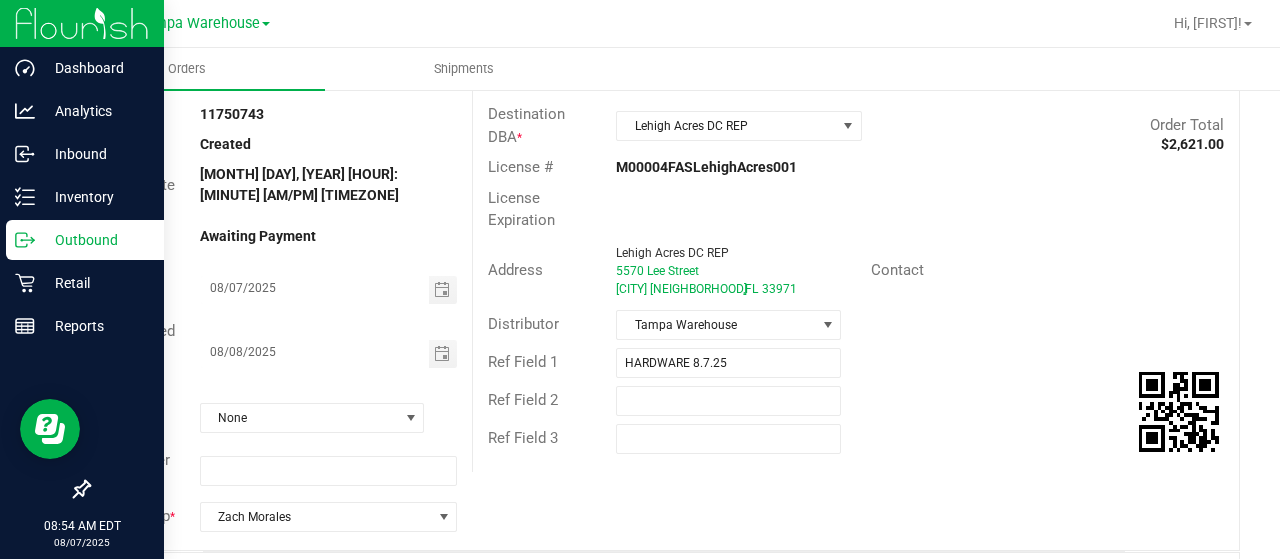 scroll, scrollTop: 32, scrollLeft: 0, axis: vertical 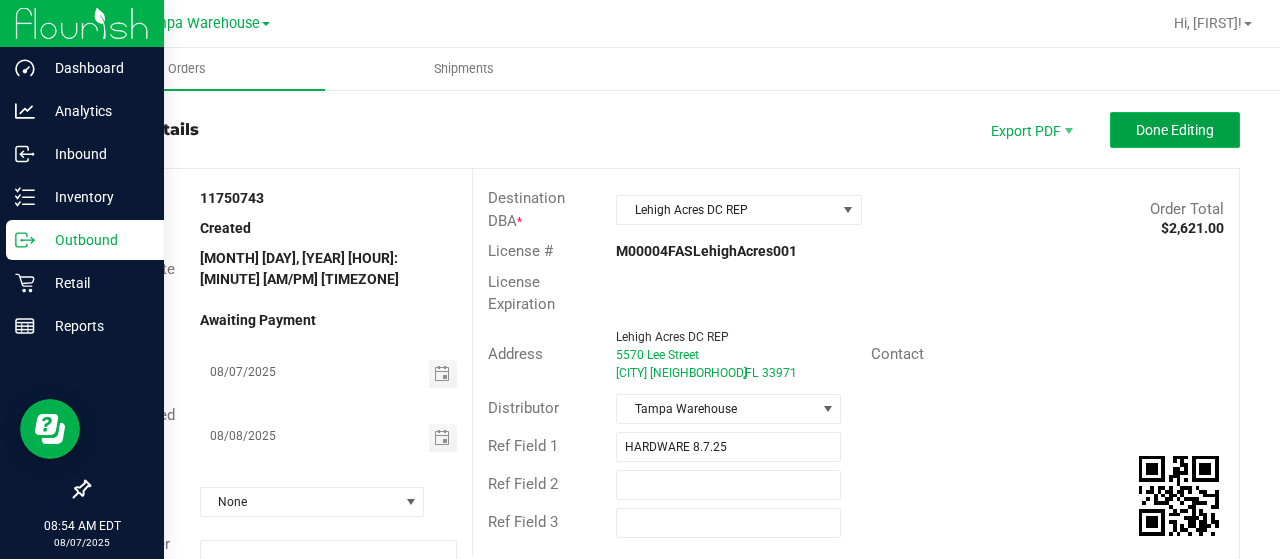click on "Done Editing" at bounding box center [1175, 130] 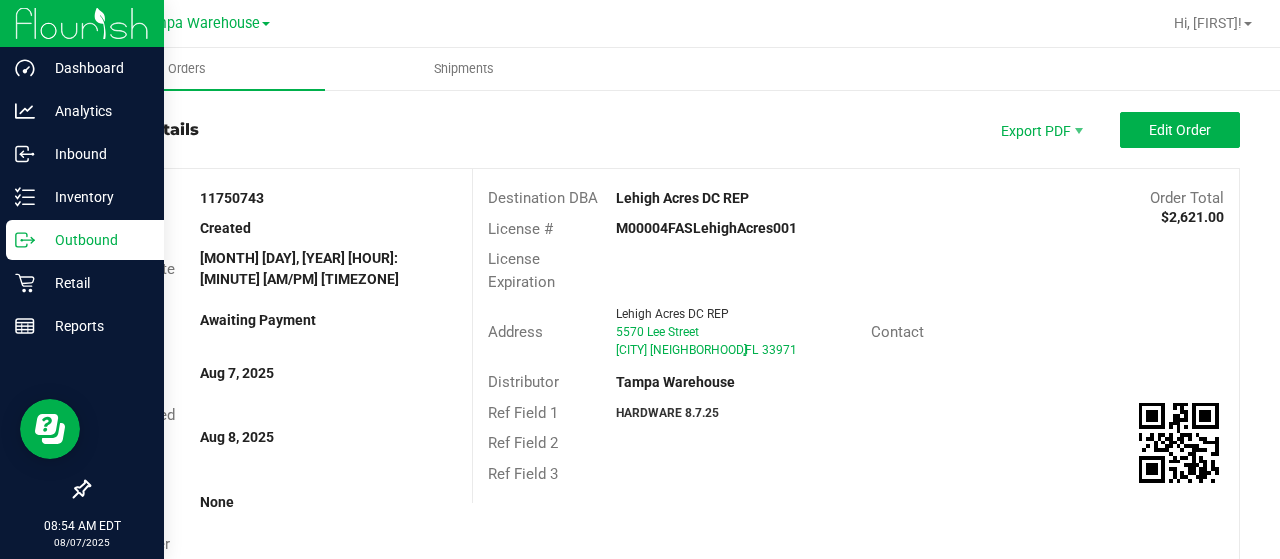 scroll, scrollTop: 0, scrollLeft: 0, axis: both 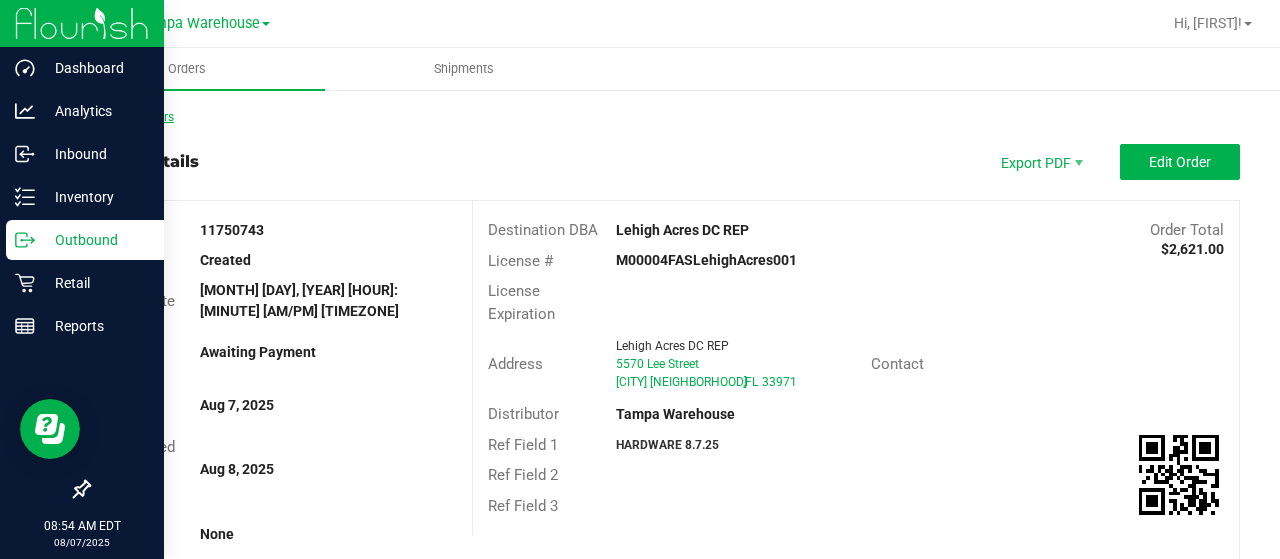 click on "Back to Orders" at bounding box center [131, 117] 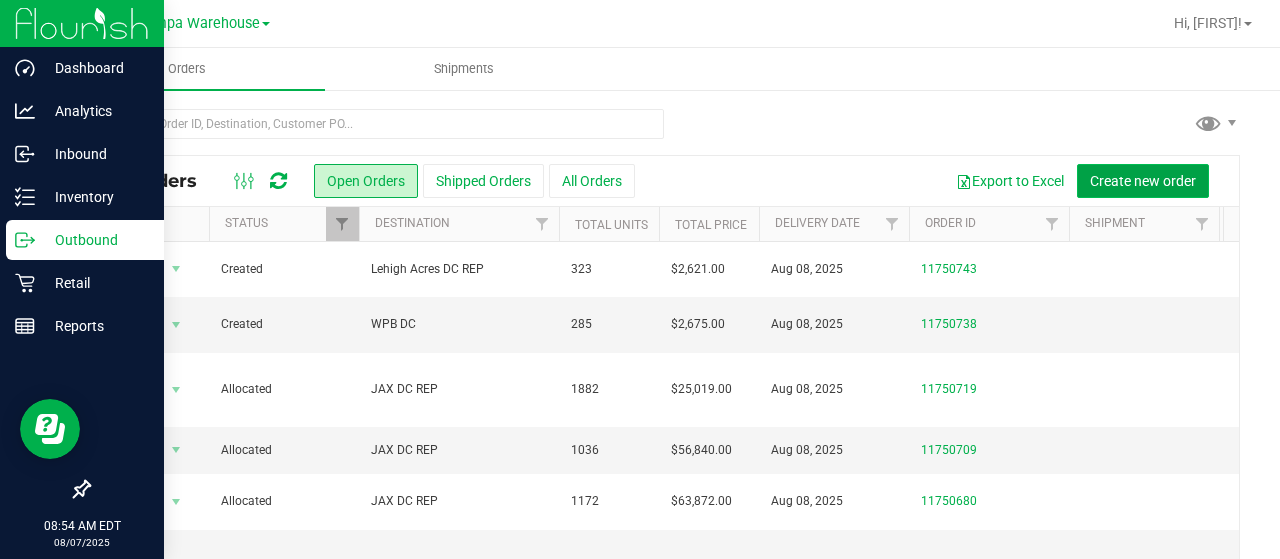 click on "Create new order" at bounding box center [1143, 181] 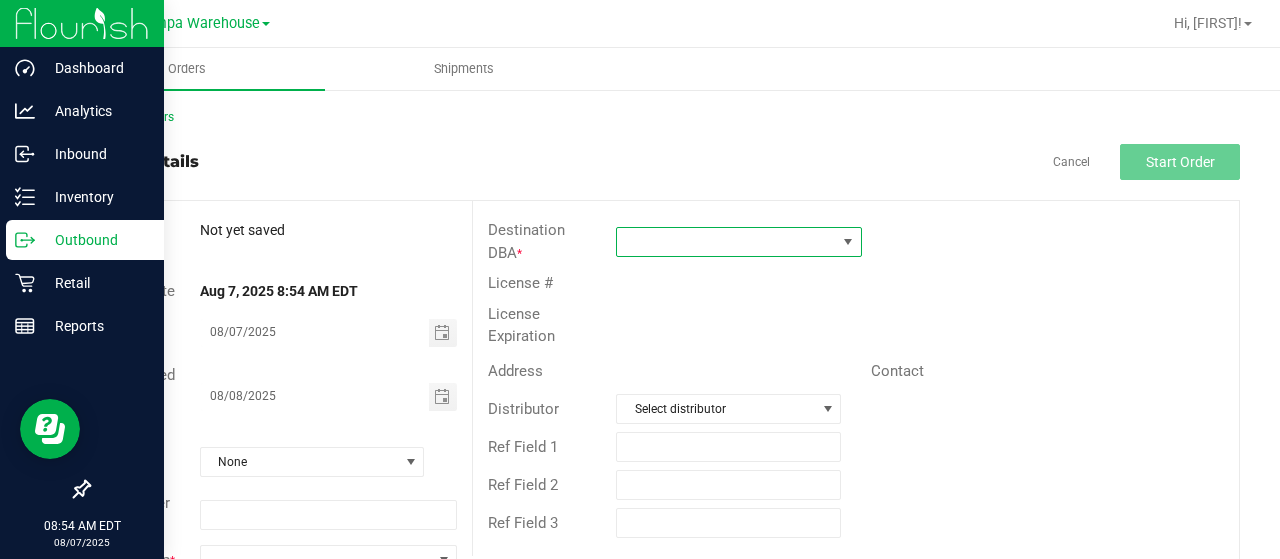 click at bounding box center (726, 242) 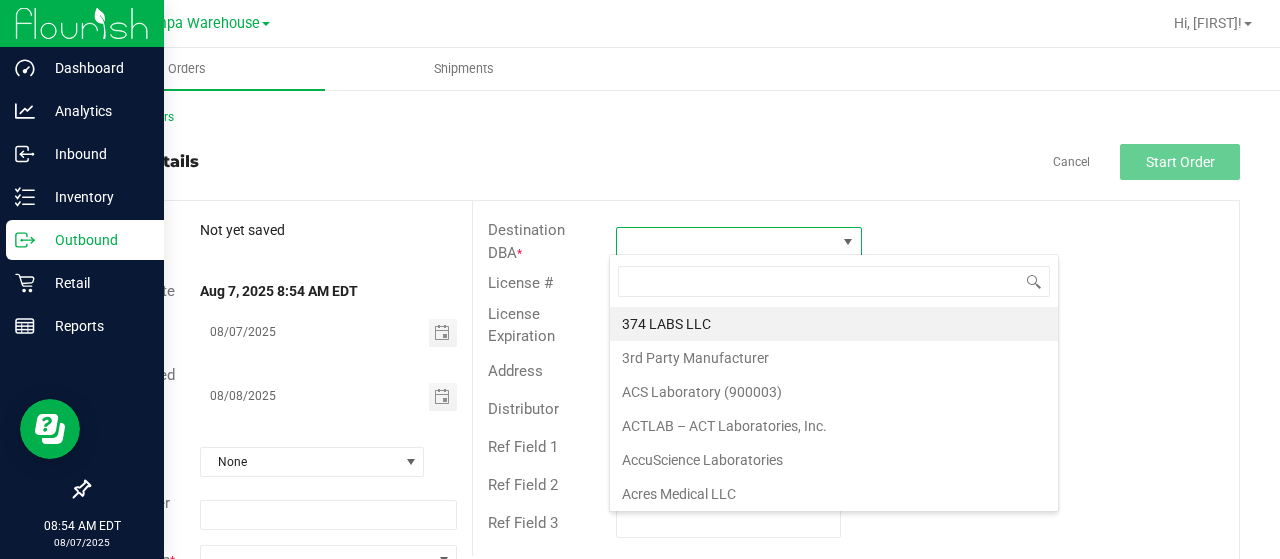 scroll, scrollTop: 99970, scrollLeft: 99758, axis: both 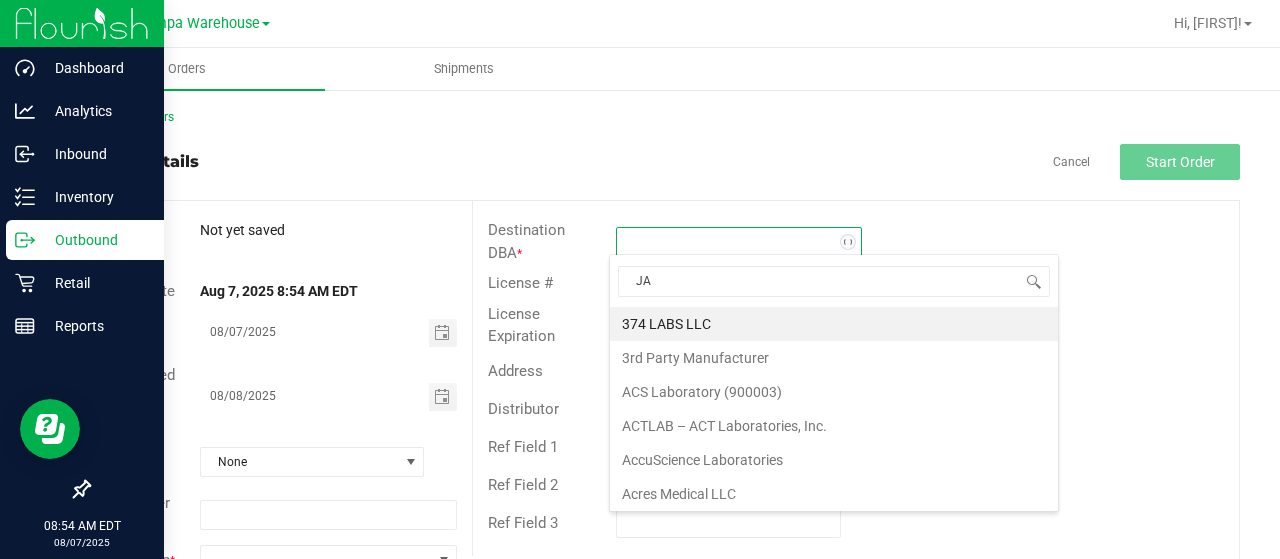 type on "JAX" 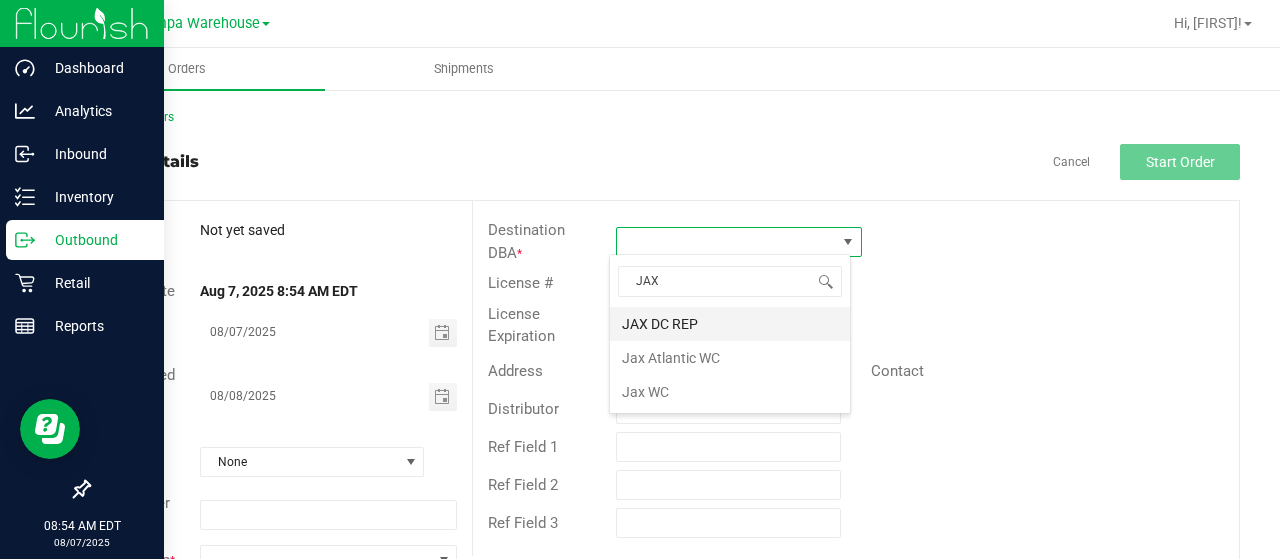 click on "JAX DC REP" at bounding box center [730, 324] 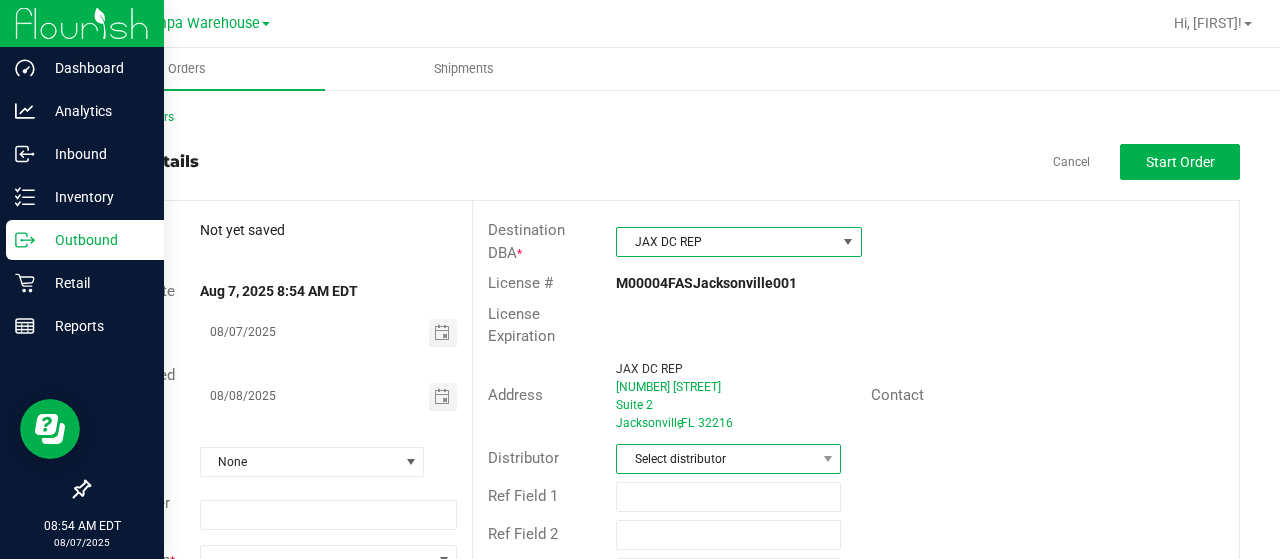 click on "Select distributor" at bounding box center (716, 459) 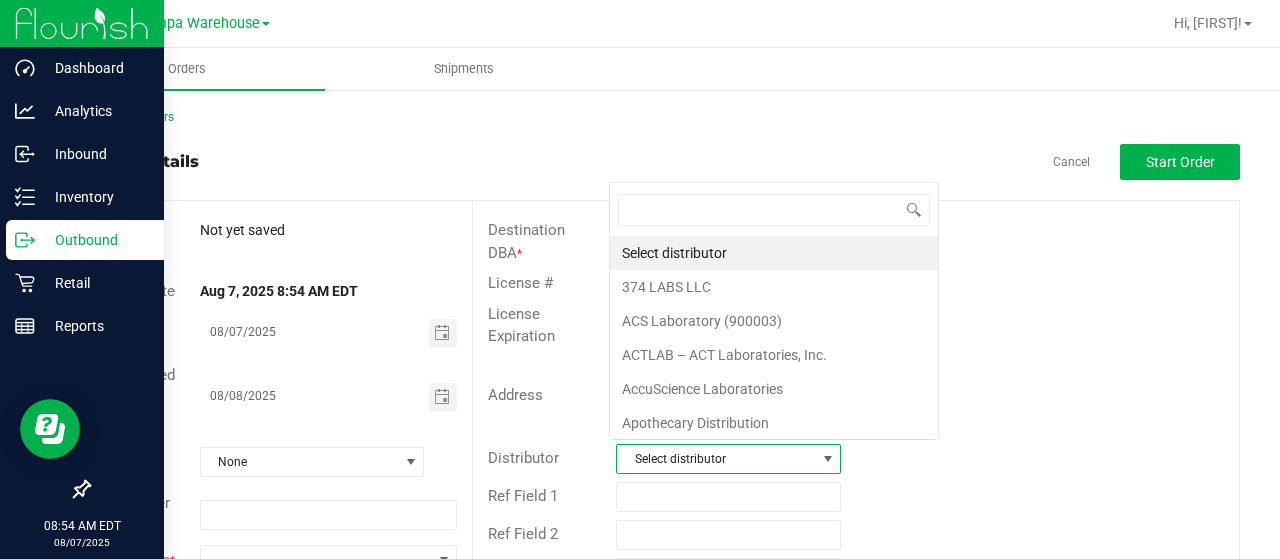 scroll, scrollTop: 0, scrollLeft: 0, axis: both 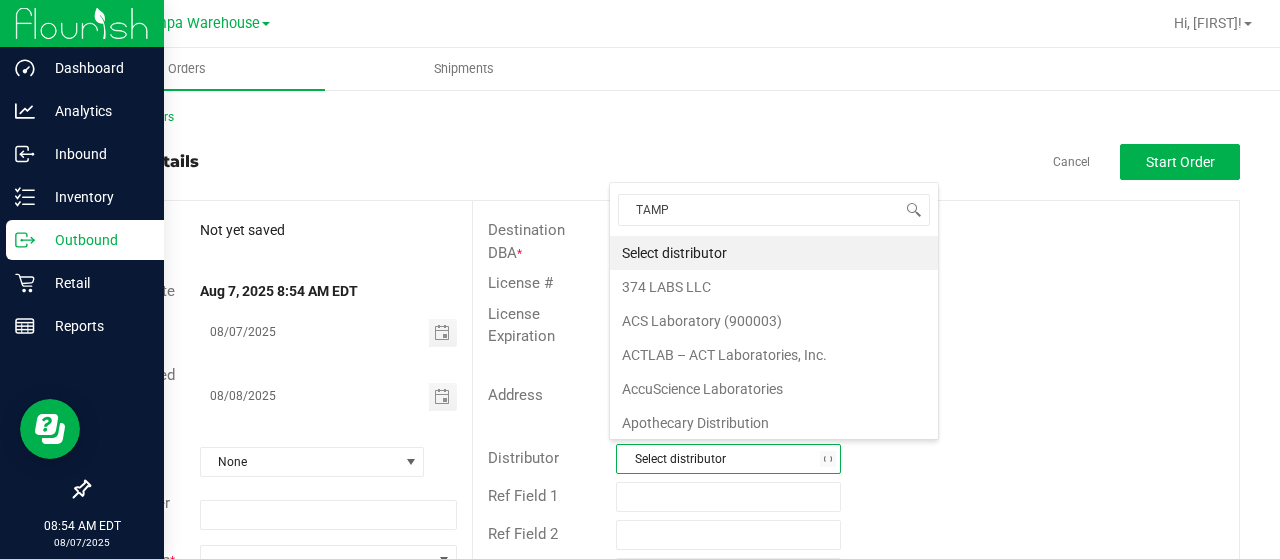 type on "TAMPA" 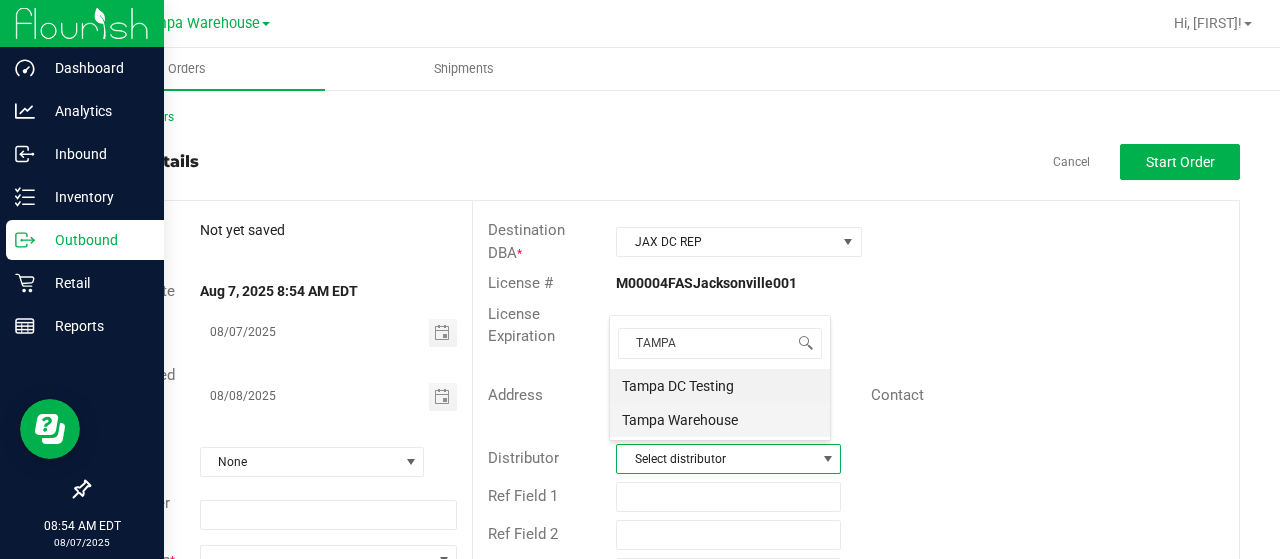 click on "Tampa Warehouse" at bounding box center (720, 420) 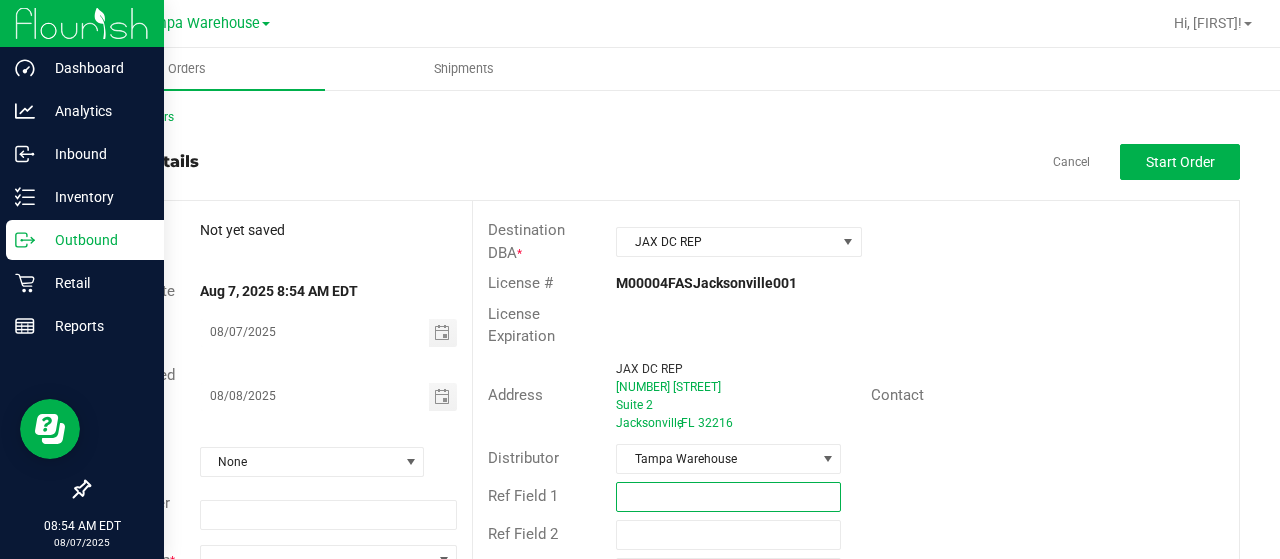 click at bounding box center (728, 497) 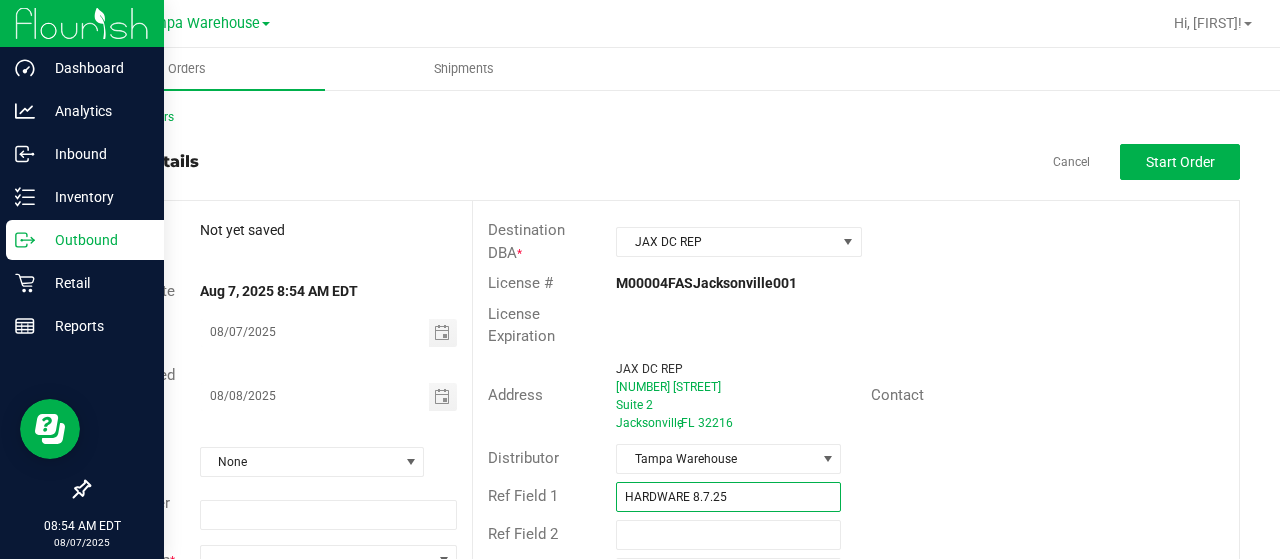 scroll, scrollTop: 57, scrollLeft: 0, axis: vertical 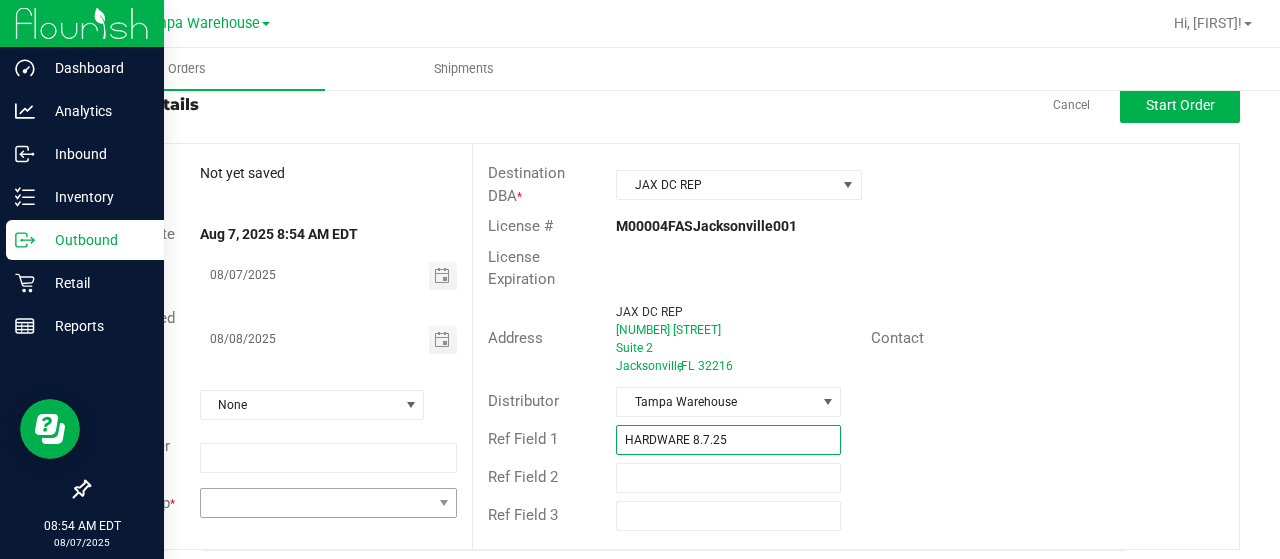 type on "HARDWARE 8.7.25" 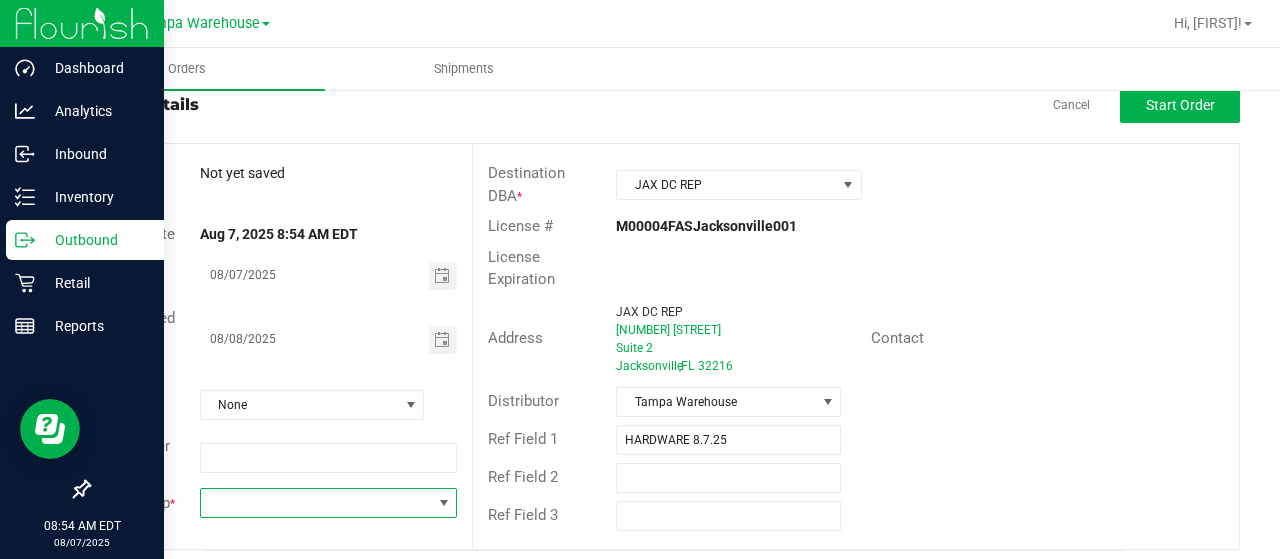 click at bounding box center (316, 503) 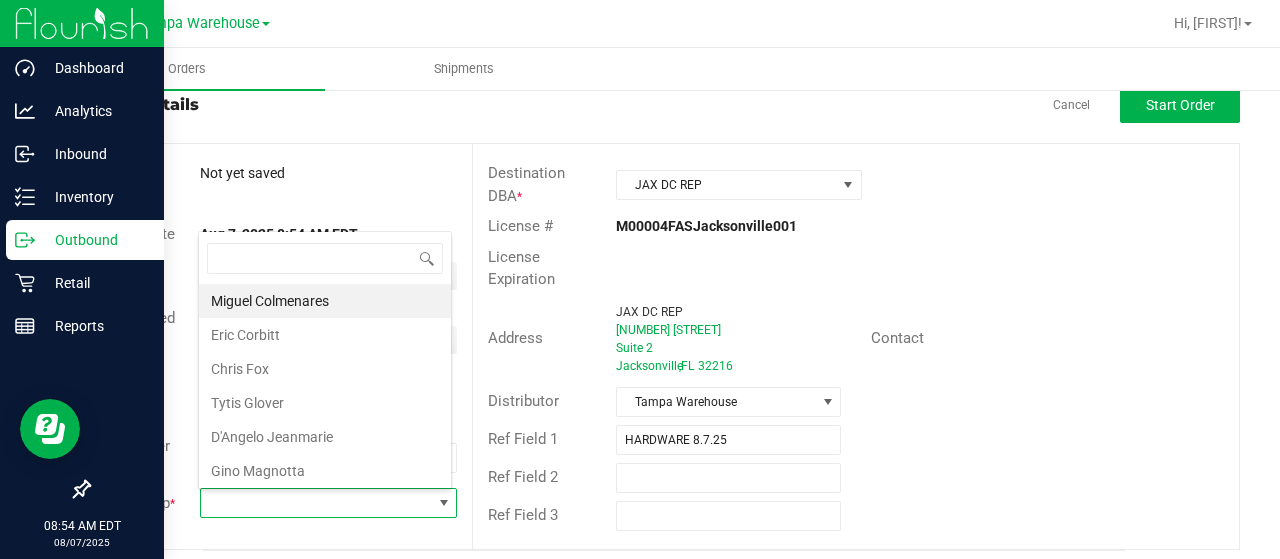 scroll, scrollTop: 99970, scrollLeft: 99746, axis: both 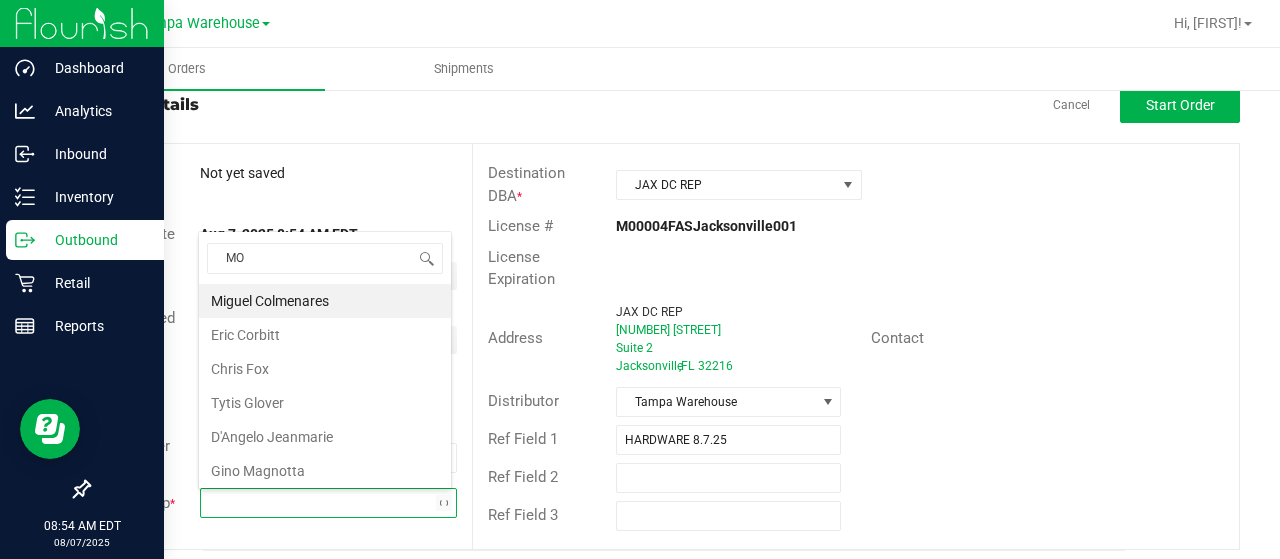type on "MOR" 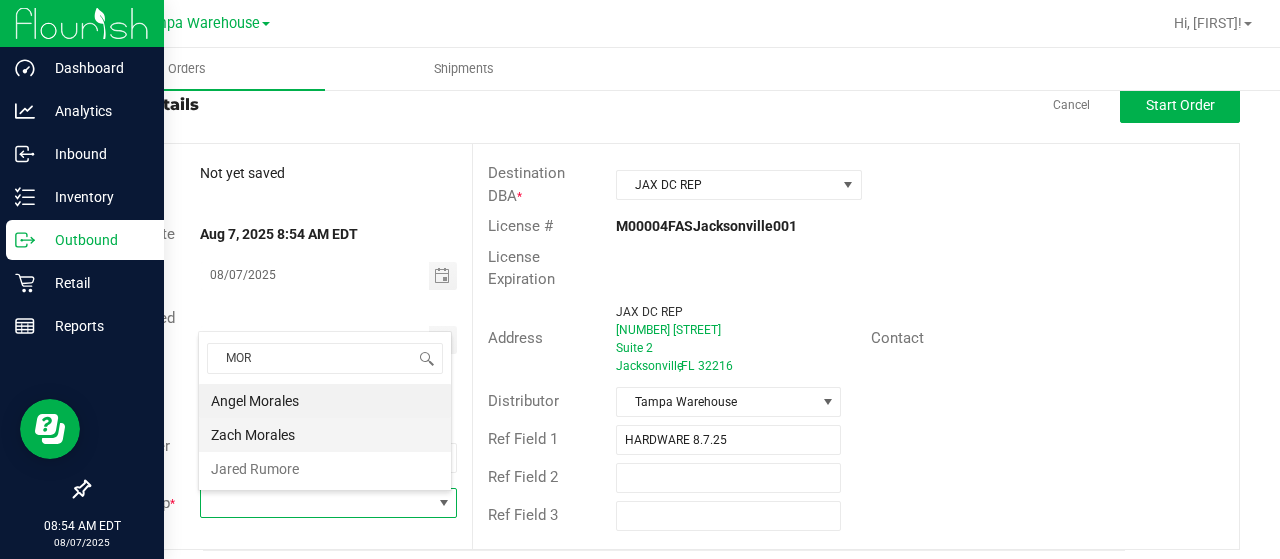 click on "Zach Morales" at bounding box center [325, 435] 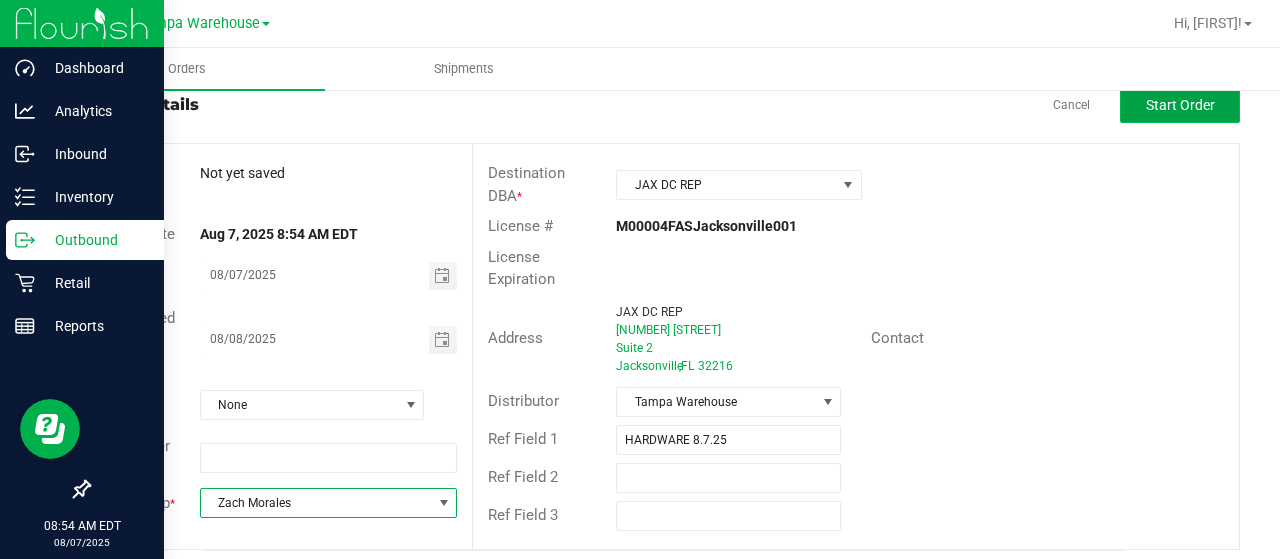 click on "Start Order" at bounding box center [1180, 105] 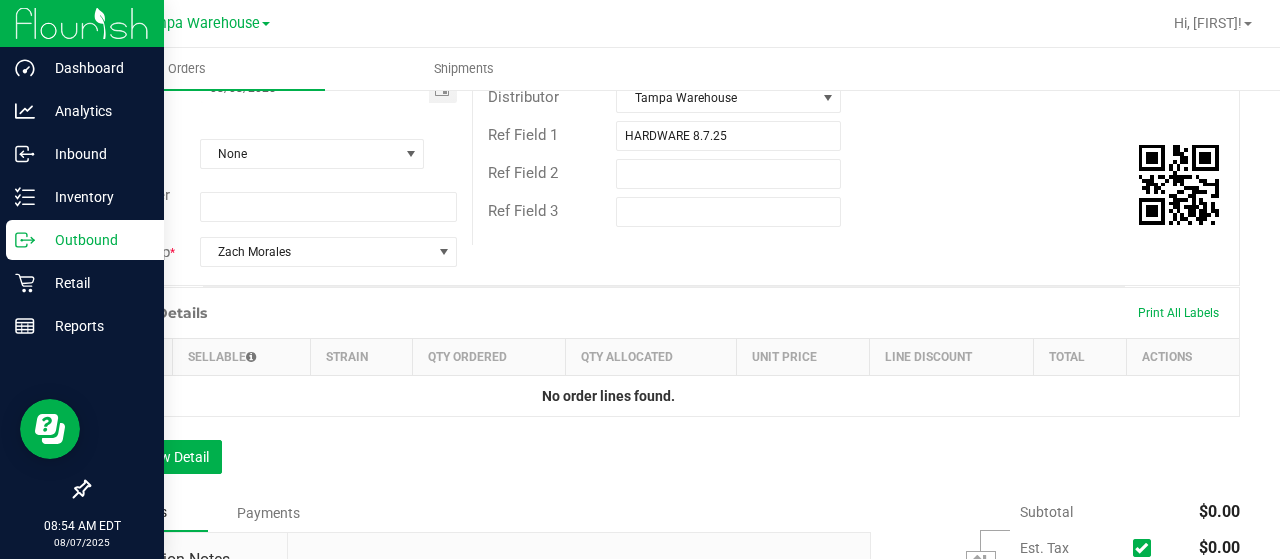 scroll, scrollTop: 392, scrollLeft: 0, axis: vertical 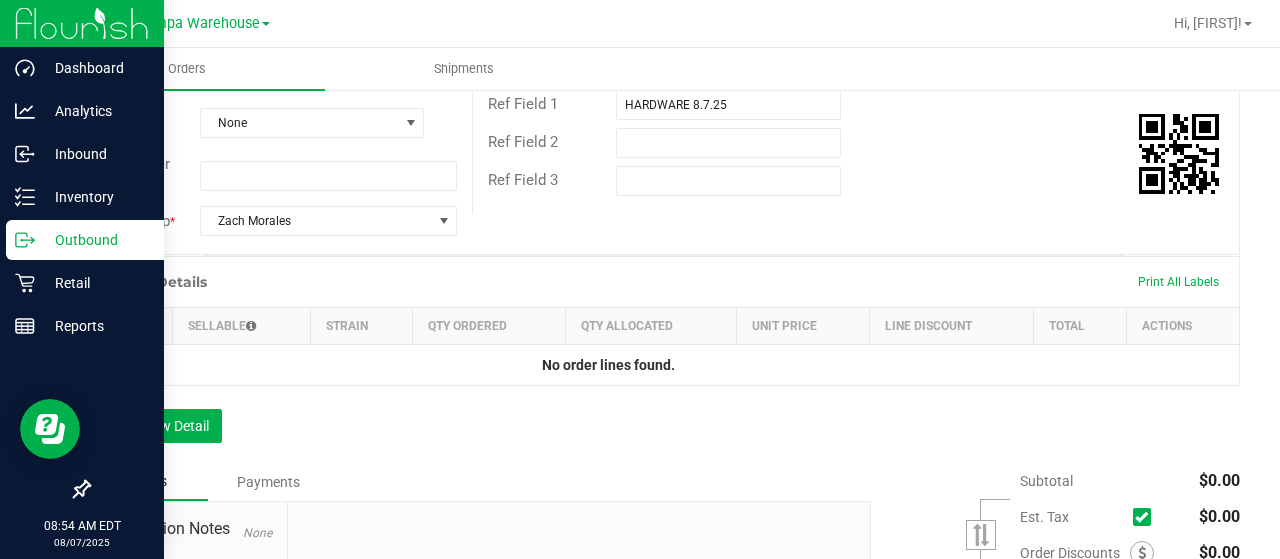 click on "Order Details Print All Labels Item  Sellable  Strain Qty Ordered Qty Allocated Unit Price Line Discount Total Actions No order lines found.
Add New Detail" at bounding box center (664, 359) 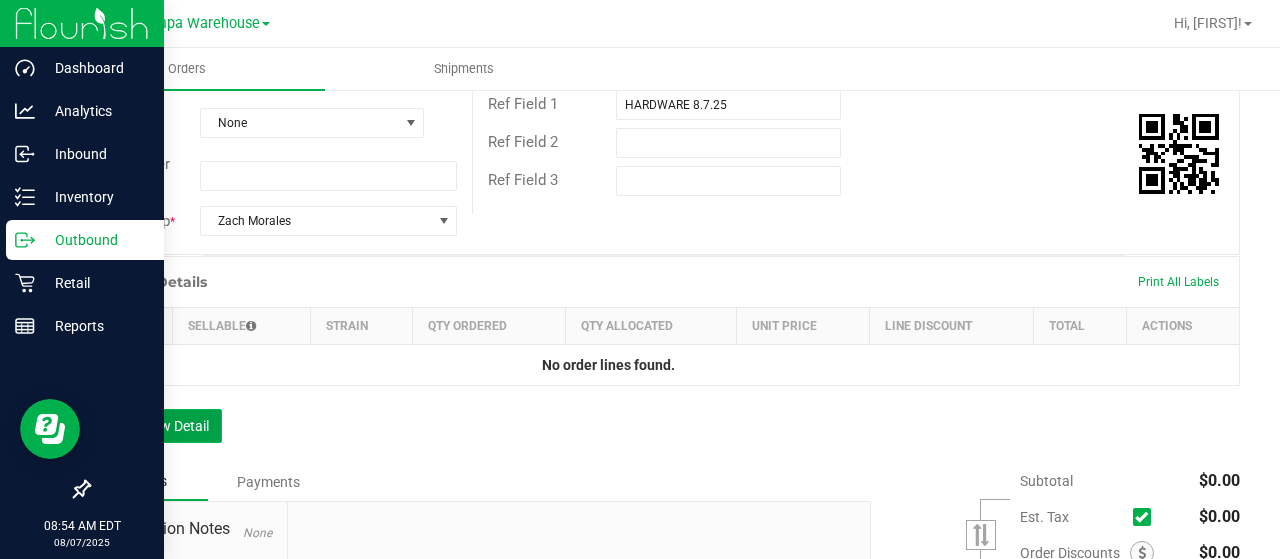 click on "Add New Detail" at bounding box center [155, 426] 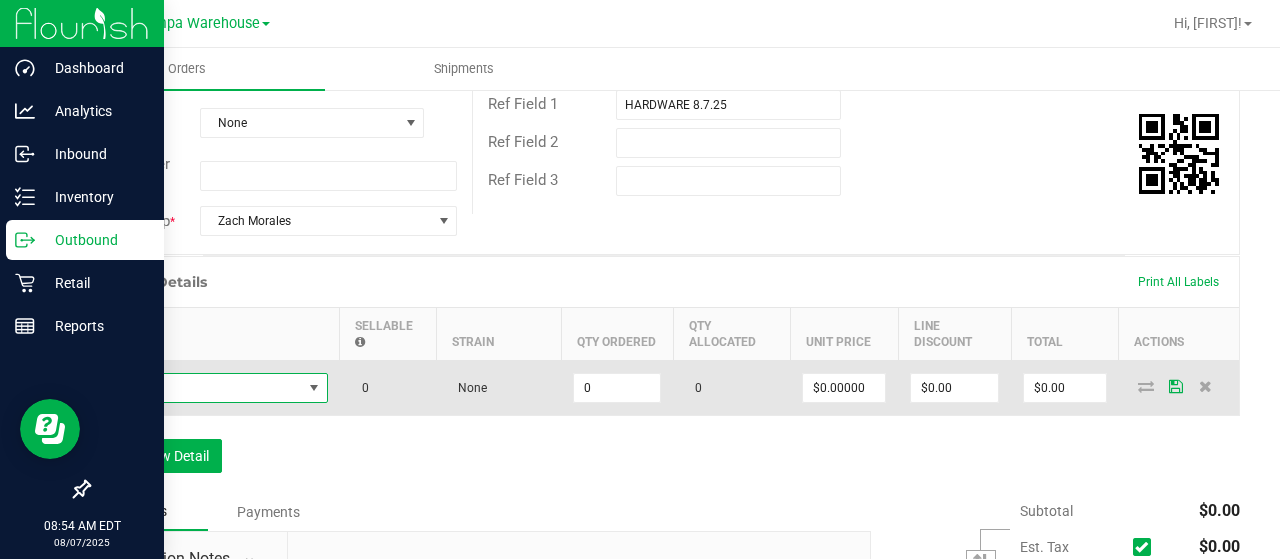 click at bounding box center (202, 388) 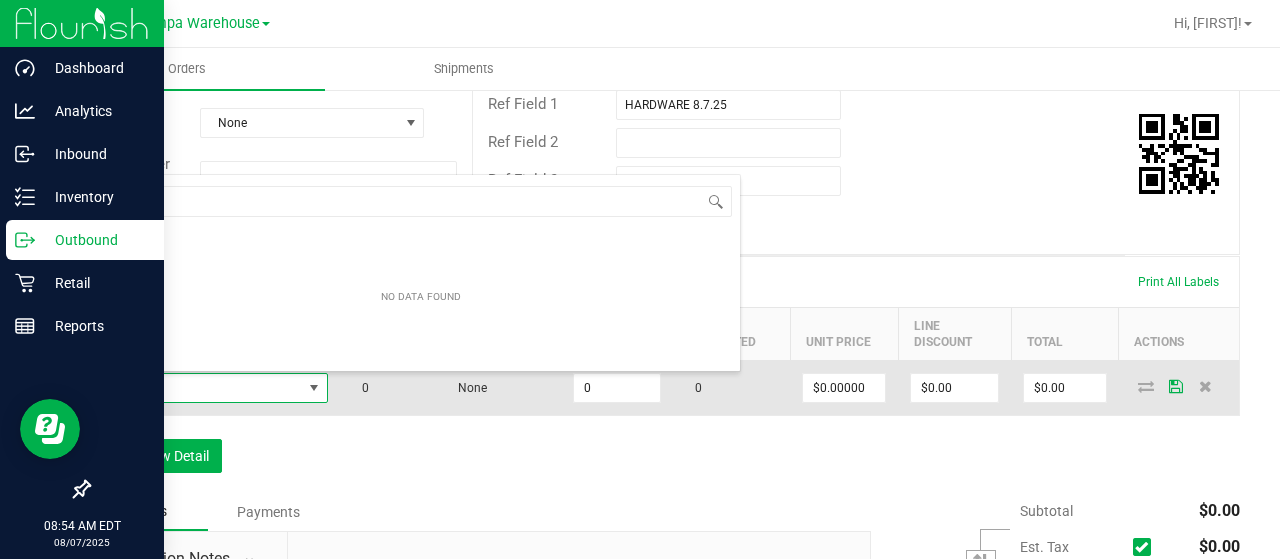 scroll, scrollTop: 99970, scrollLeft: 99774, axis: both 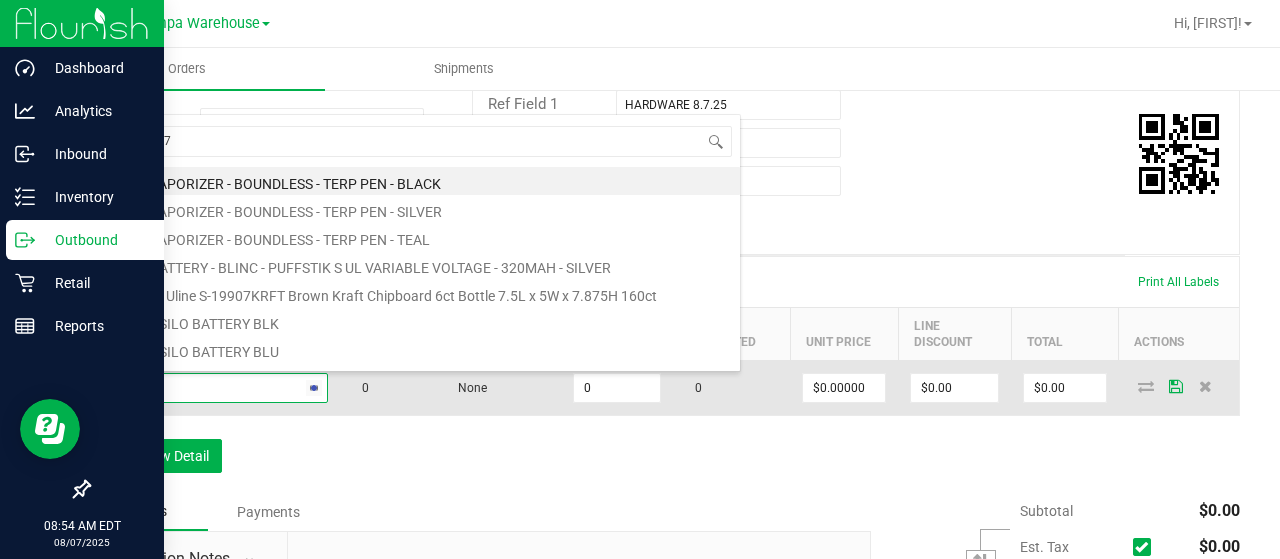 type on "1992079" 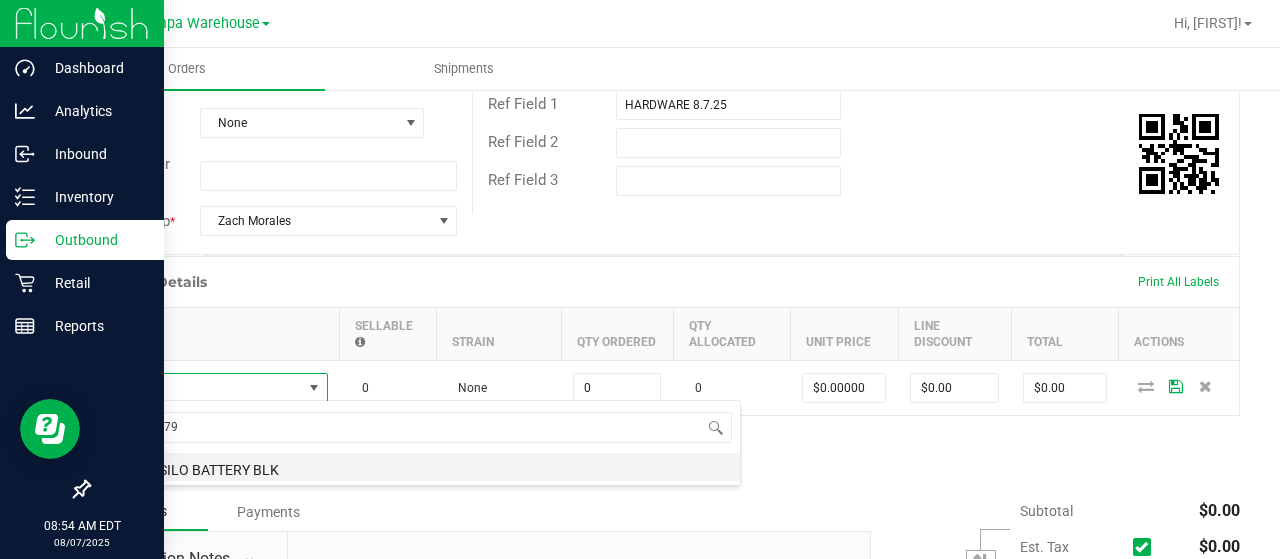 click on "CCELL SILO BATTERY BLK" at bounding box center (421, 467) 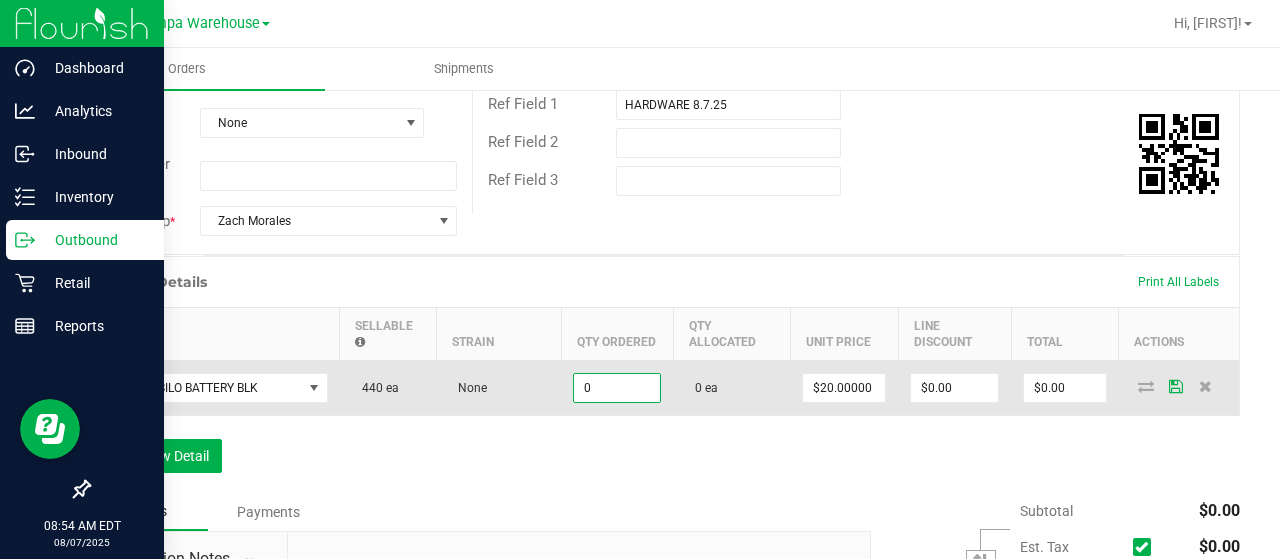 click on "0" at bounding box center [617, 388] 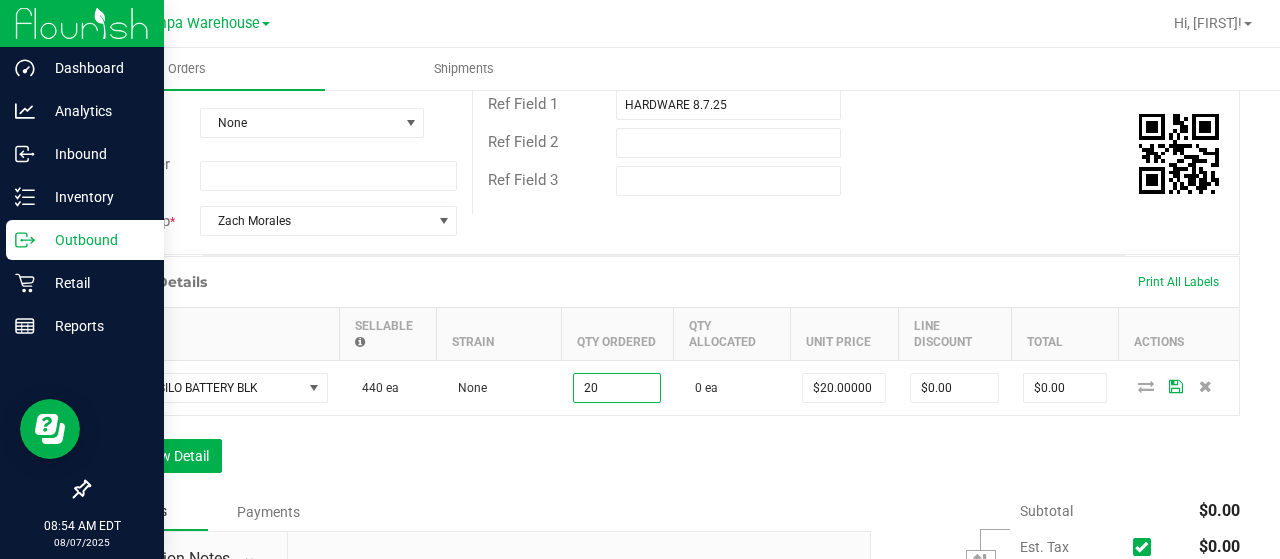 type on "20 ea" 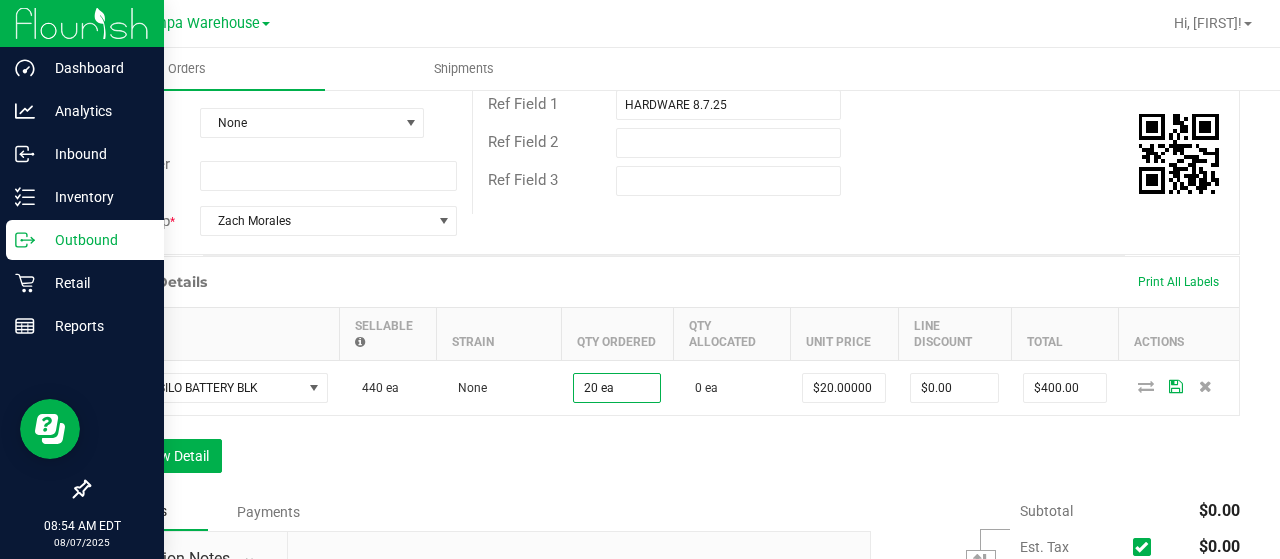 click on "Notes
Payments" at bounding box center (472, 512) 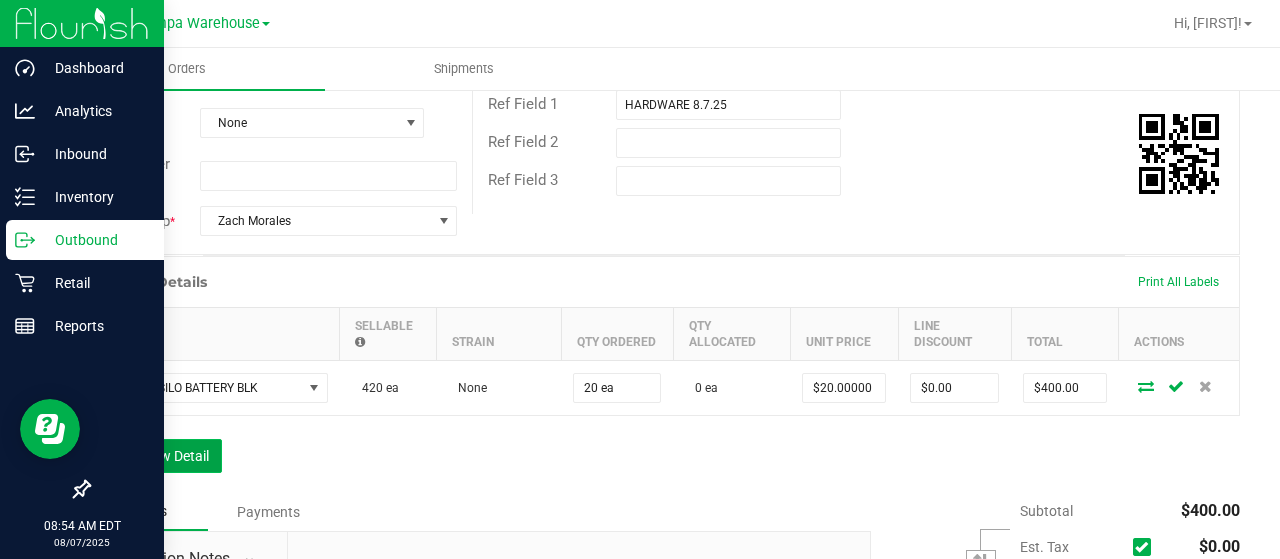 click on "Add New Detail" at bounding box center [155, 456] 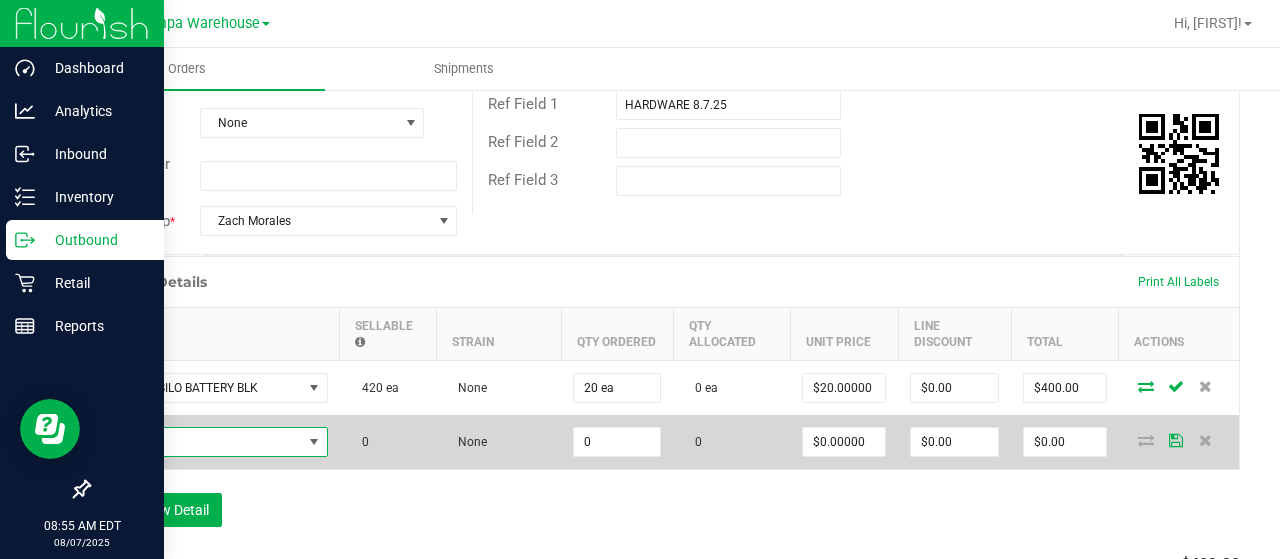click at bounding box center (202, 442) 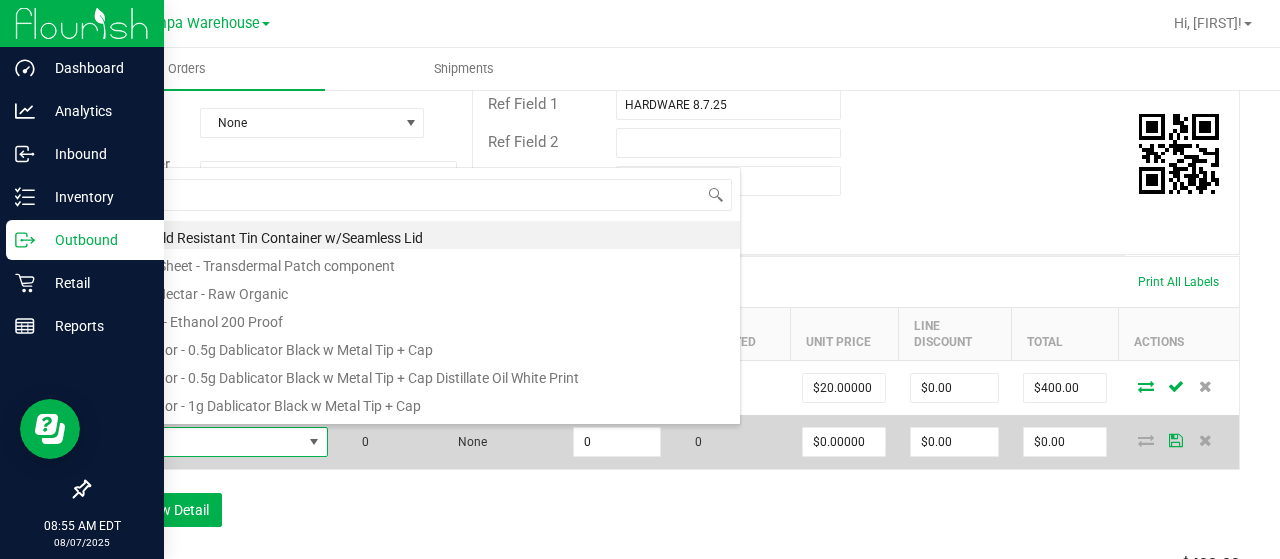 scroll, scrollTop: 99970, scrollLeft: 99774, axis: both 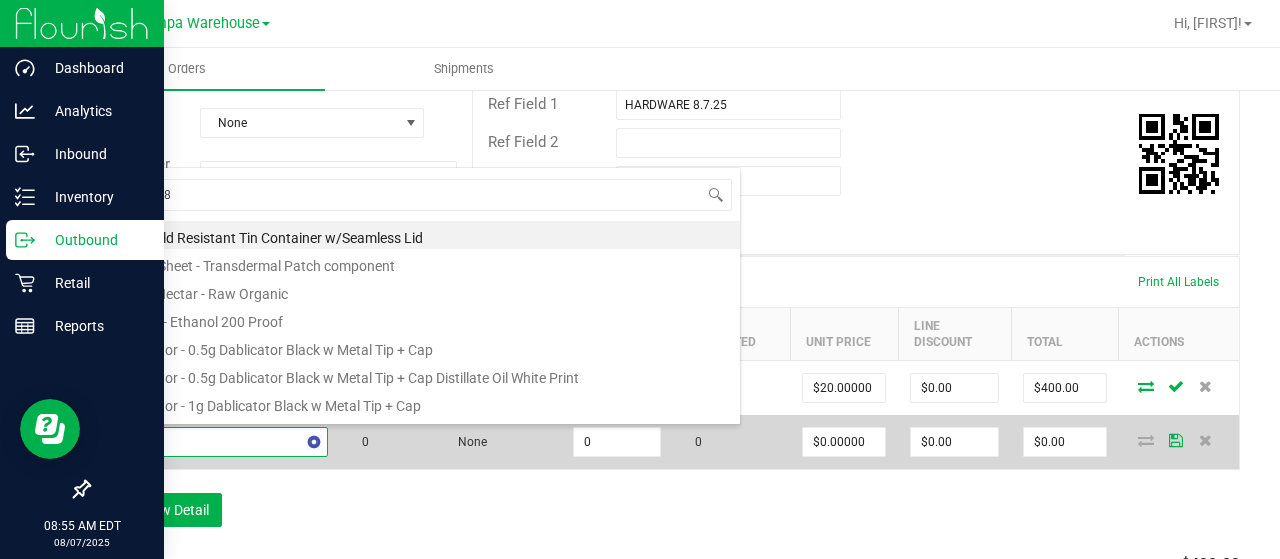 type on "1992285" 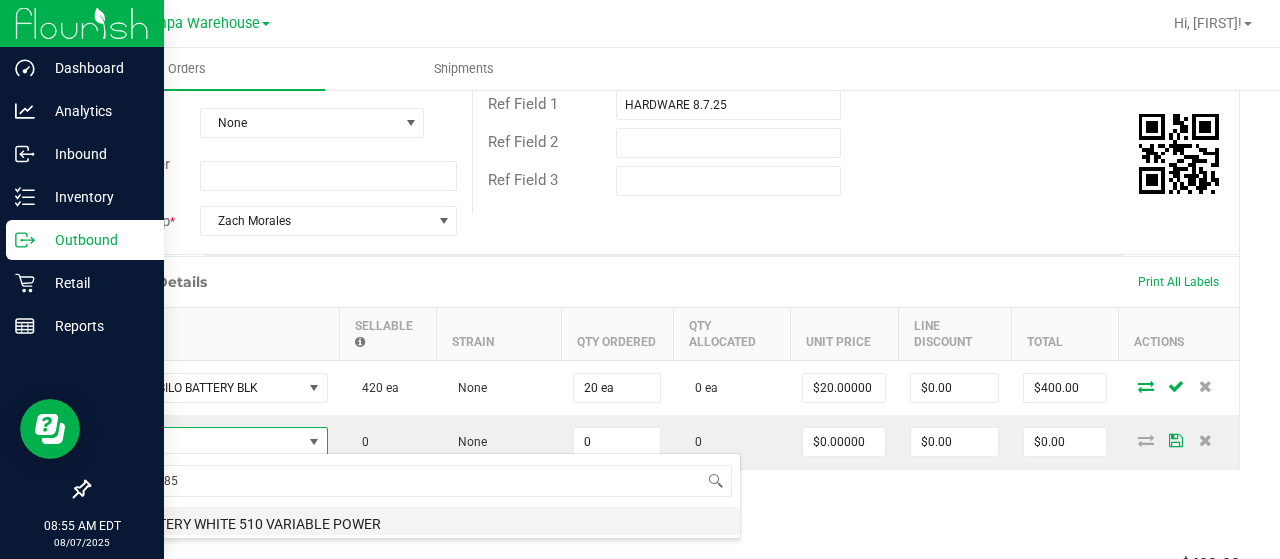 click on "FT BATTERY WHITE 510 VARIABLE POWER" at bounding box center (421, 521) 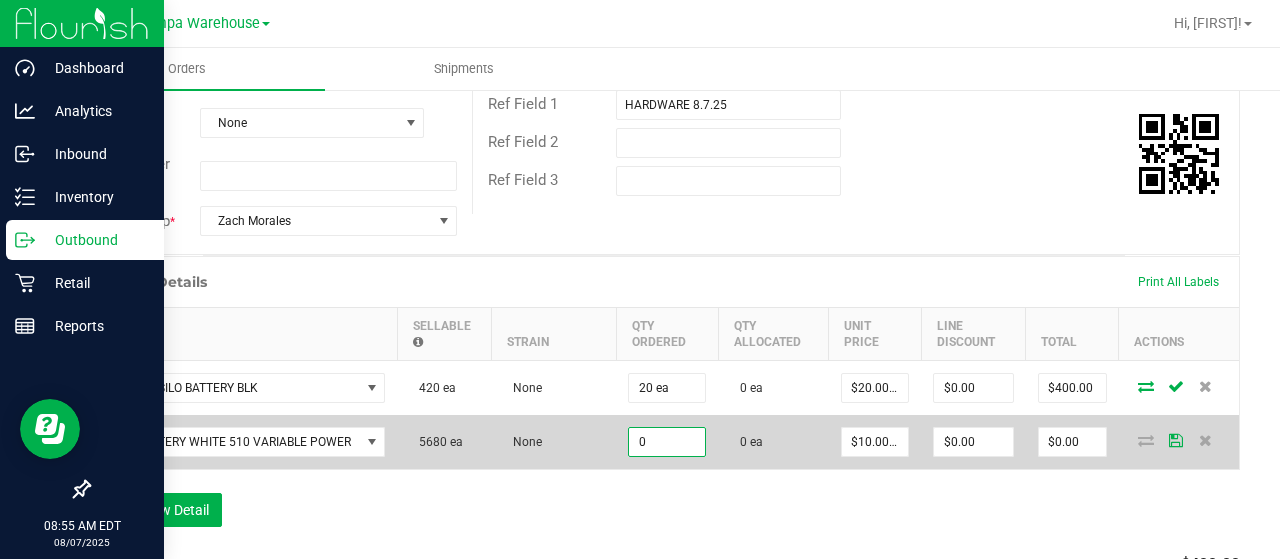 click on "0" at bounding box center [667, 442] 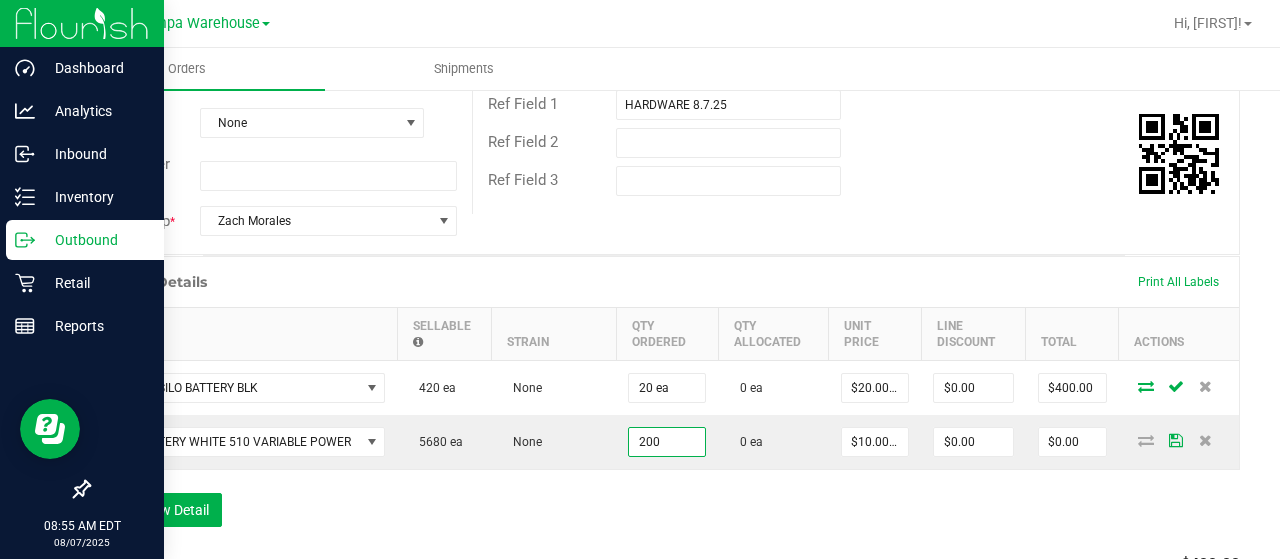 type on "200 ea" 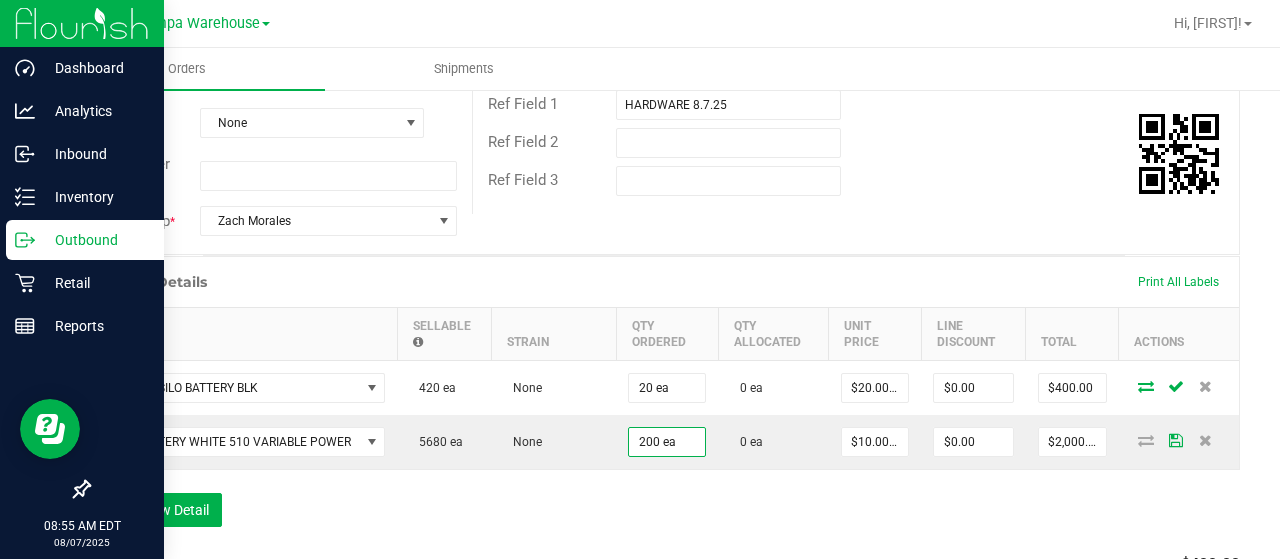 click on "Order Details Print All Labels Item  Sellable  Strain Qty Ordered Qty Allocated Unit Price Line Discount Total Actions CCELL SILO BATTERY BLK  420 ea   None  20 ea  0 ea  $20.00000 $0.00 $400.00 FT BATTERY WHITE 510 VARIABLE POWER  5680 ea   None  200 ea  0 ea  $10.00000 $0.00 $2,000.00
Add New Detail" at bounding box center (664, 401) 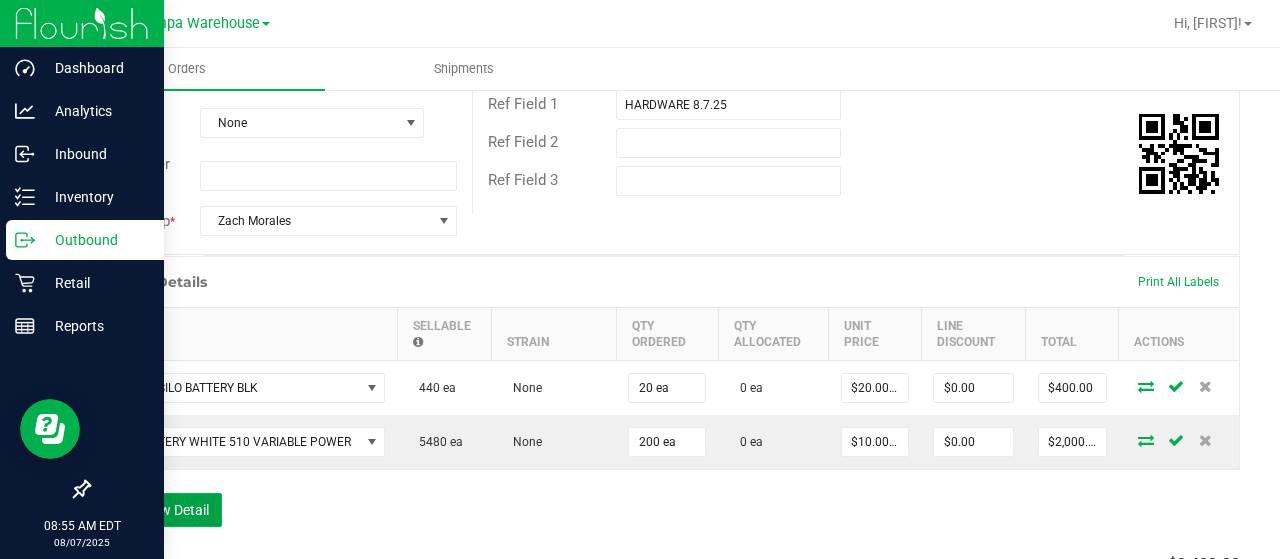 click on "Add New Detail" at bounding box center [155, 510] 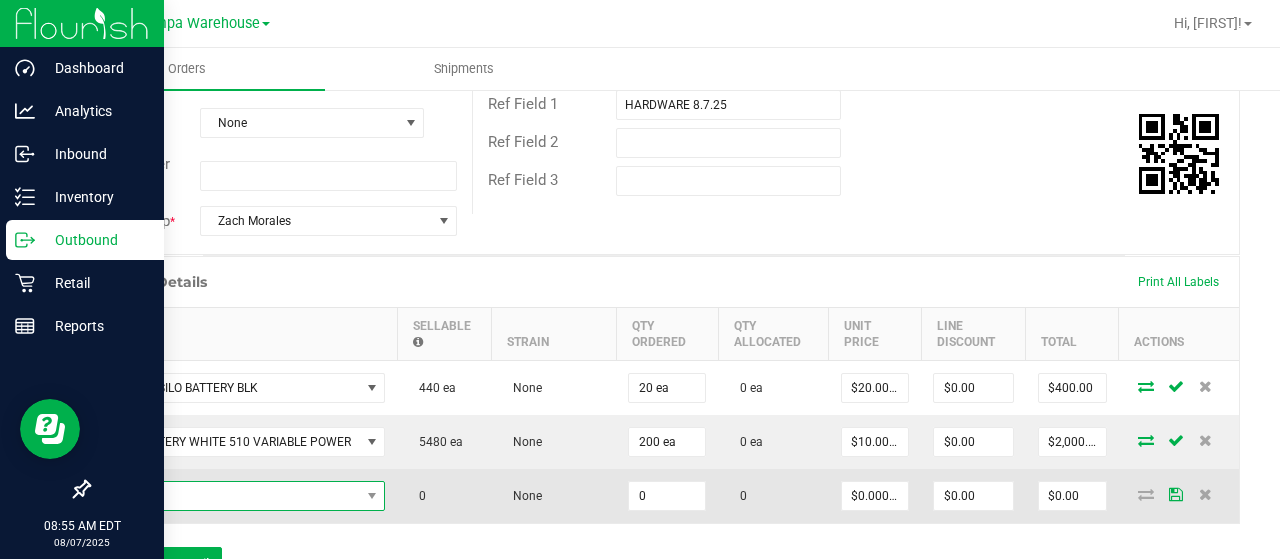 click at bounding box center (231, 496) 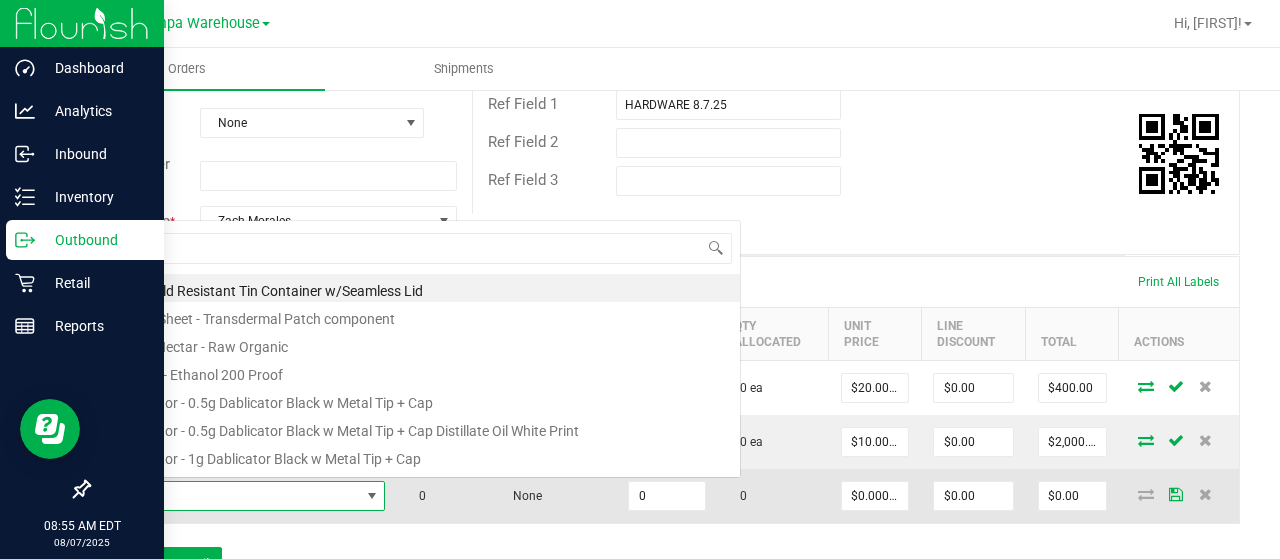 scroll, scrollTop: 0, scrollLeft: 0, axis: both 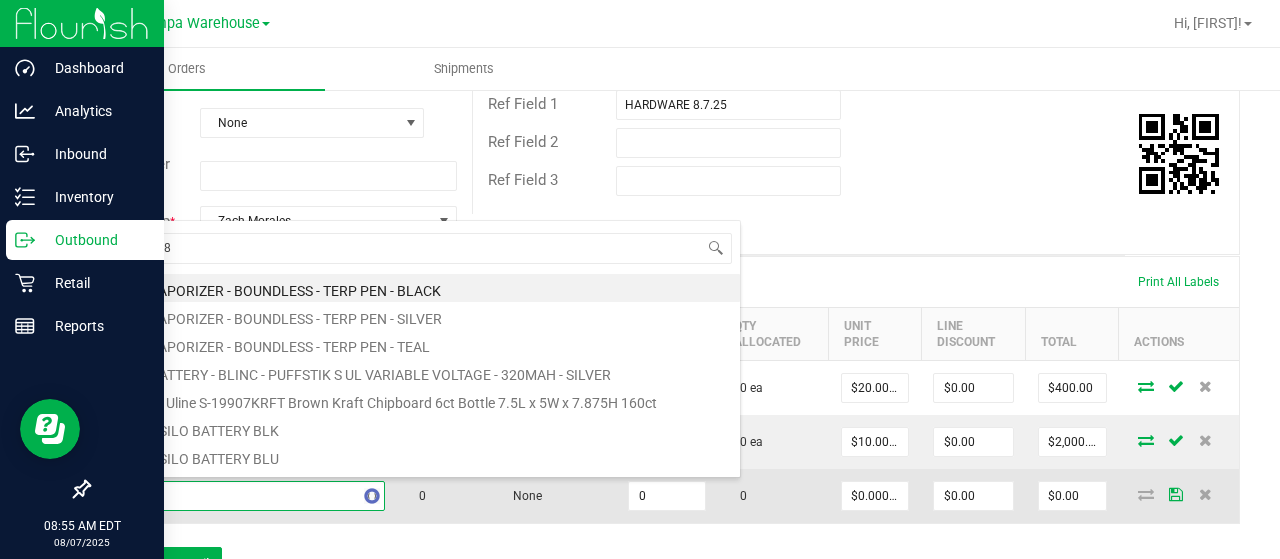 type on "1992489" 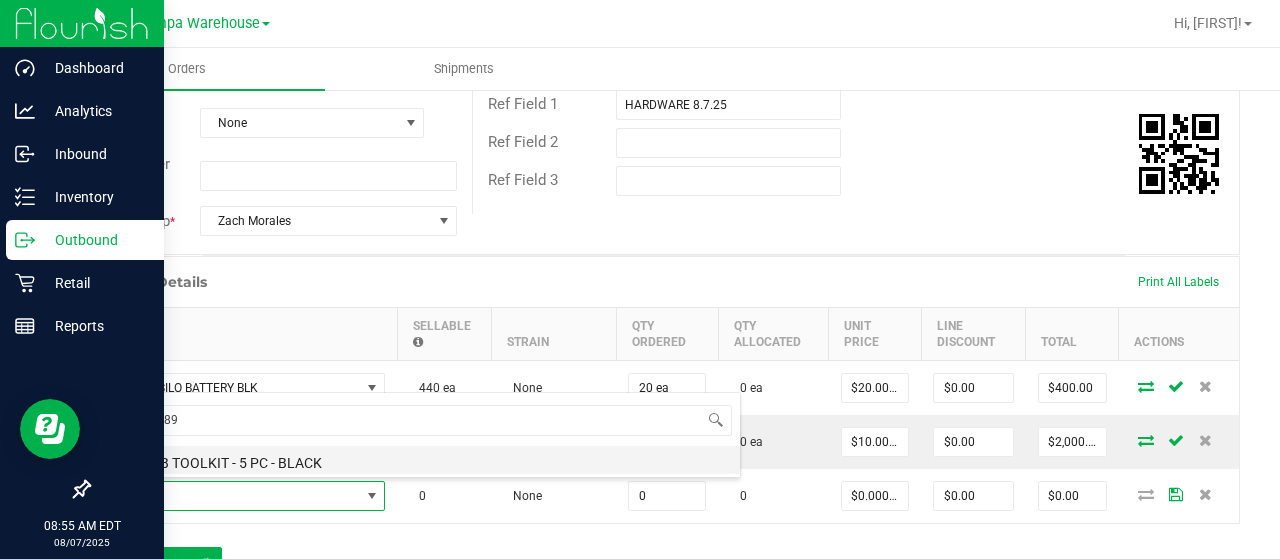 click on "GL - DAB TOOLKIT - 5 PC - BLACK" at bounding box center (421, 460) 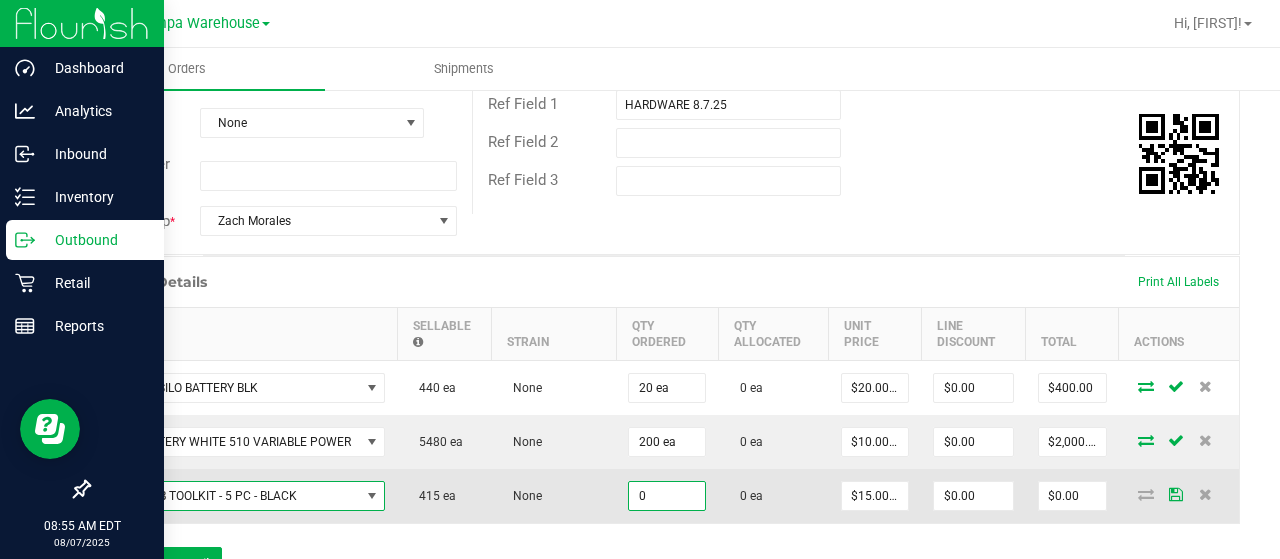 click on "0" at bounding box center (667, 496) 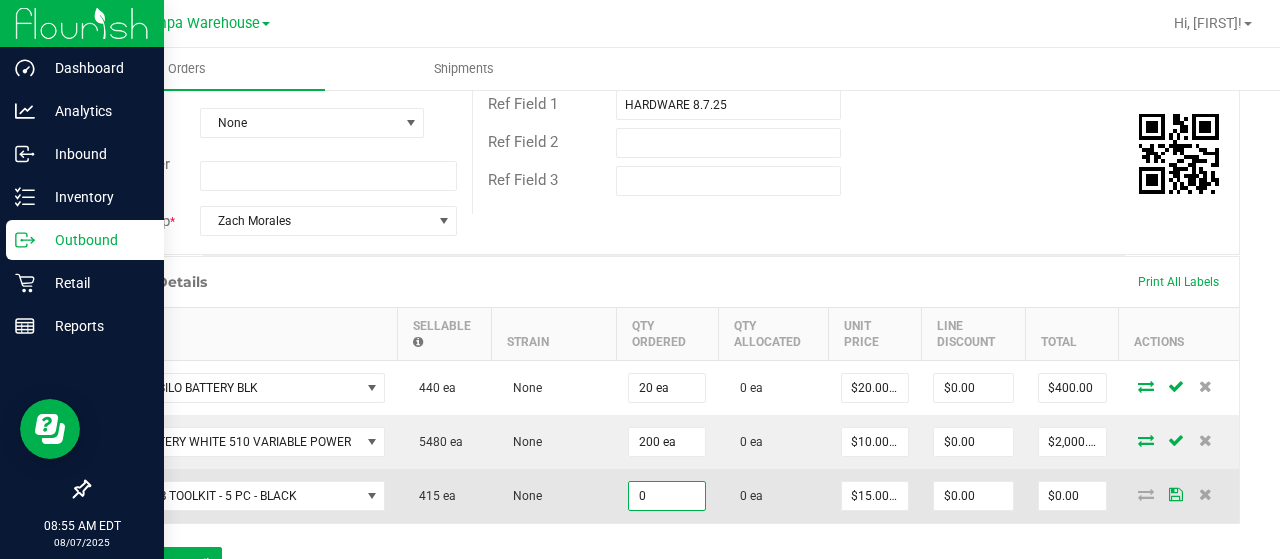 click on "0" at bounding box center (667, 496) 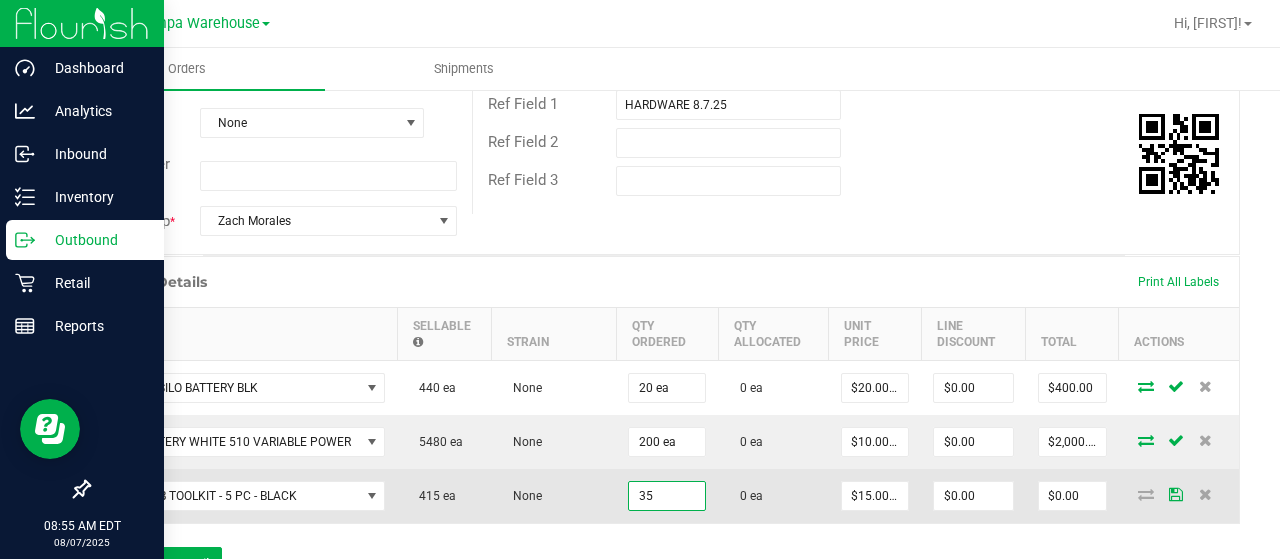 type on "35 ea" 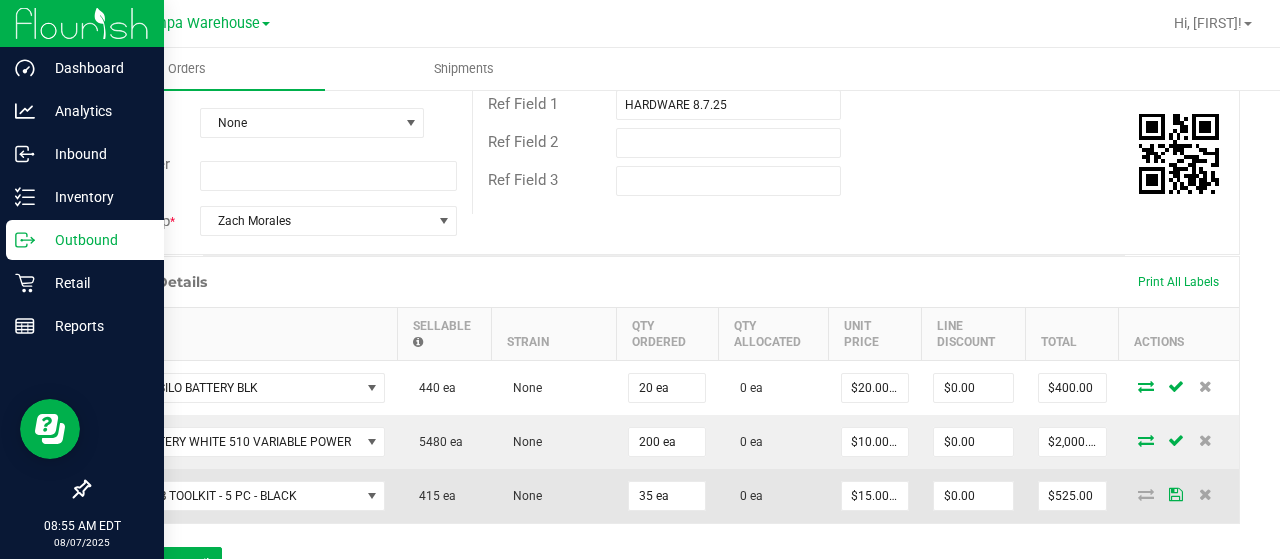 click on "35 ea" at bounding box center [667, 496] 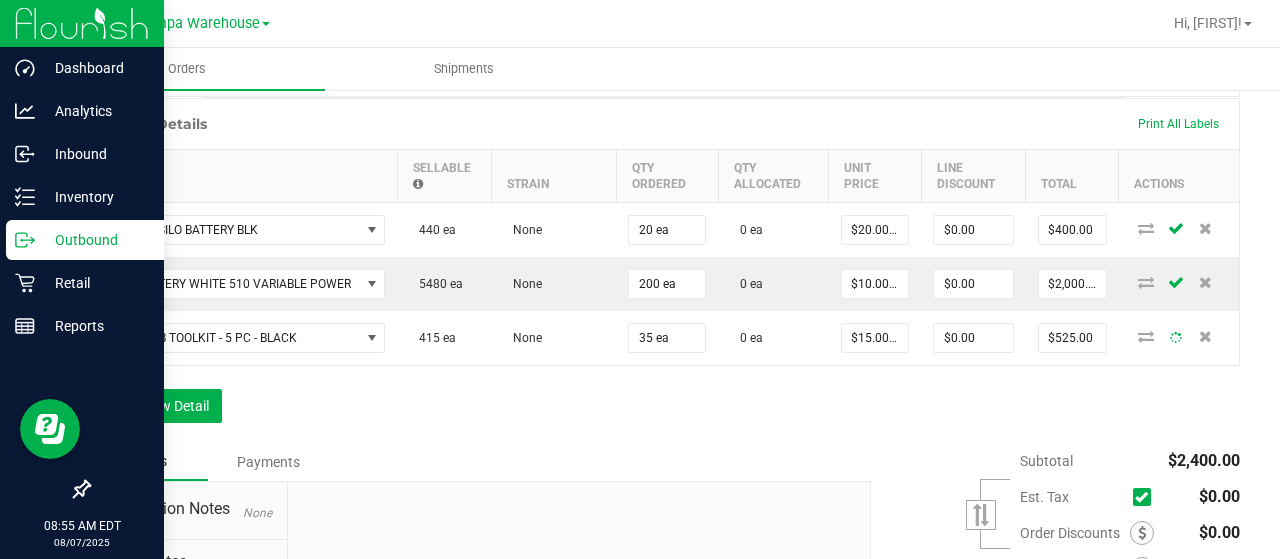 scroll, scrollTop: 565, scrollLeft: 0, axis: vertical 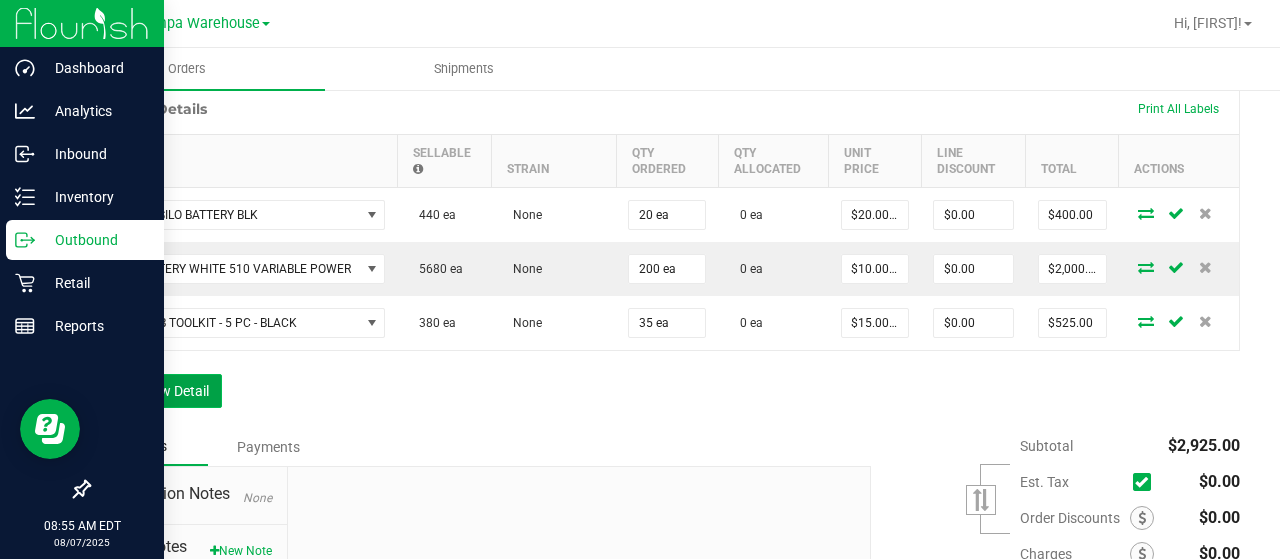 click on "Add New Detail" at bounding box center [155, 391] 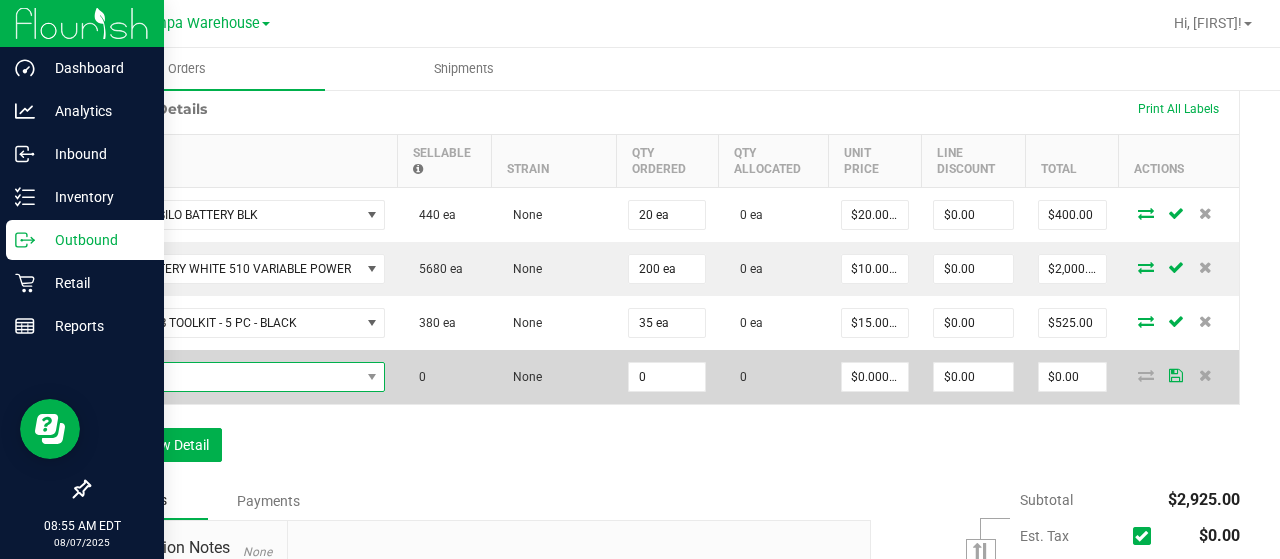 click at bounding box center [231, 377] 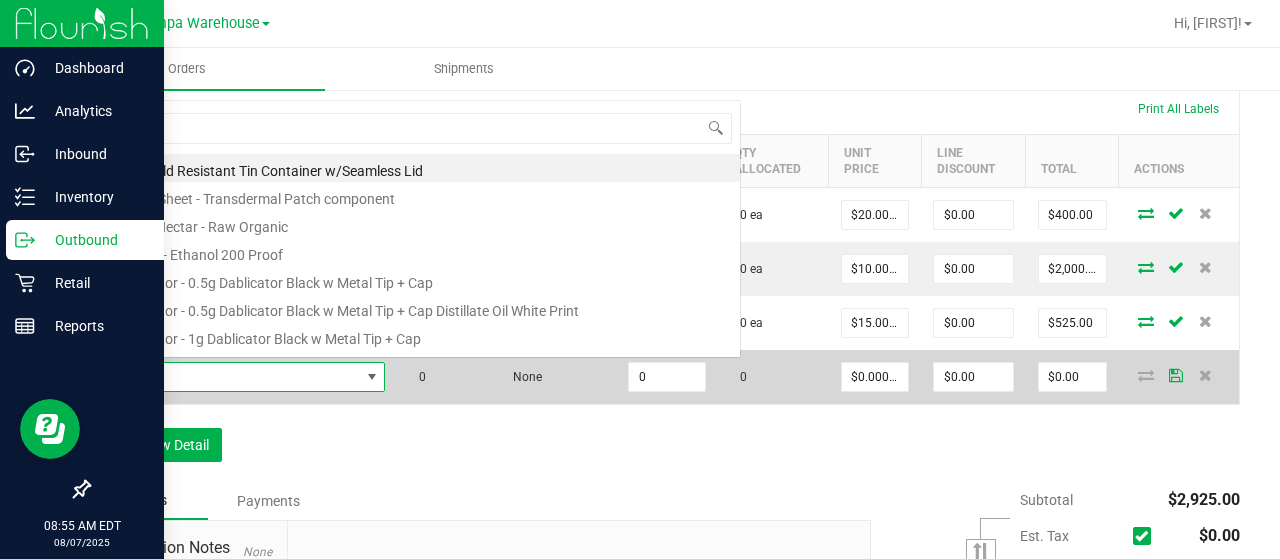 scroll, scrollTop: 0, scrollLeft: 0, axis: both 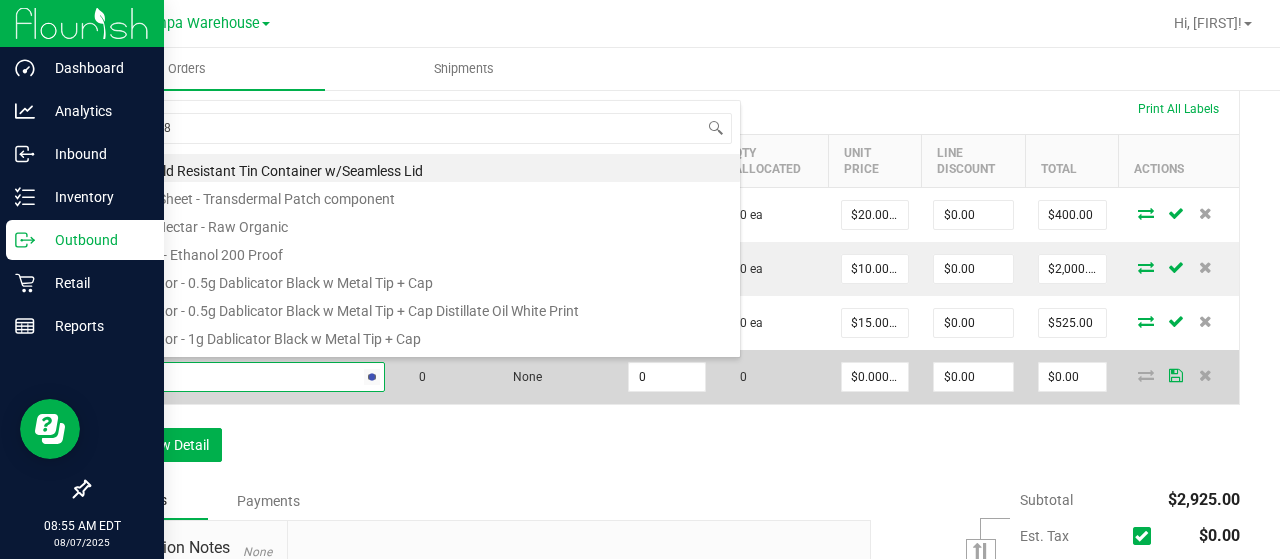 type on "1992384" 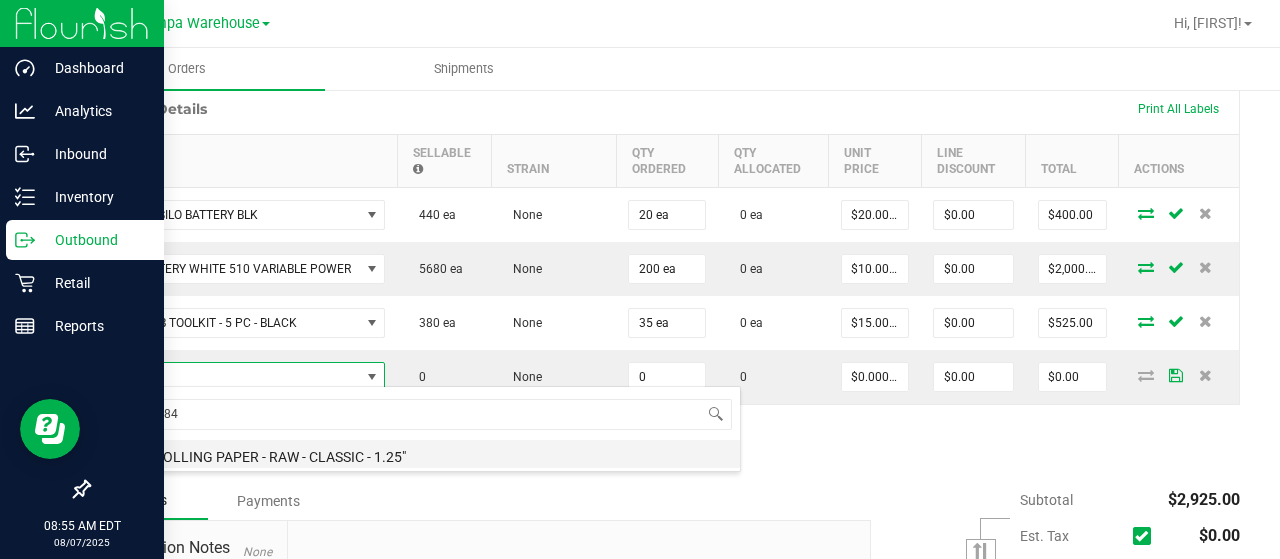 click on "RAW - ROLLING PAPER - RAW - CLASSIC - 1.25"" at bounding box center (421, 454) 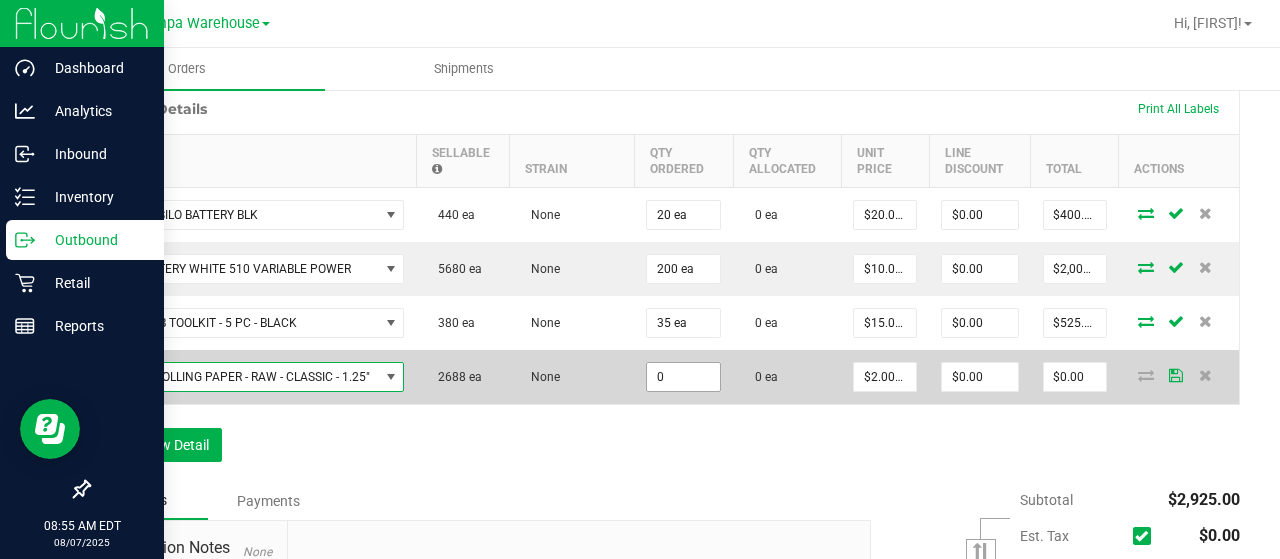 click on "0" at bounding box center [683, 377] 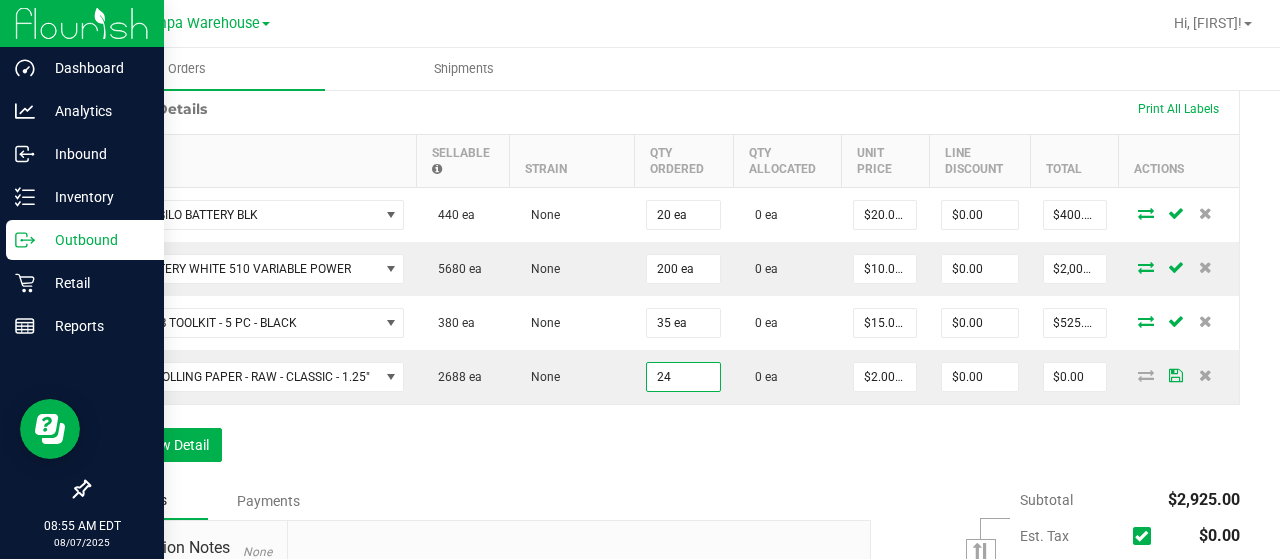 type on "24 ea" 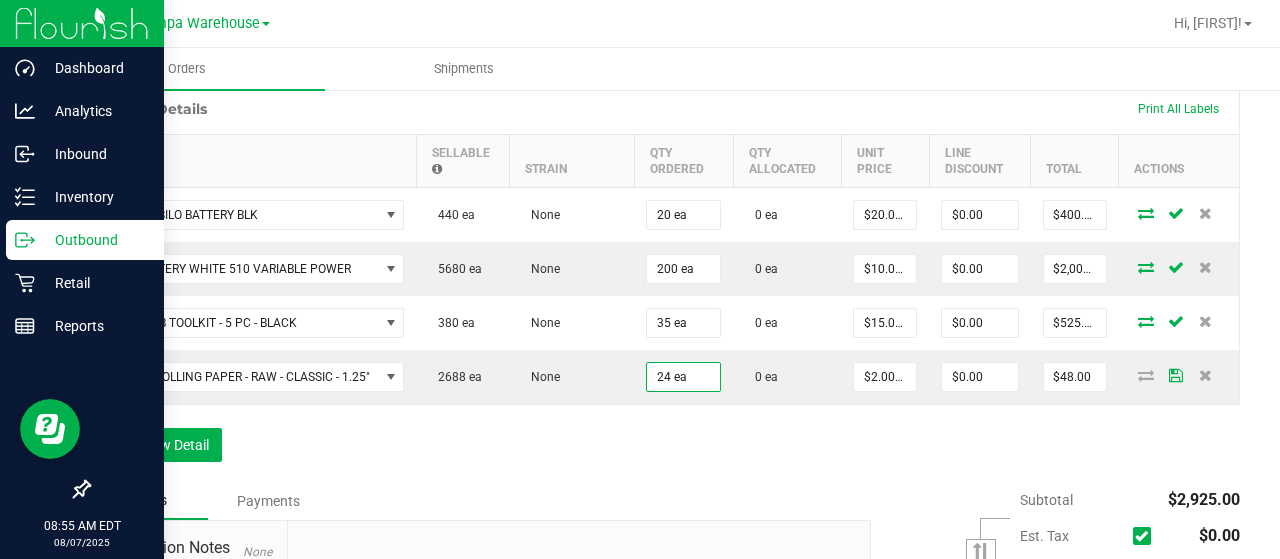 click on "Order Details Print All Labels Item  Sellable  Strain Qty Ordered Qty Allocated Unit Price Line Discount Total Actions CCELL SILO BATTERY BLK  440 ea   None  20 ea  0 ea  $20.00000 $0.00 $400.00 FT BATTERY WHITE 510 VARIABLE POWER  5680 ea   None  200 ea  0 ea  $10.00000 $0.00 $2,000.00 GL - DAB TOOLKIT - 5 PC - BLACK  380 ea   None  35 ea  0 ea  $15.00000 $0.00 $525.00 RAW - ROLLING PAPER - RAW - CLASSIC - 1.25"  2688 ea   None  24 ea  0 ea  $2.00000 $0.00 $48.00 VBS - ROLLING PAPERS - VIBES - RICE BLUE - 1.25IN  350 ea   None  50 ea  0 ea  $2.00000 $0.00 $100.00
Add New Detail" at bounding box center [664, 282] 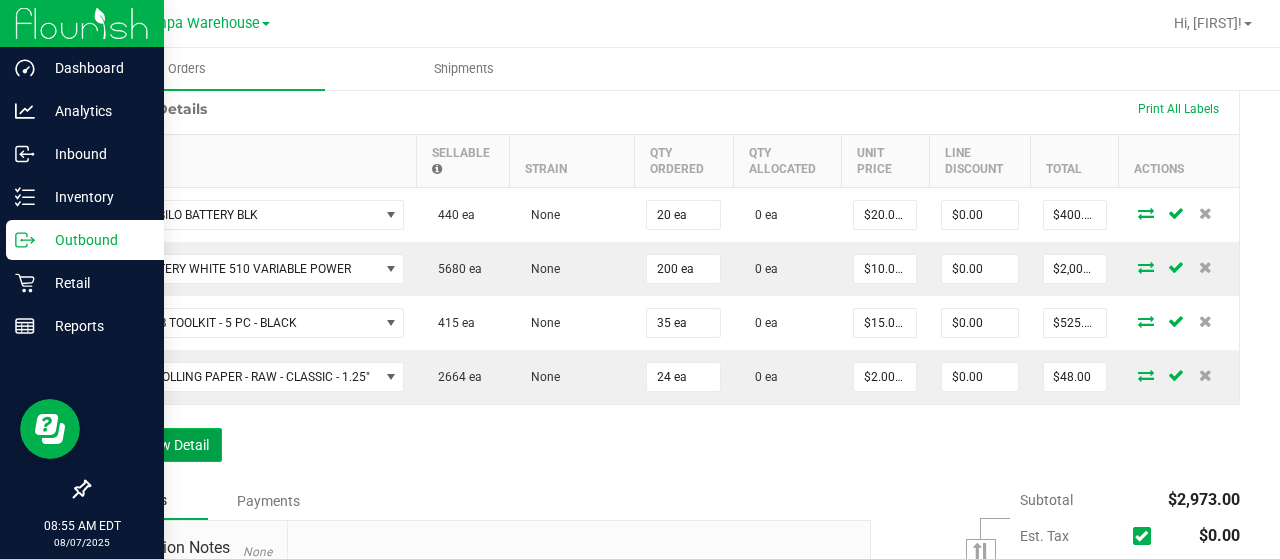 click on "Add New Detail" at bounding box center [155, 445] 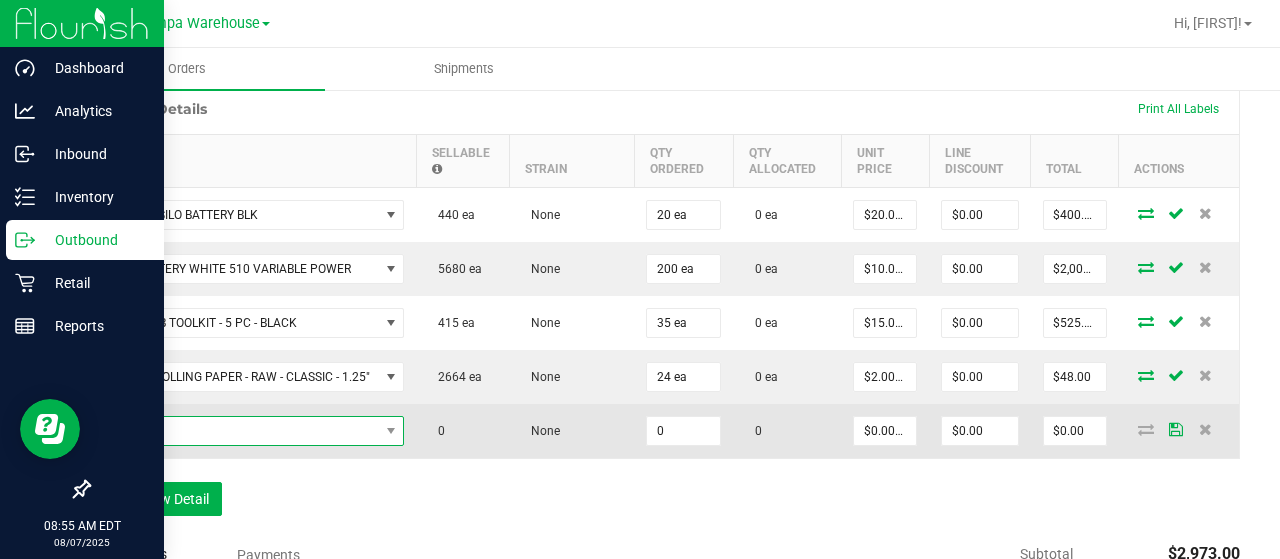 click at bounding box center (241, 431) 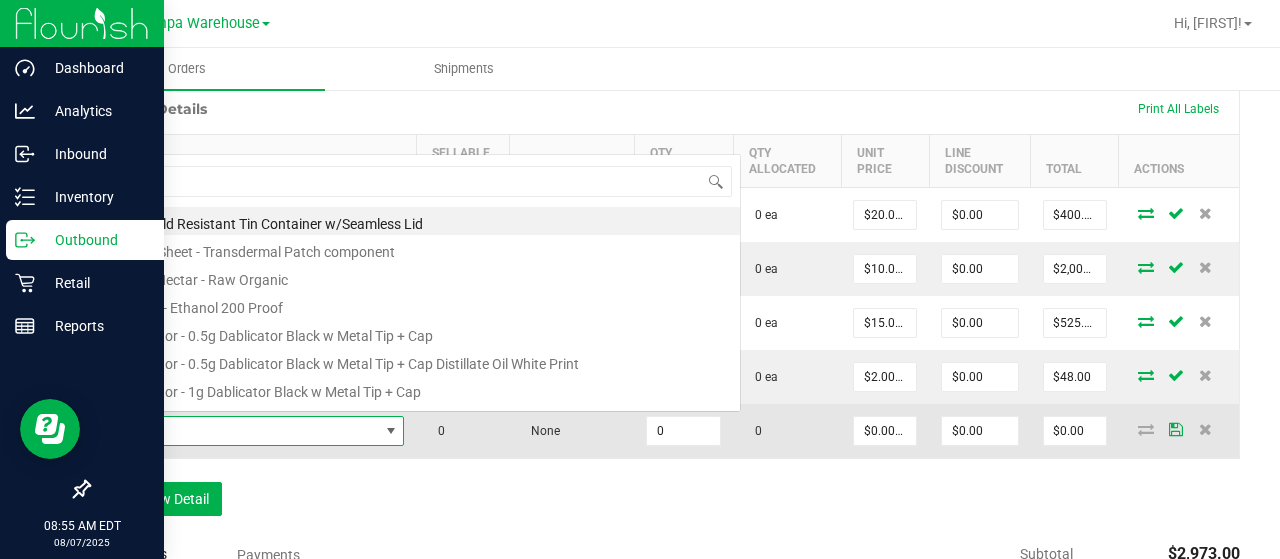 scroll, scrollTop: 0, scrollLeft: 0, axis: both 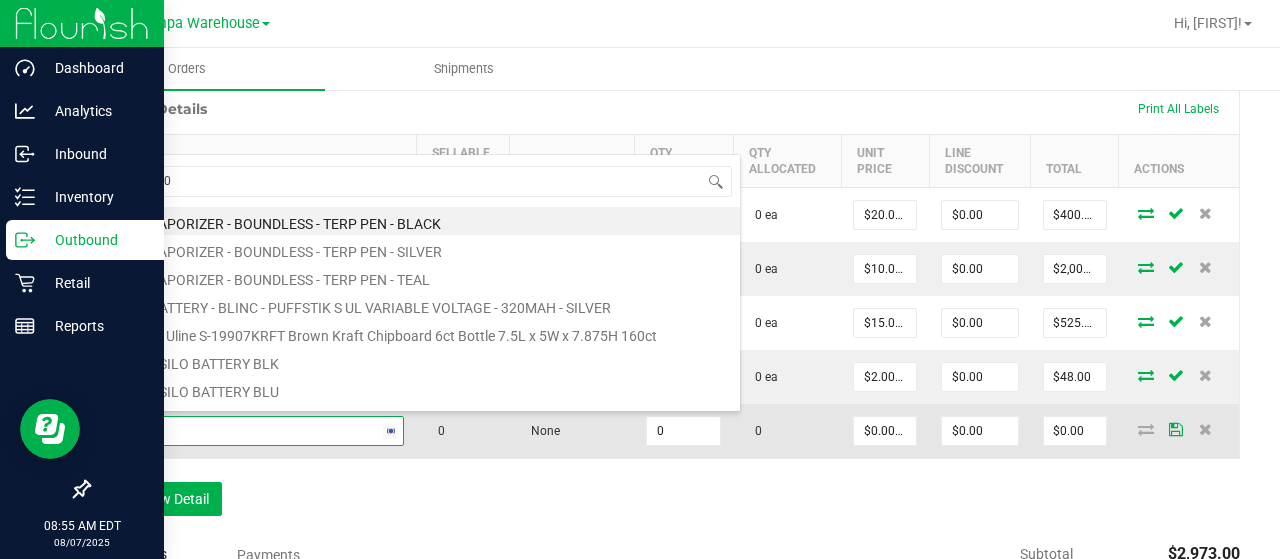 type on "1992409" 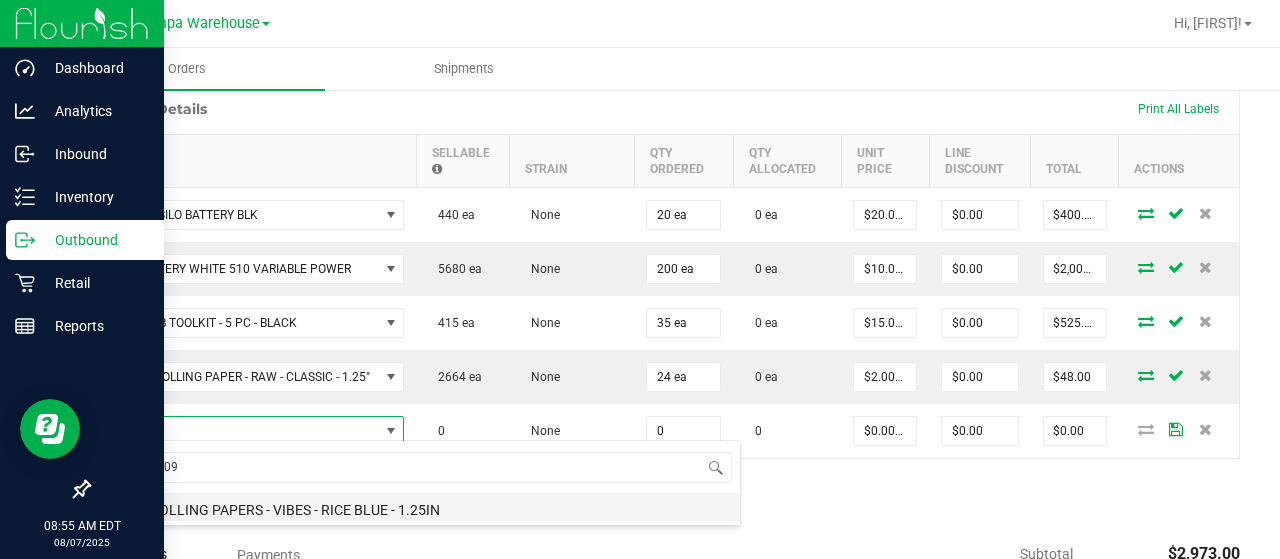click on "VBS - ROLLING PAPERS - VIBES - RICE BLUE - 1.25IN" at bounding box center (421, 507) 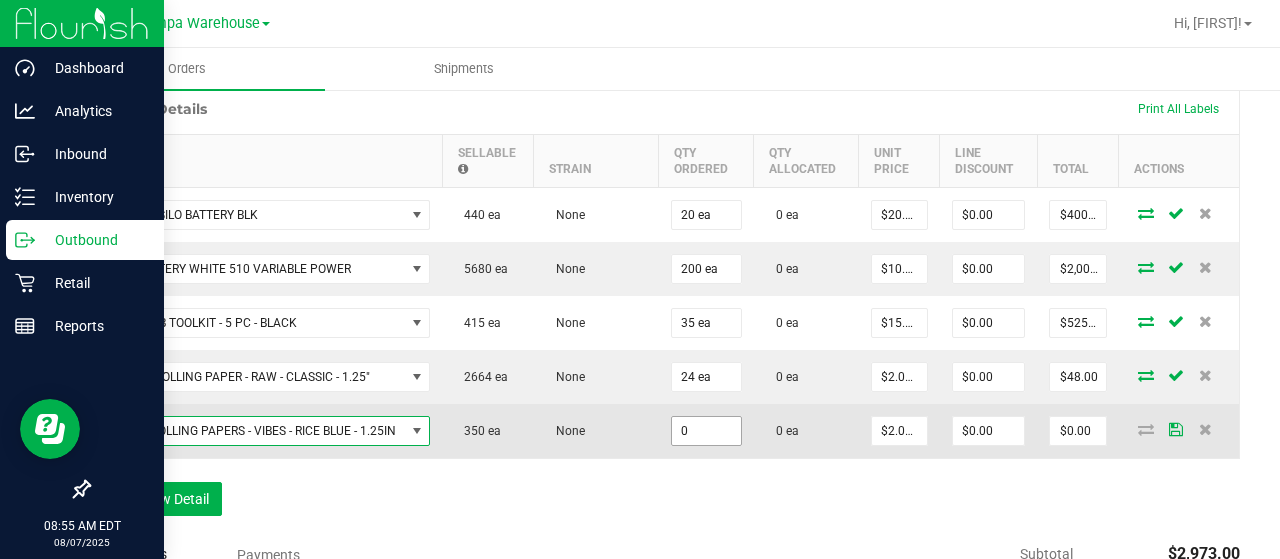 click on "0" at bounding box center (706, 431) 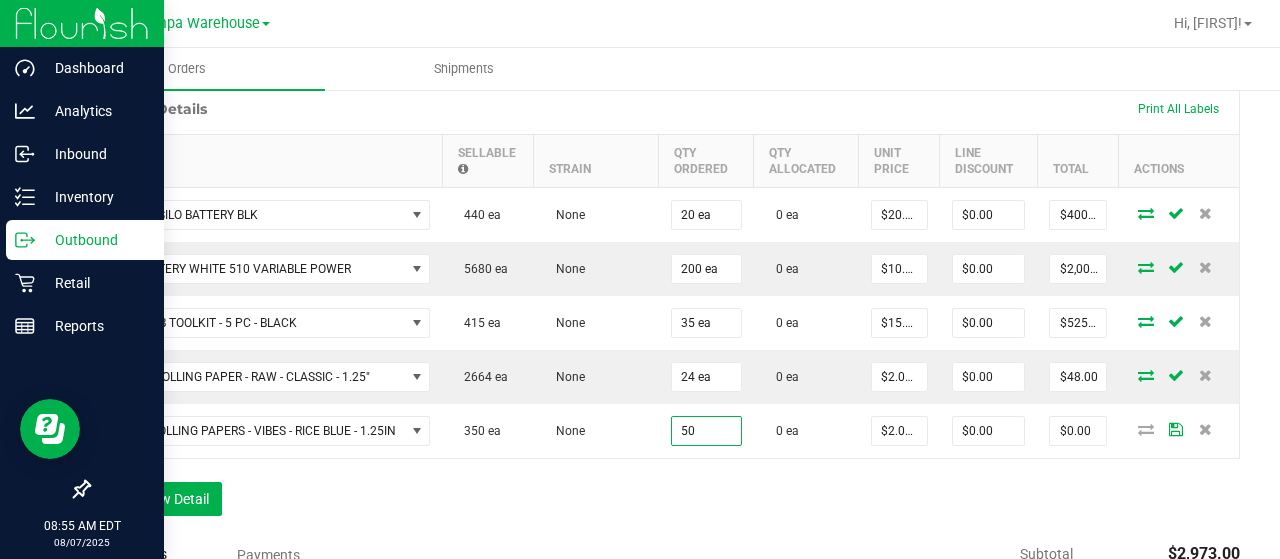 type on "50 ea" 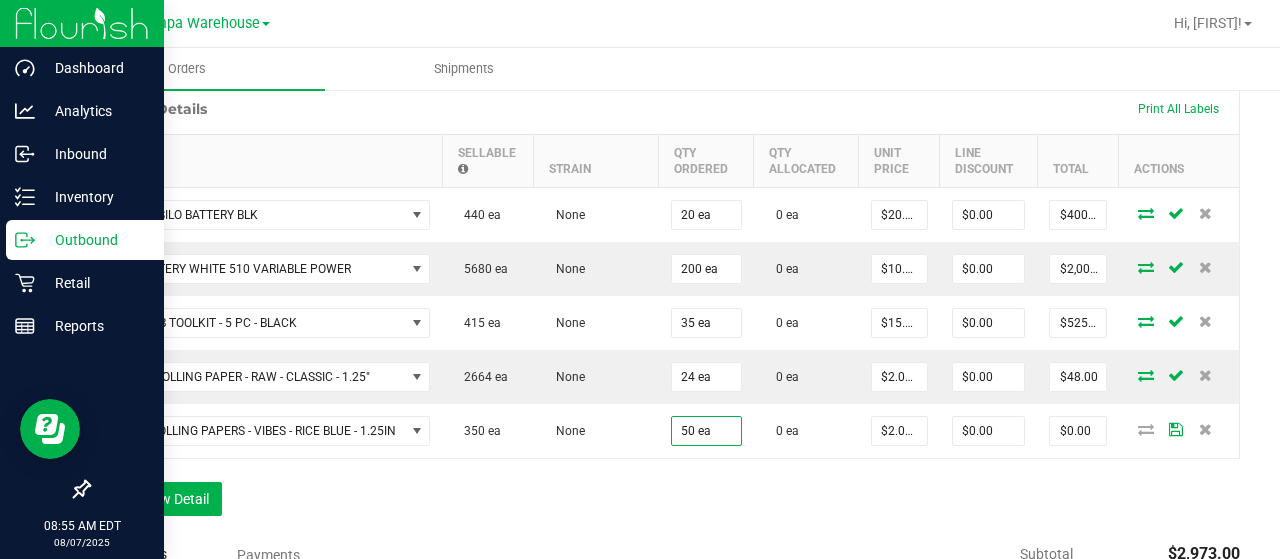 type on "$100.00" 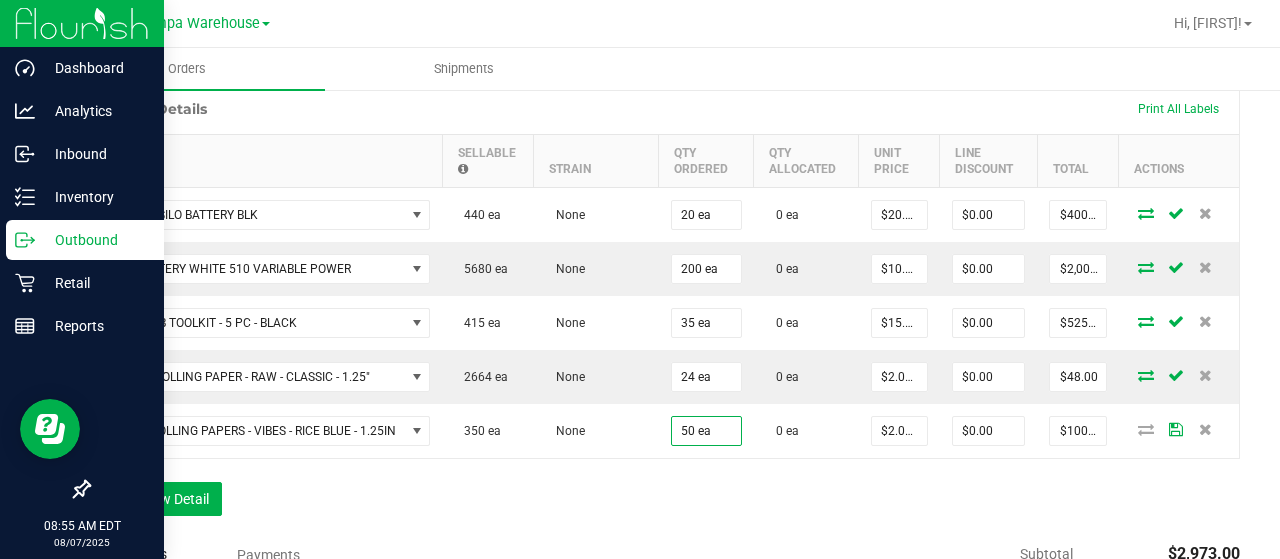 click on "Order Details Print All Labels Item  Sellable  Strain Qty Ordered Qty Allocated Unit Price Line Discount Total Actions CCELL SILO BATTERY BLK  440 ea   None  20 ea  0 ea  $20.00000 $0.00 $400.00 FT BATTERY WHITE 510 VARIABLE POWER  5680 ea   None  200 ea  0 ea  $10.00000 $0.00 $2,000.00 GL - DAB TOOLKIT - 5 PC - BLACK  415 ea   None  35 ea  0 ea  $15.00000 $0.00 $525.00 RAW - ROLLING PAPER - RAW - CLASSIC - 1.25"  2664 ea   None  24 ea  0 ea  $2.00000 $0.00 $48.00 VBS - ROLLING PAPERS - VIBES - RICE BLUE - 1.25IN  350 ea   None  50 ea  0 ea  $2.00000 $0.00 $100.00
Add New Detail" at bounding box center (664, 309) 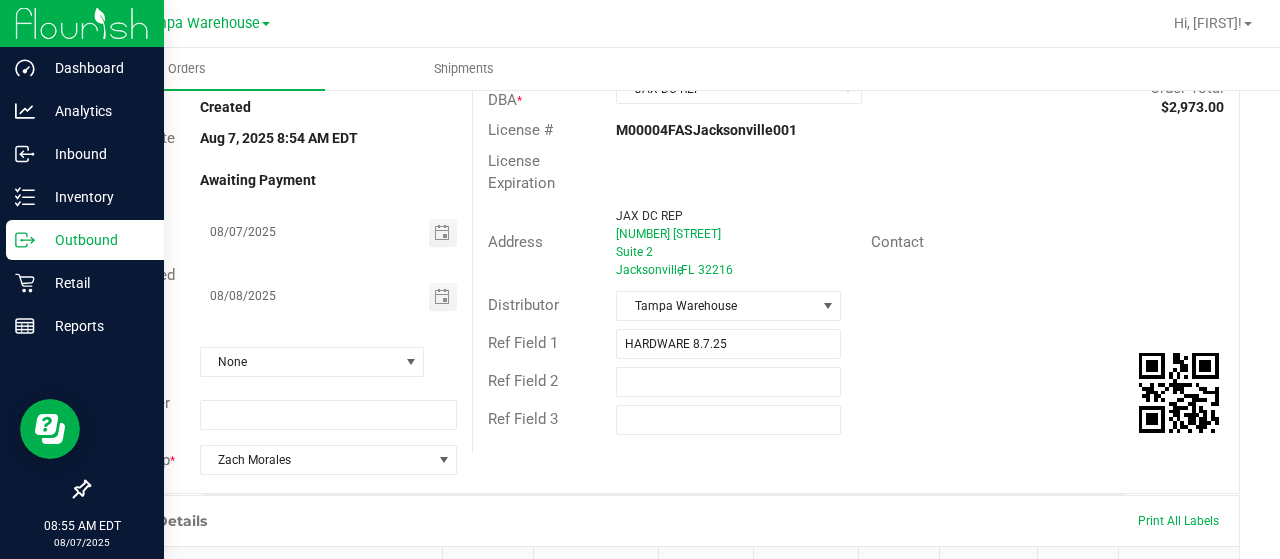 scroll, scrollTop: 0, scrollLeft: 0, axis: both 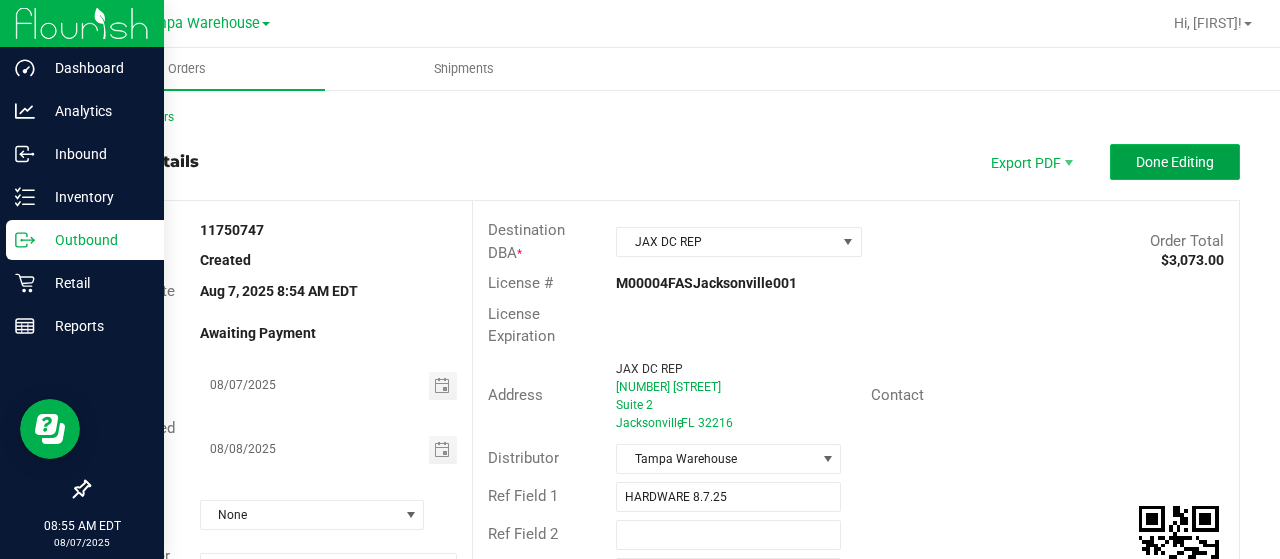 click on "Done Editing" at bounding box center [1175, 162] 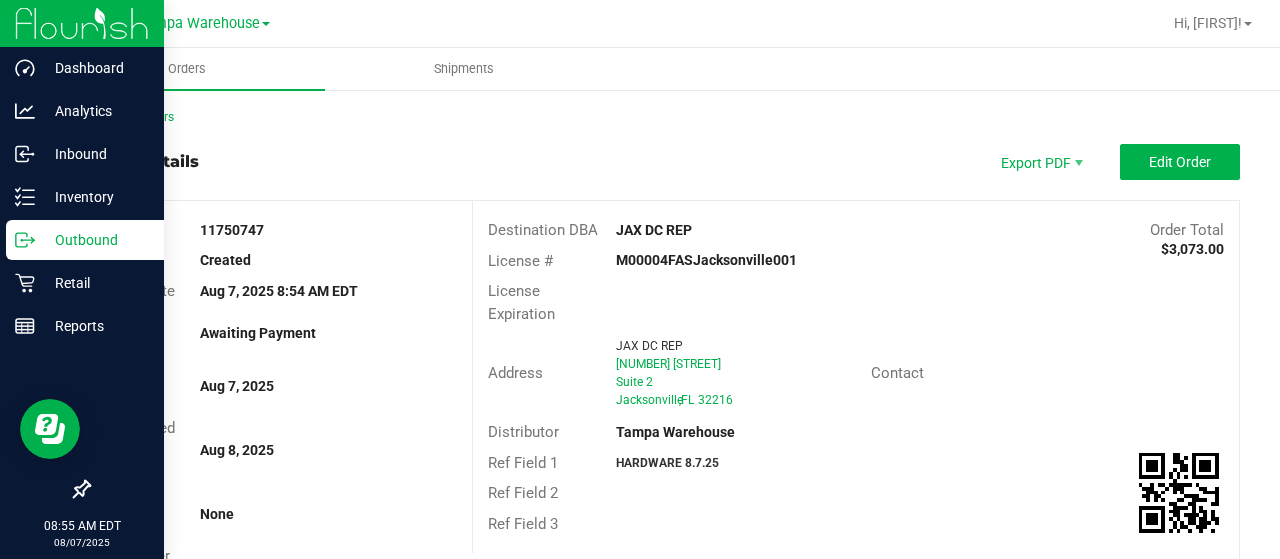 click on "Back to Orders" at bounding box center (664, 117) 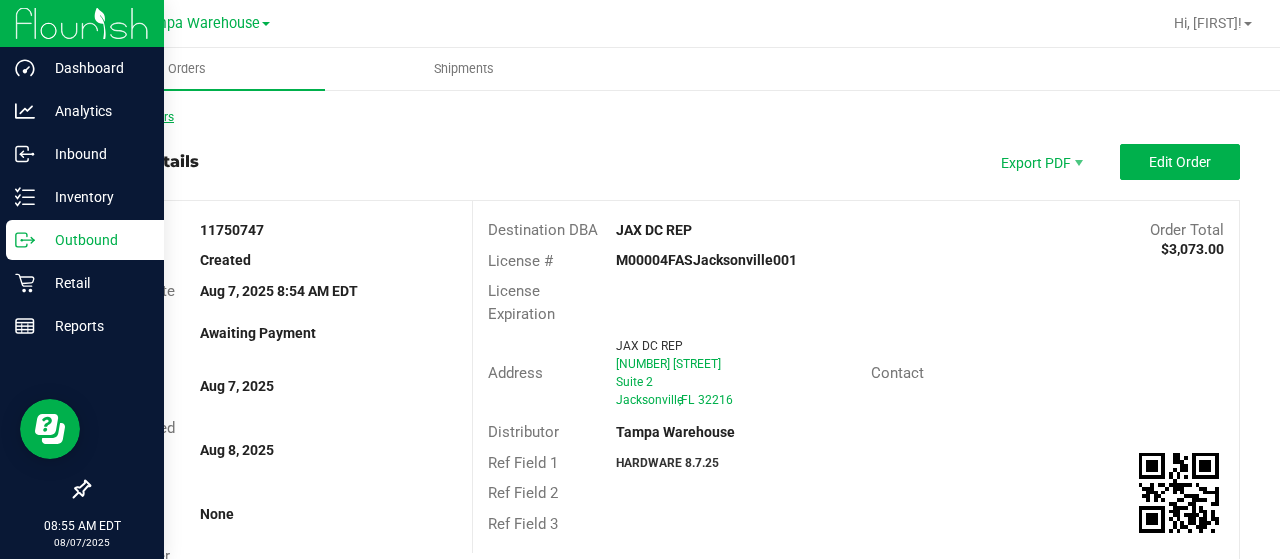 click on "Back to Orders" at bounding box center (131, 117) 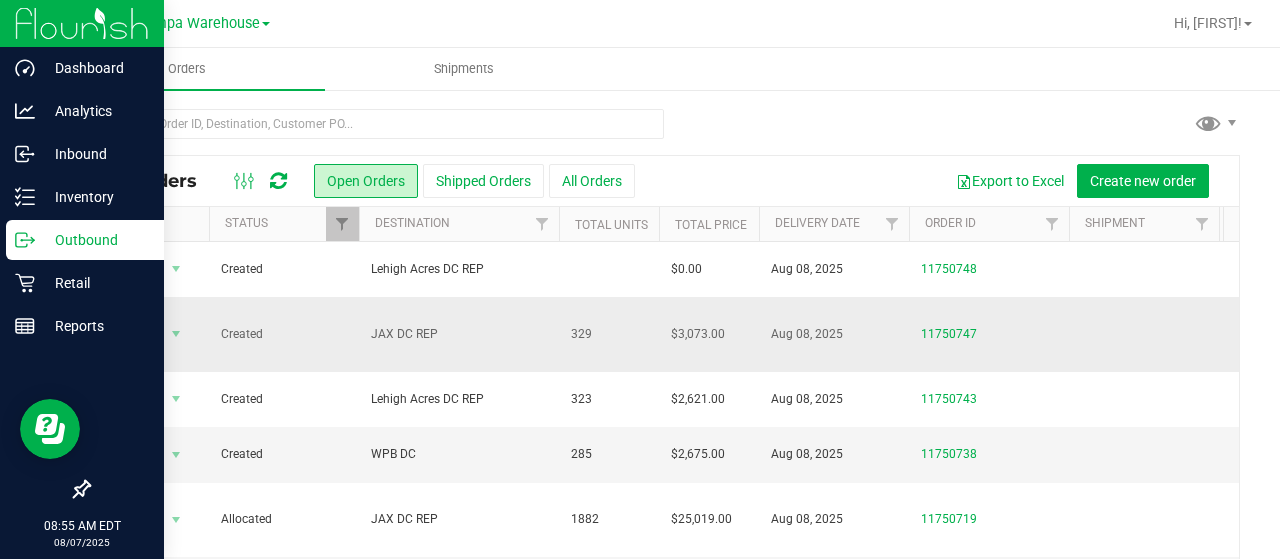 scroll, scrollTop: 0, scrollLeft: 342, axis: horizontal 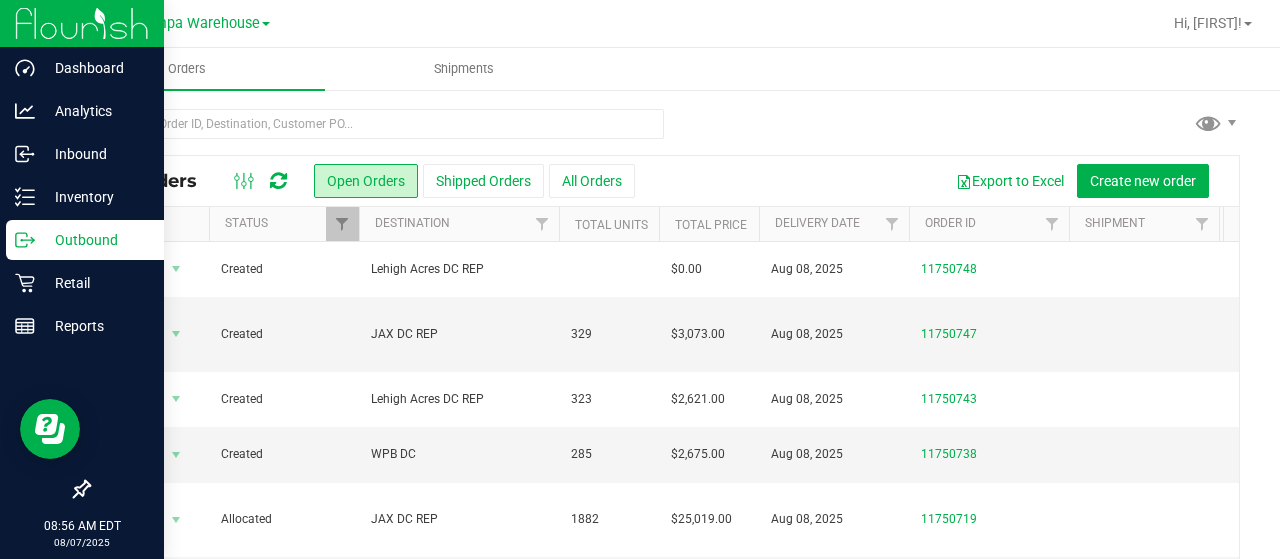 click on "Orders
Shipments" at bounding box center [688, 69] 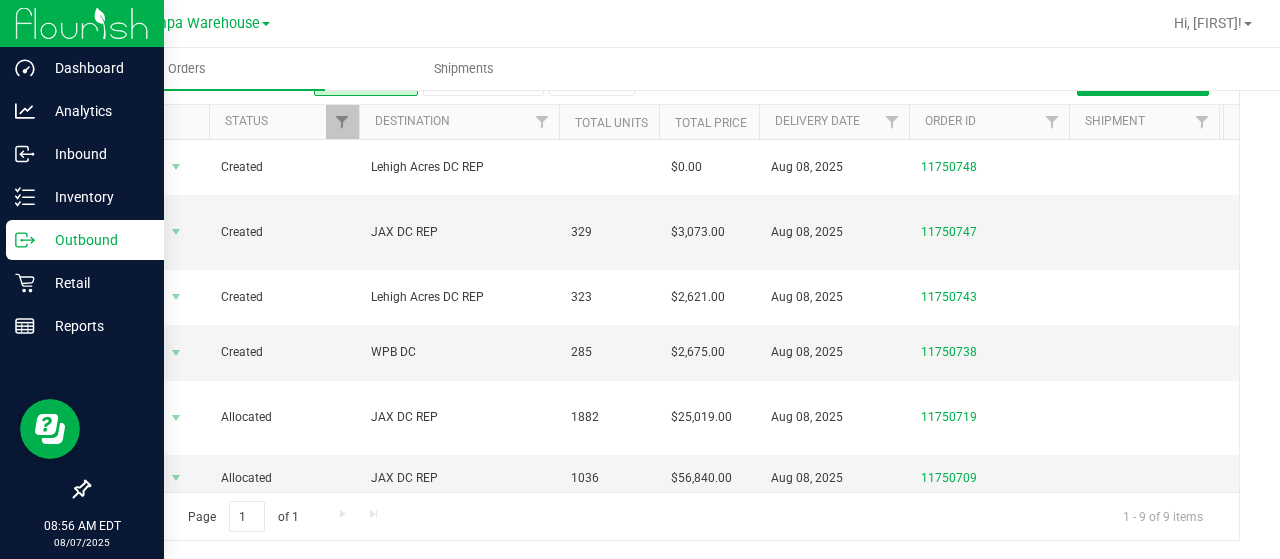 scroll, scrollTop: 0, scrollLeft: 0, axis: both 